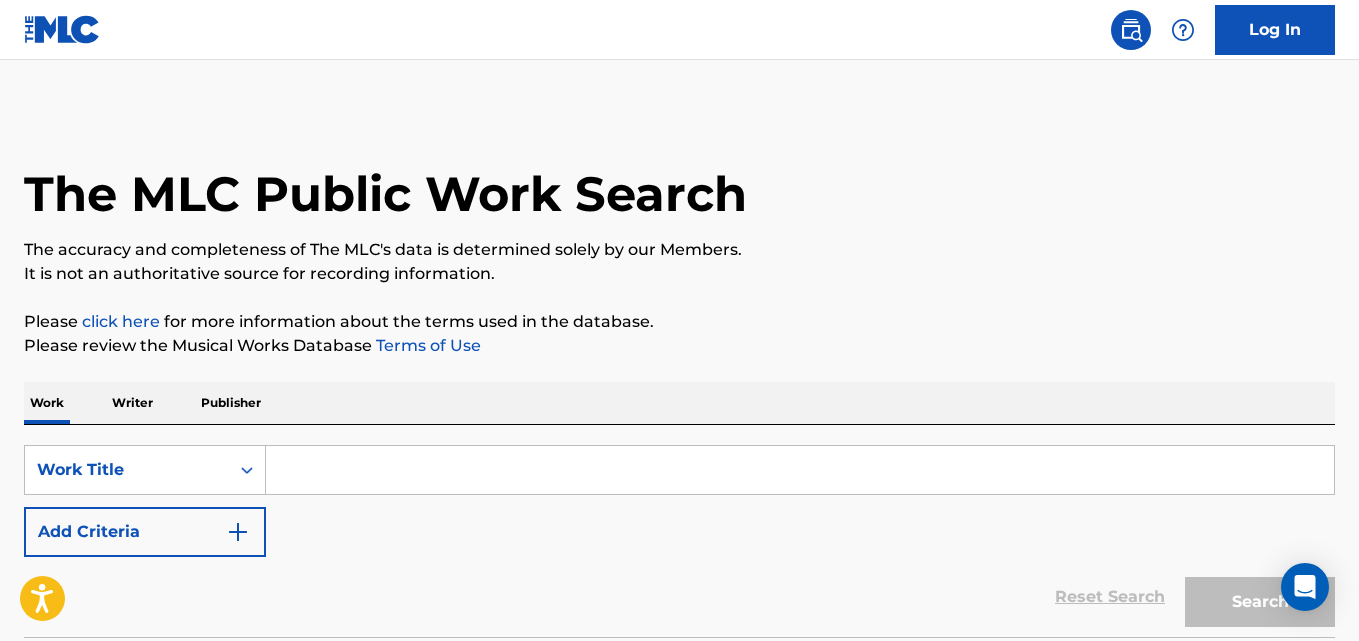 scroll, scrollTop: 165, scrollLeft: 0, axis: vertical 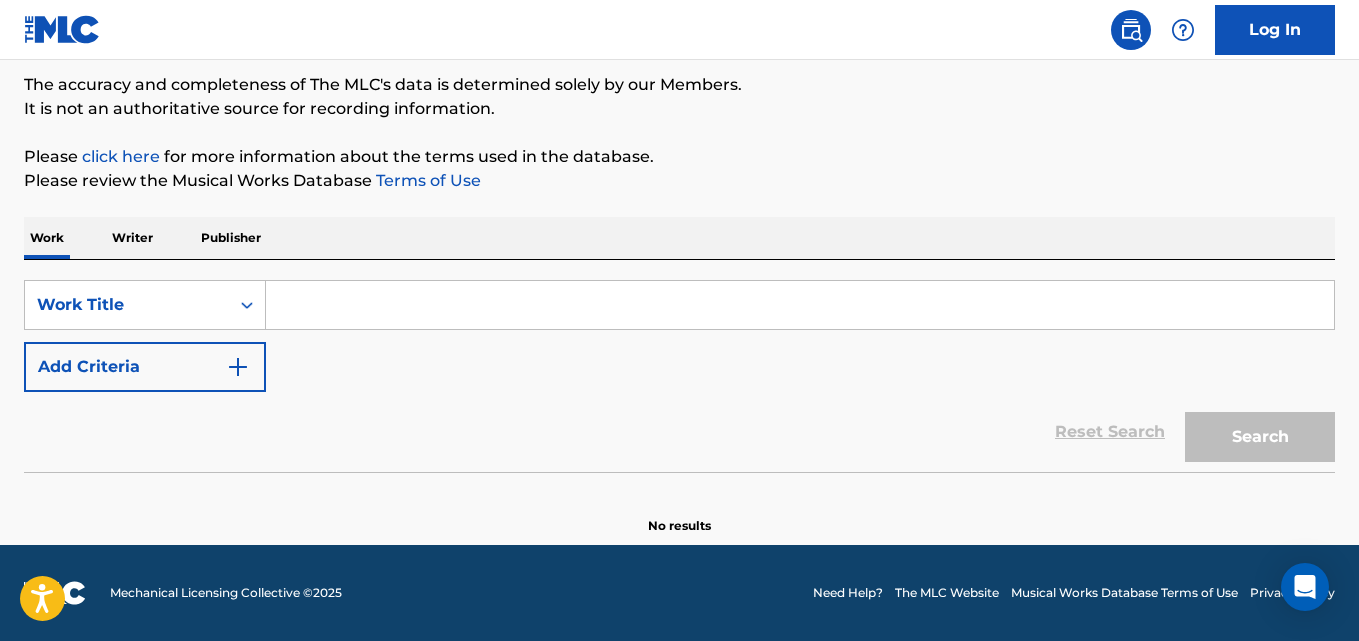 click at bounding box center (800, 305) 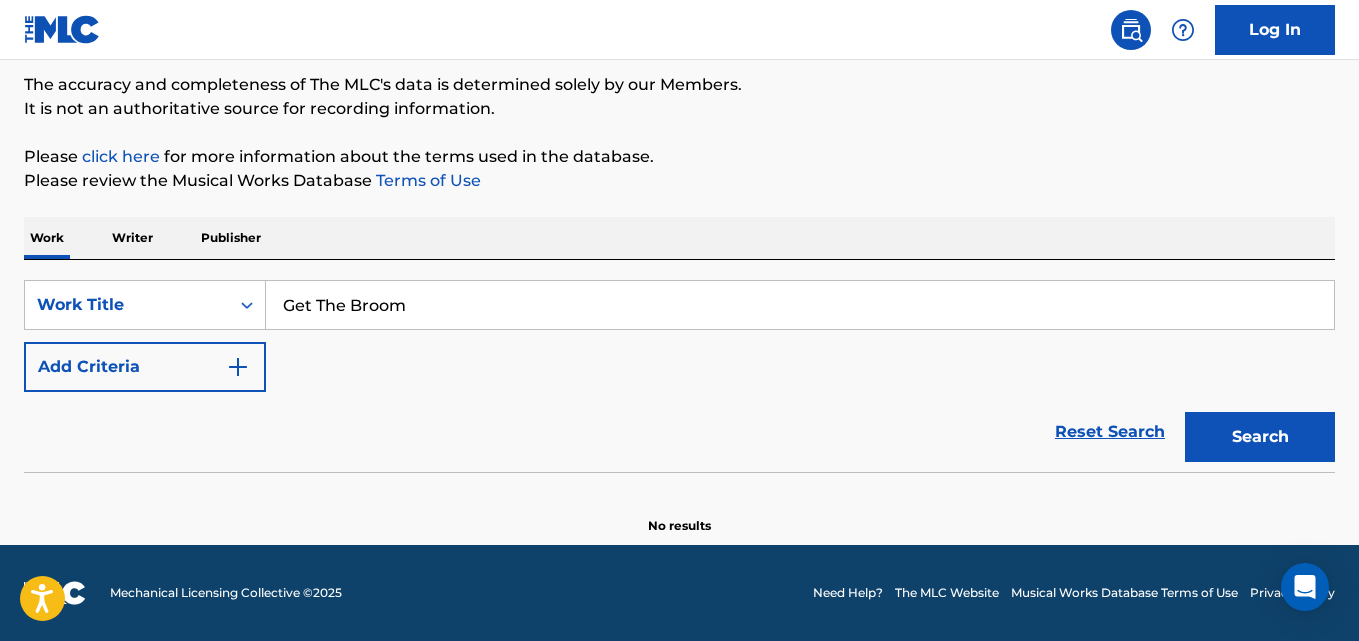 type on "Get The Broom" 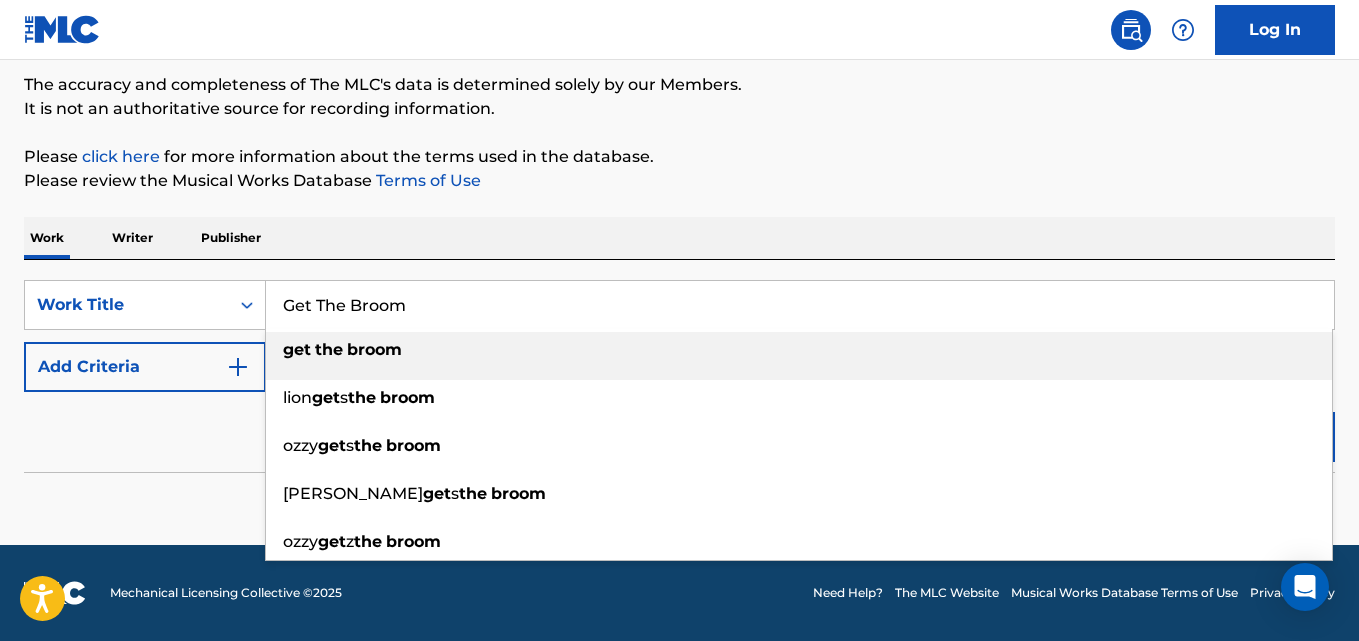 click on "The MLC Public Work Search The accuracy and completeness of The MLC's data is determined solely by our Members. It is not an authoritative source for recording information. Please   click here   for more information about the terms used in the database. Please review the Musical Works Database   Terms of Use Work Writer Publisher SearchWithCriteria03d8adf0-2769-4690-b353-7a1043c20d47 Work Title Get The Broom get   the   broom lion  get s  the   [PERSON_NAME]  get s  the   [PERSON_NAME]  get s  the   [PERSON_NAME]  get z  the   broom Add Criteria Reset Search Search No results" at bounding box center [679, 240] 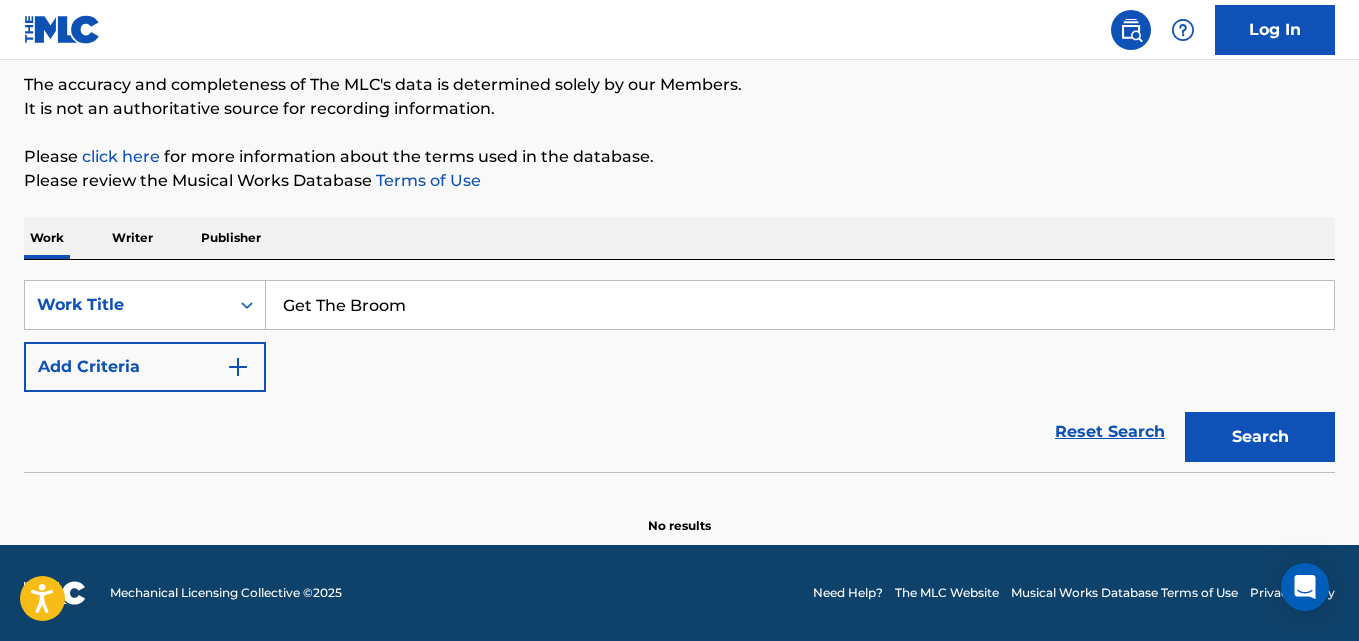 drag, startPoint x: 191, startPoint y: 346, endPoint x: 233, endPoint y: 346, distance: 42 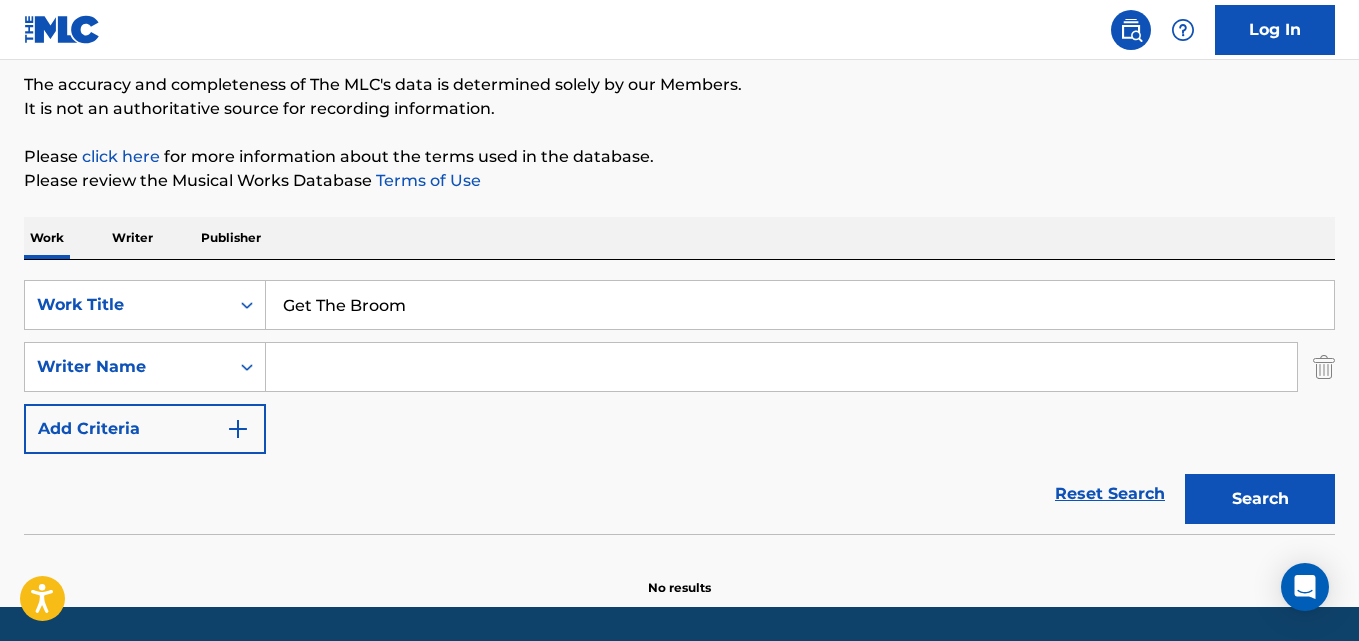 click at bounding box center (781, 367) 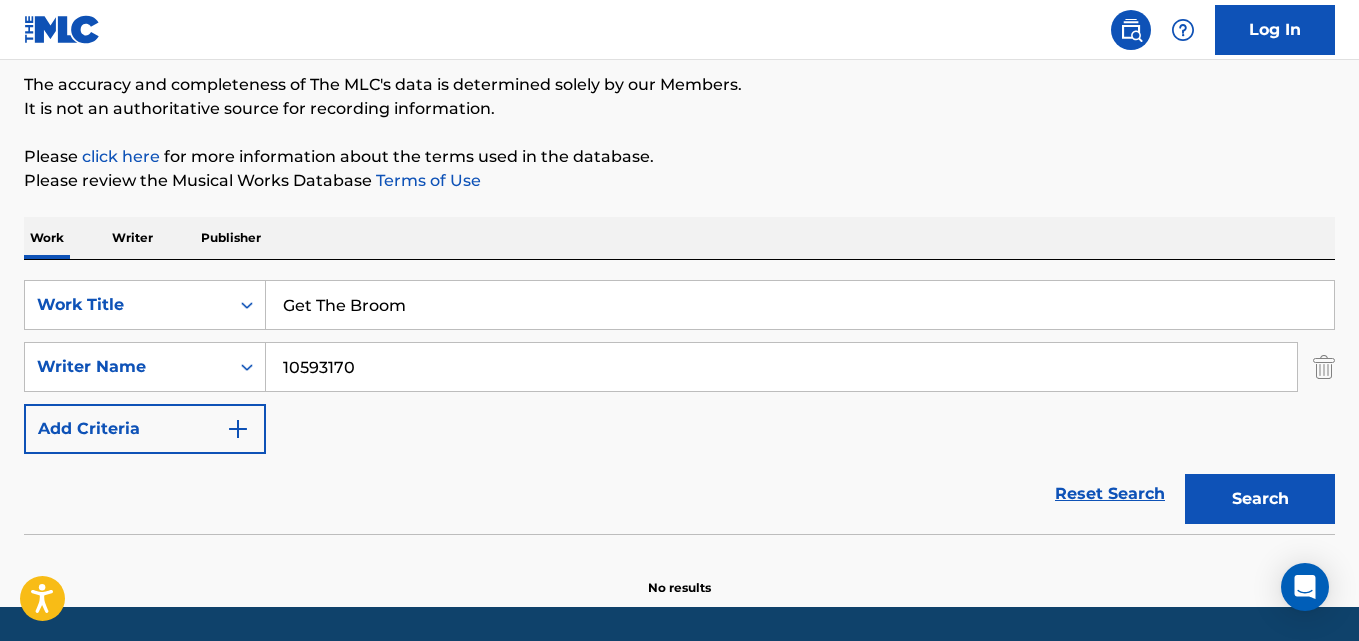 click on "Search" at bounding box center [1260, 499] 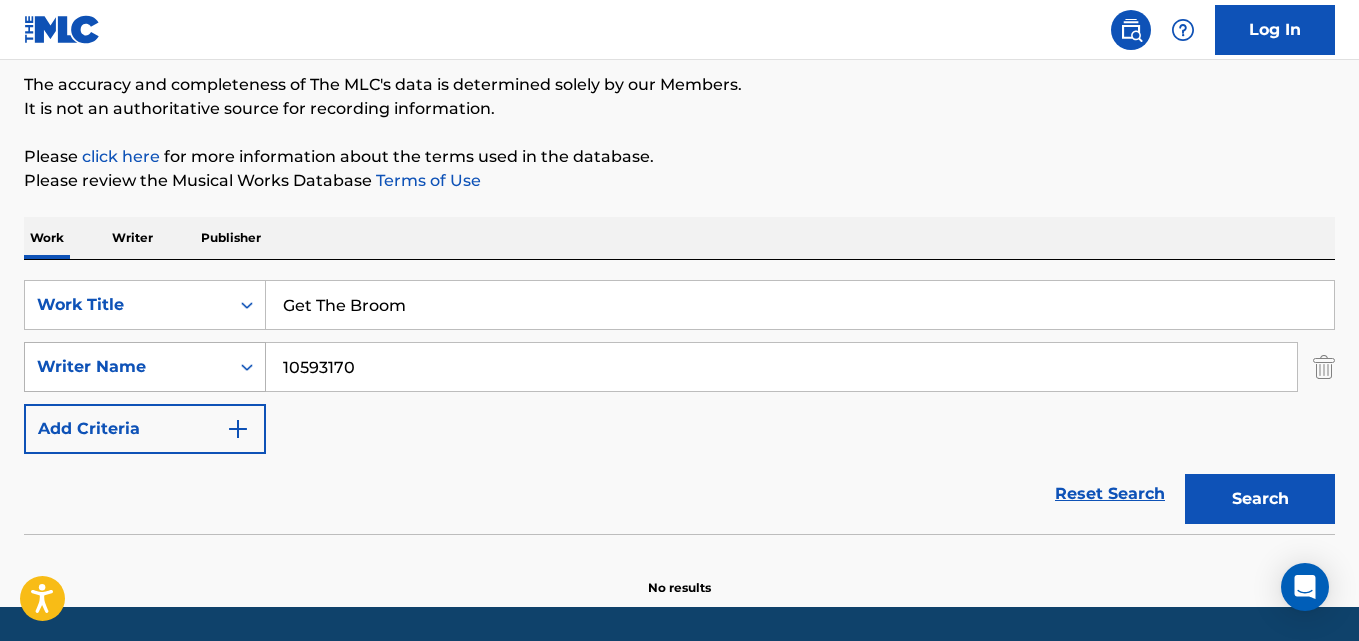 drag, startPoint x: 395, startPoint y: 364, endPoint x: 156, endPoint y: 389, distance: 240.30397 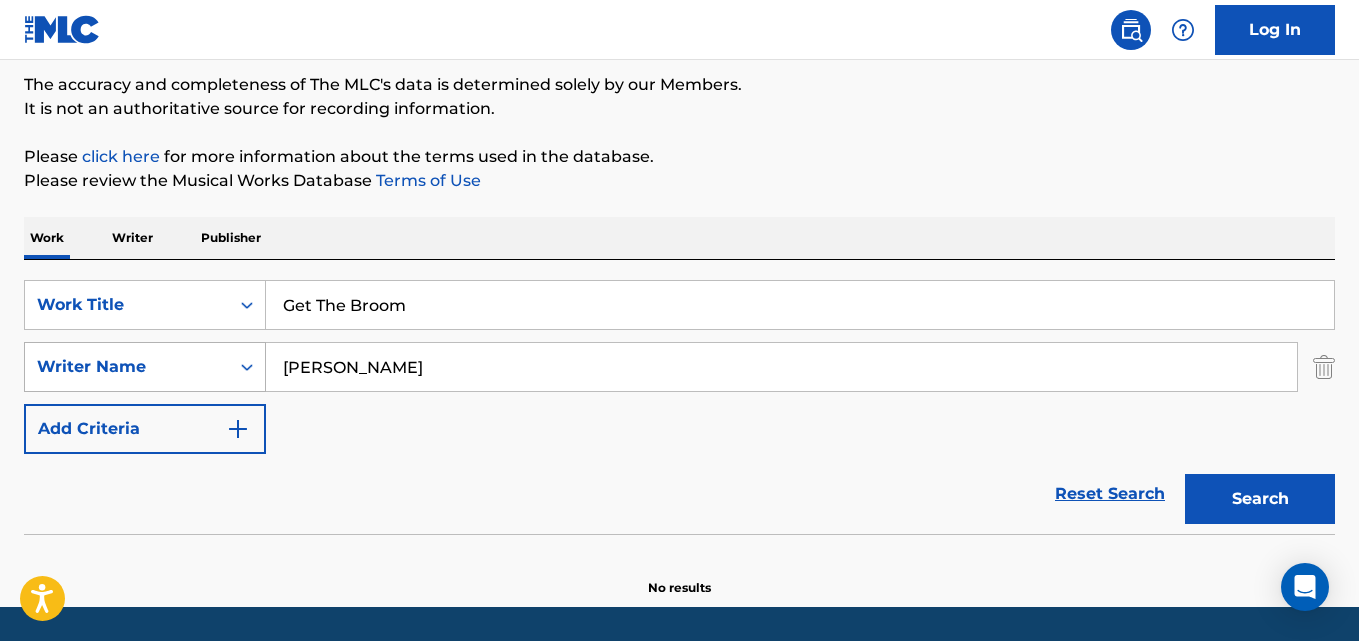 type on "[PERSON_NAME]" 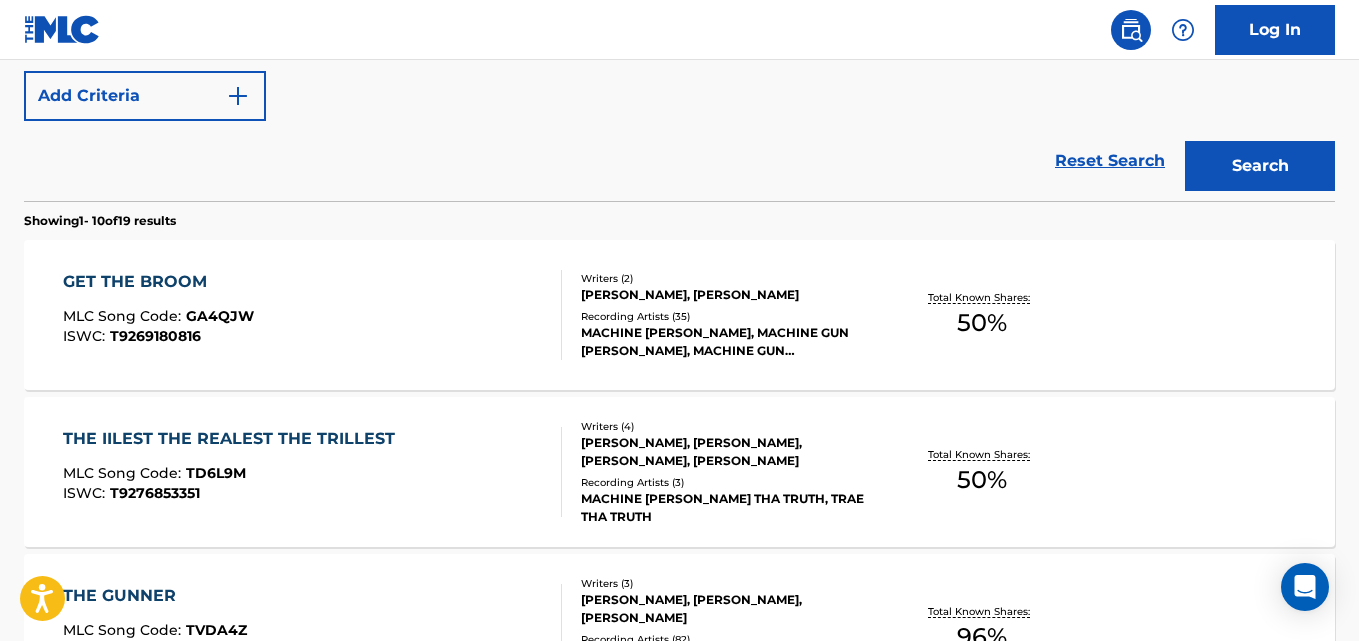 scroll, scrollTop: 165, scrollLeft: 0, axis: vertical 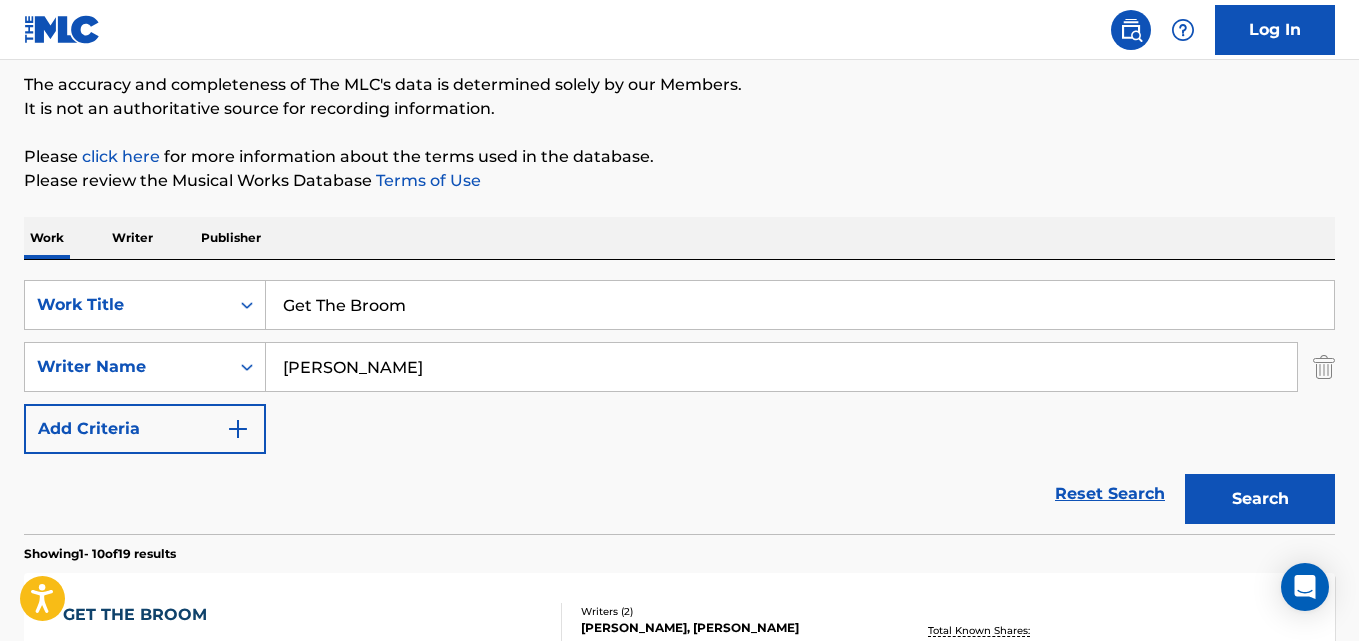 drag, startPoint x: 456, startPoint y: 318, endPoint x: 334, endPoint y: 226, distance: 152.80052 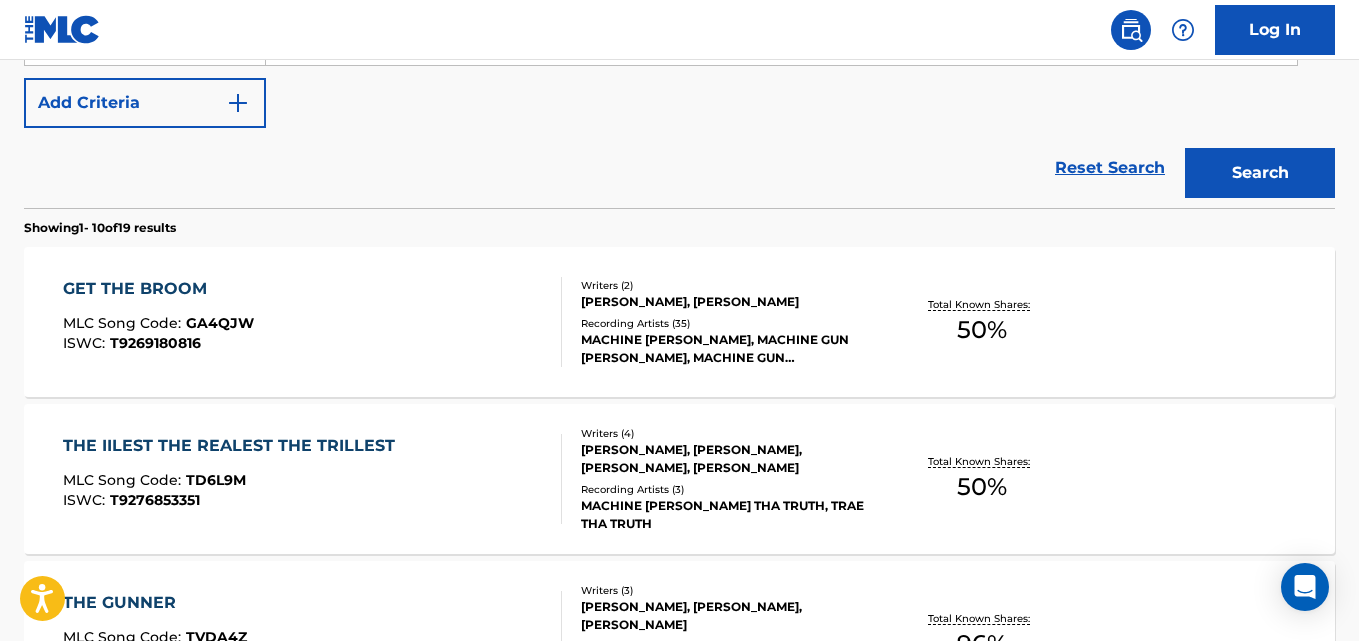 scroll, scrollTop: 498, scrollLeft: 0, axis: vertical 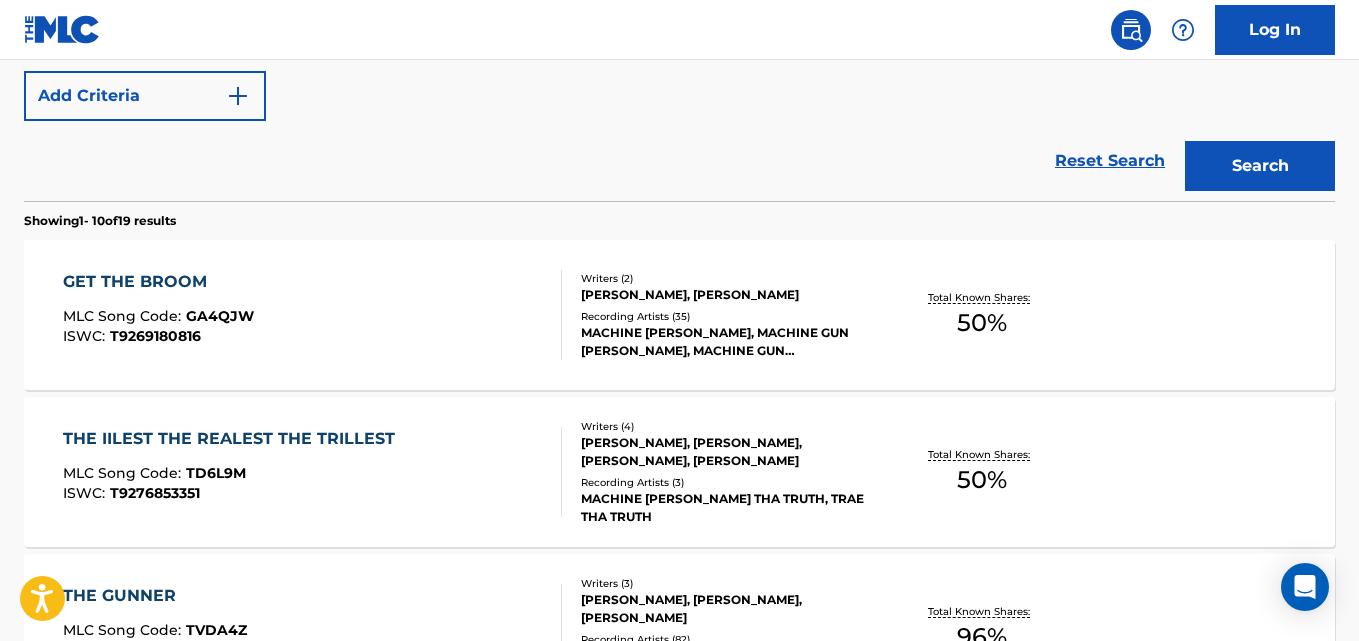 click on "GET THE BROOM MLC Song Code : GA4QJW ISWC : T9269180816 Writers ( 2 ) [PERSON_NAME], [PERSON_NAME] Recording Artists ( 35 ) MACHINE [PERSON_NAME], MACHINE [PERSON_NAME], MACHINE [PERSON_NAME], MACHINE [PERSON_NAME], MACHINE [PERSON_NAME] Total Known Shares: 50 %" at bounding box center (679, 315) 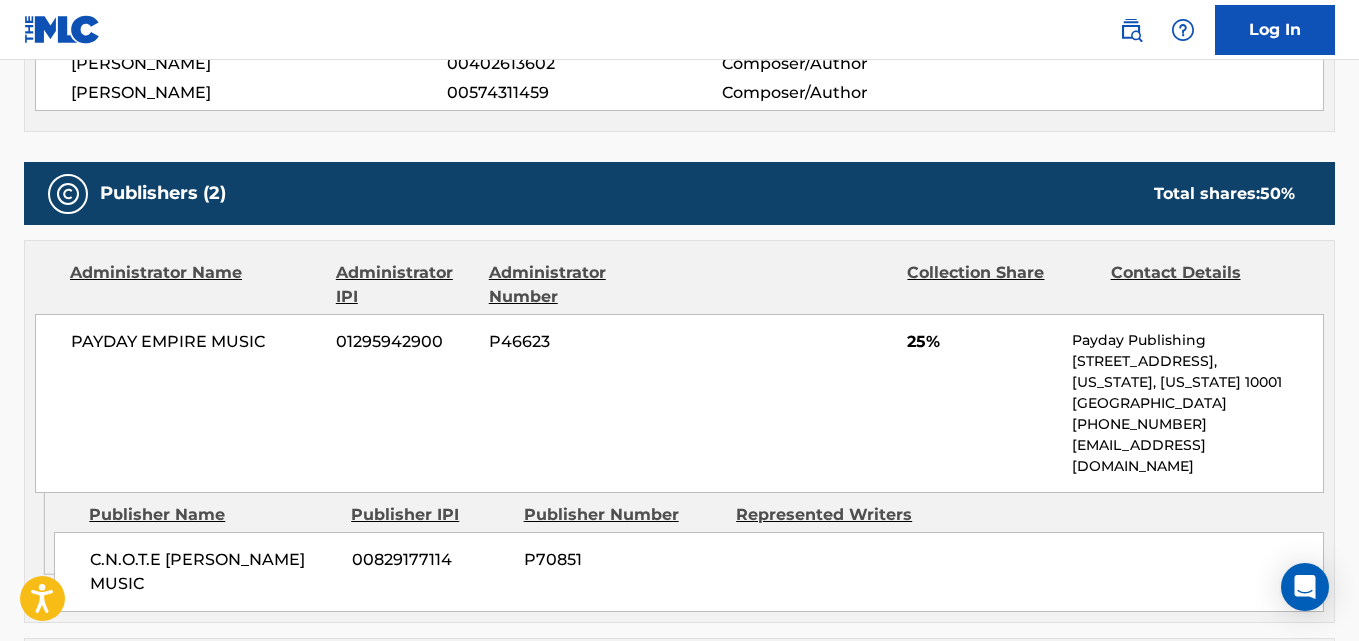 scroll, scrollTop: 834, scrollLeft: 0, axis: vertical 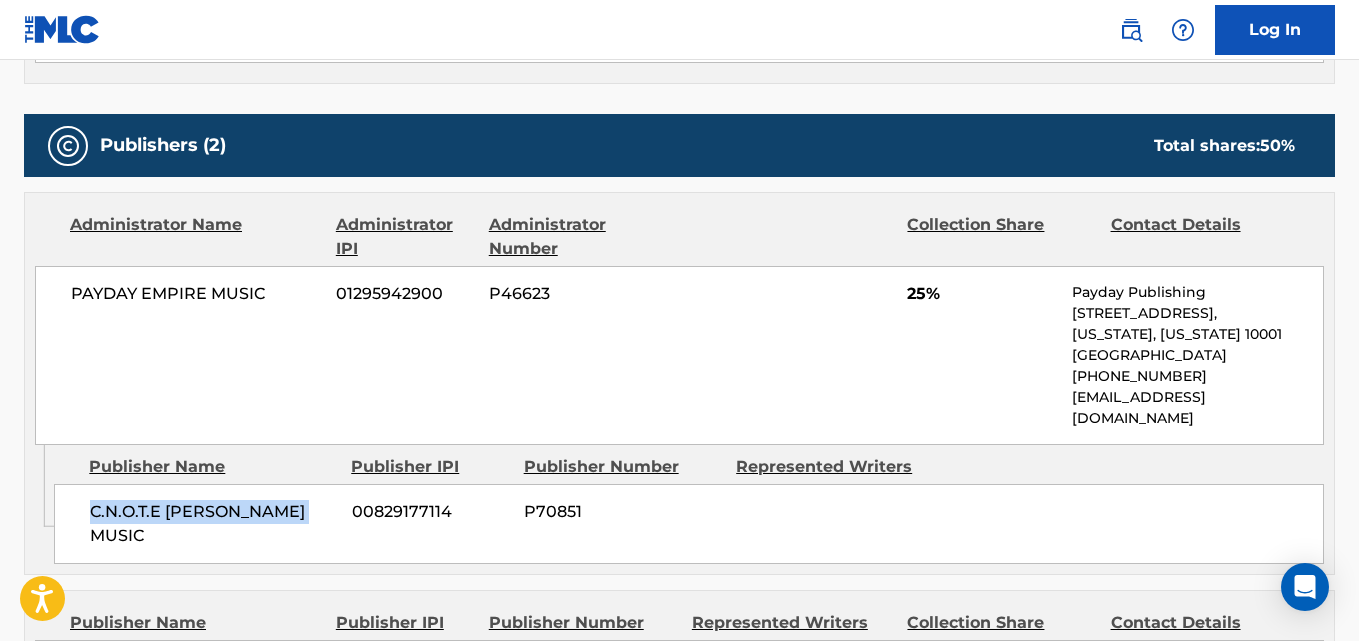 drag, startPoint x: 92, startPoint y: 497, endPoint x: 317, endPoint y: 497, distance: 225 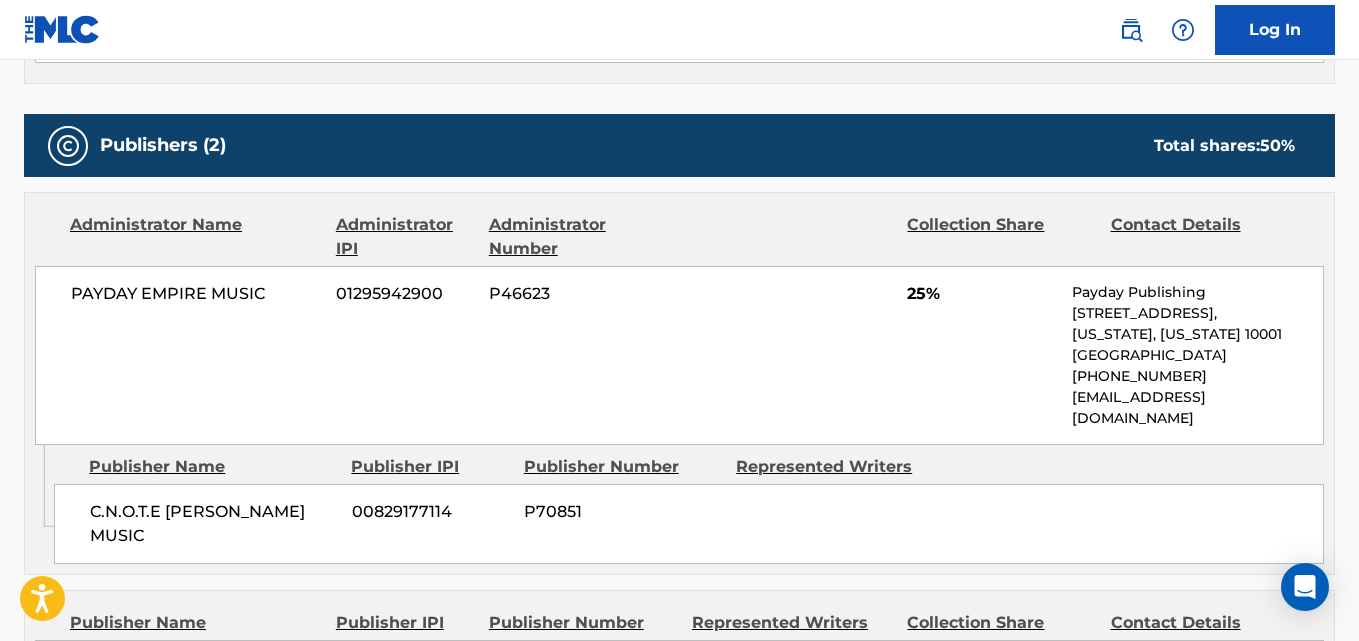 click on "25%" at bounding box center (982, 294) 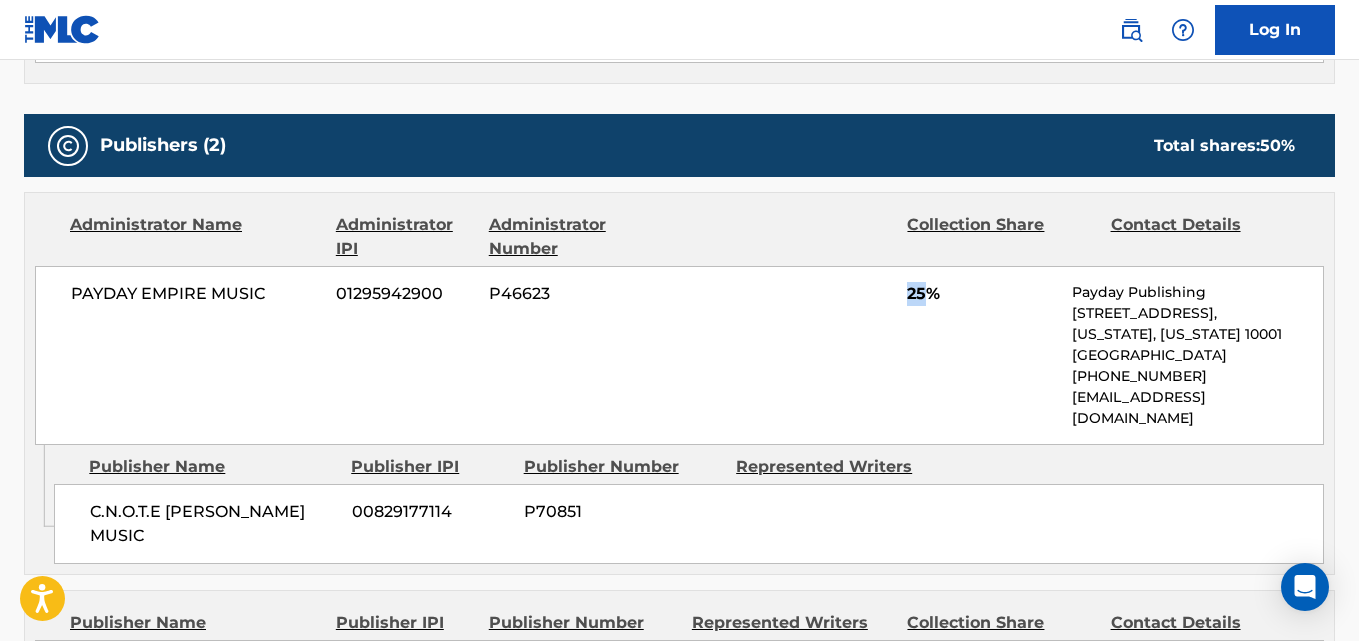 click on "25%" at bounding box center (982, 294) 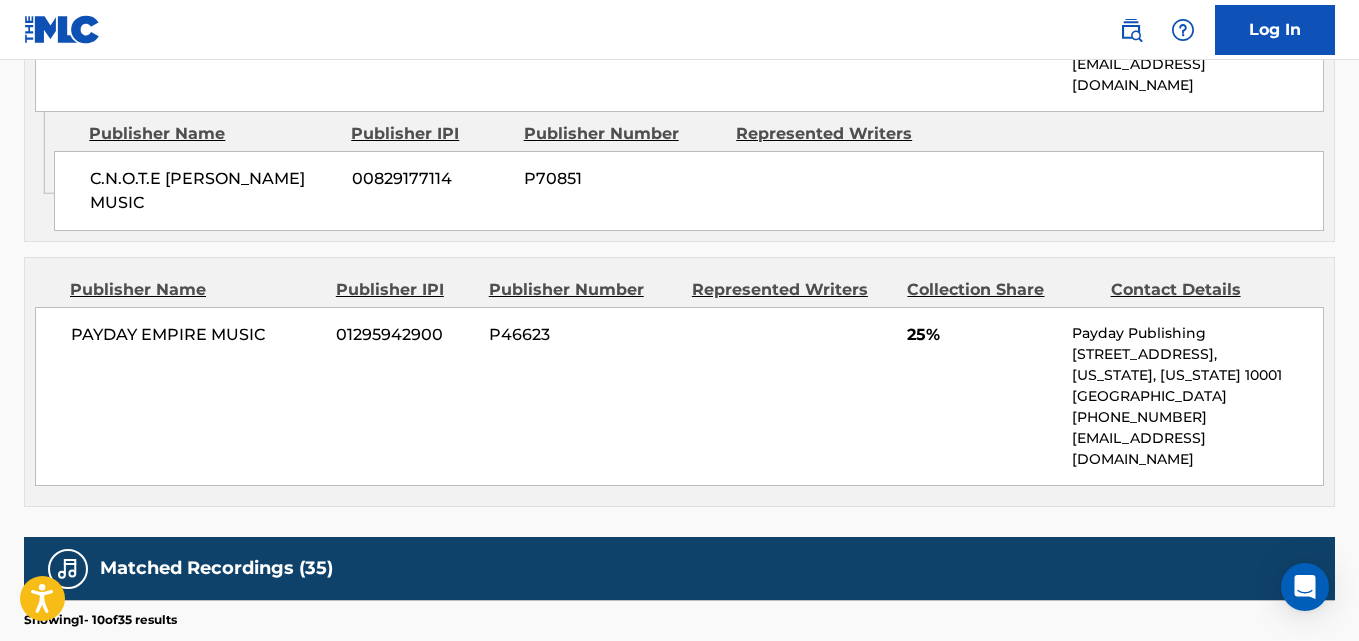 scroll, scrollTop: 1000, scrollLeft: 0, axis: vertical 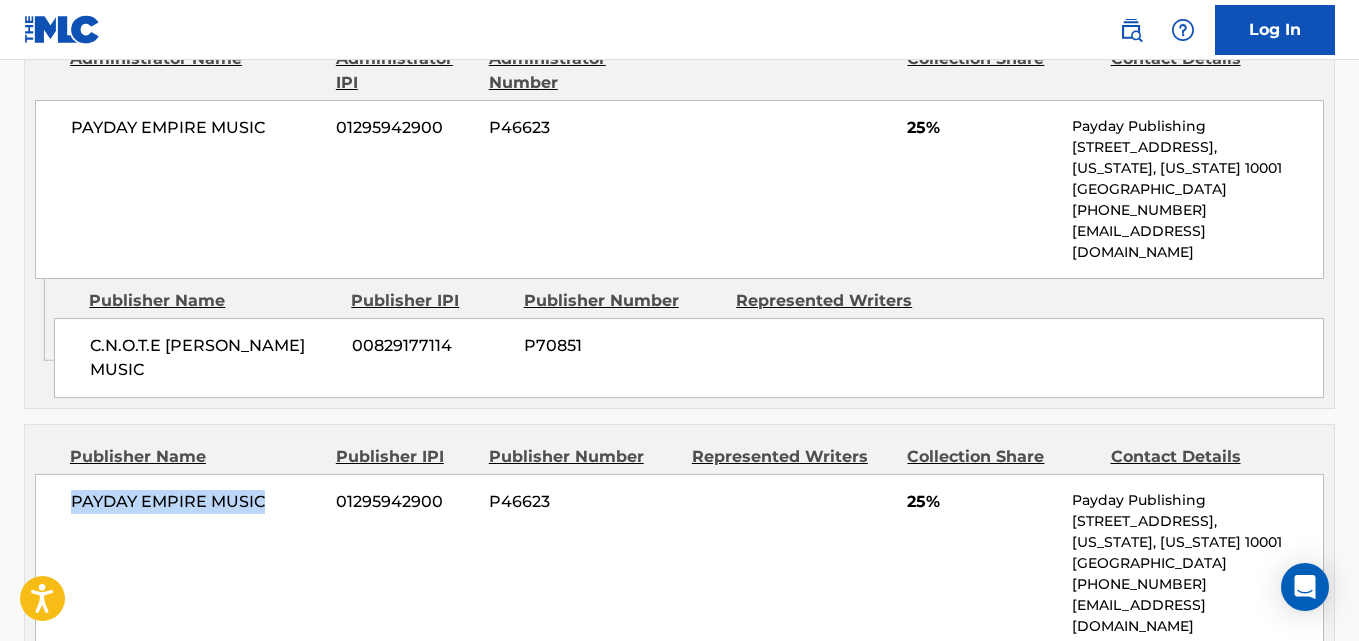 drag, startPoint x: 76, startPoint y: 459, endPoint x: 263, endPoint y: 458, distance: 187.00267 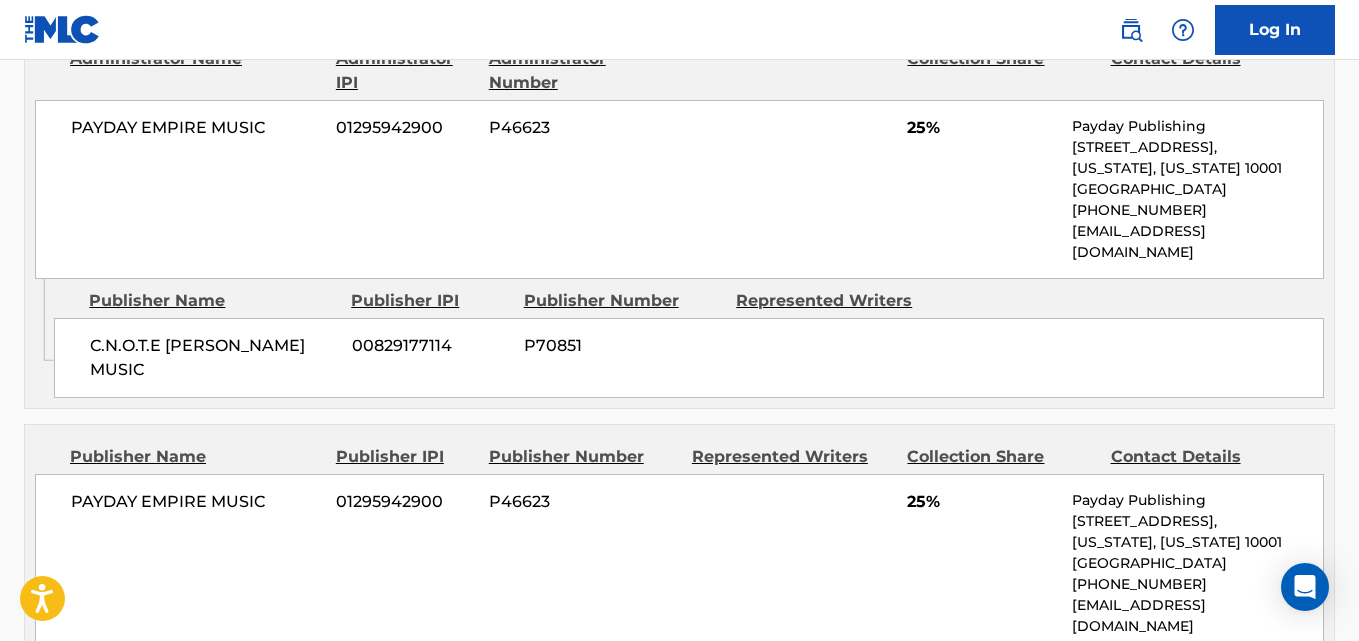 click on "25%" at bounding box center (982, 502) 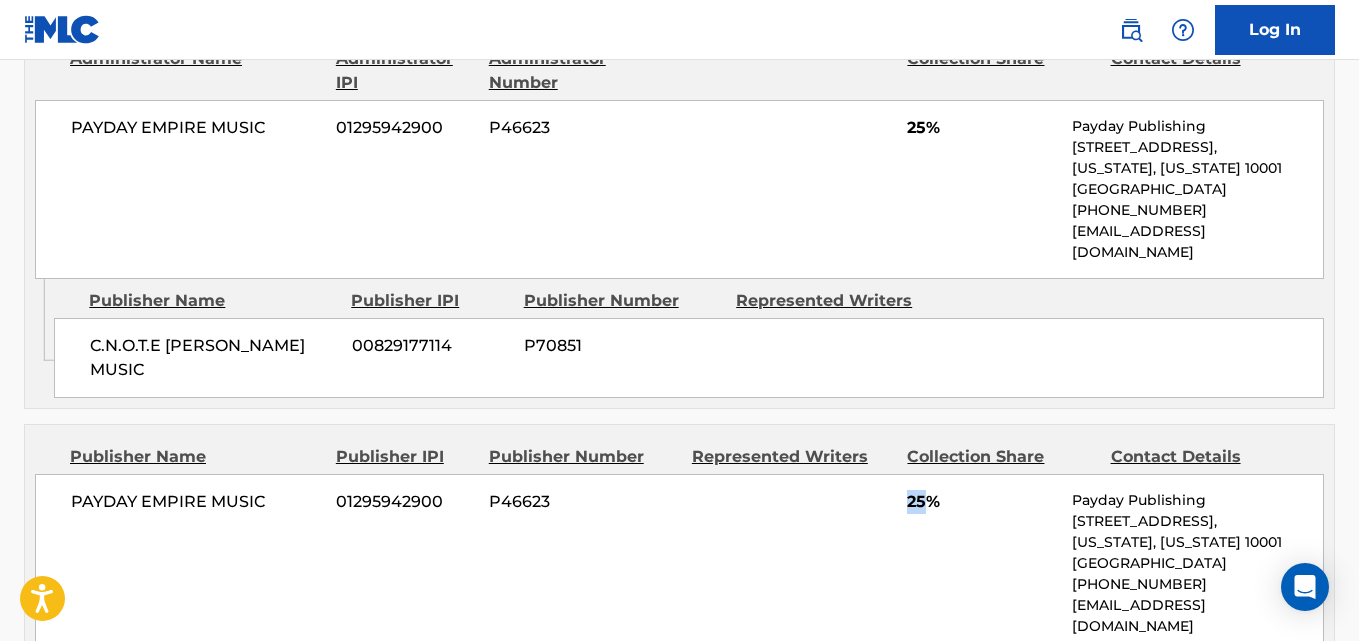 click on "25%" at bounding box center (982, 502) 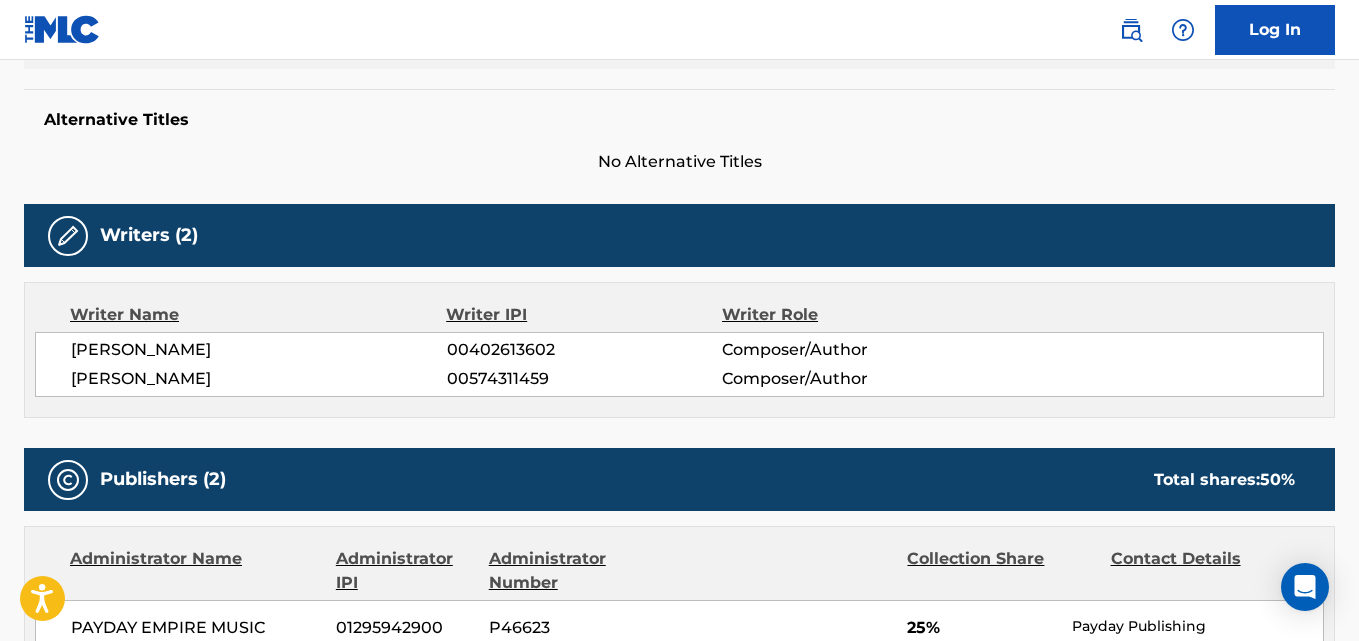 scroll, scrollTop: 0, scrollLeft: 0, axis: both 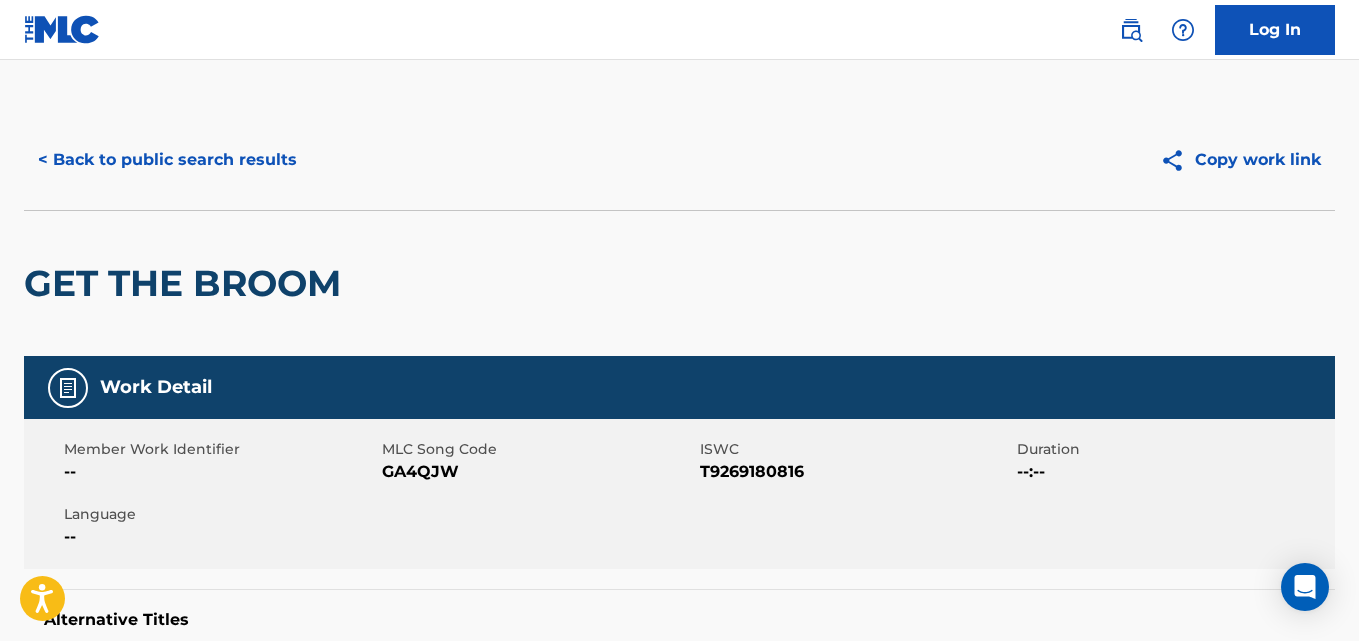 click on "< Back to public search results" at bounding box center [167, 160] 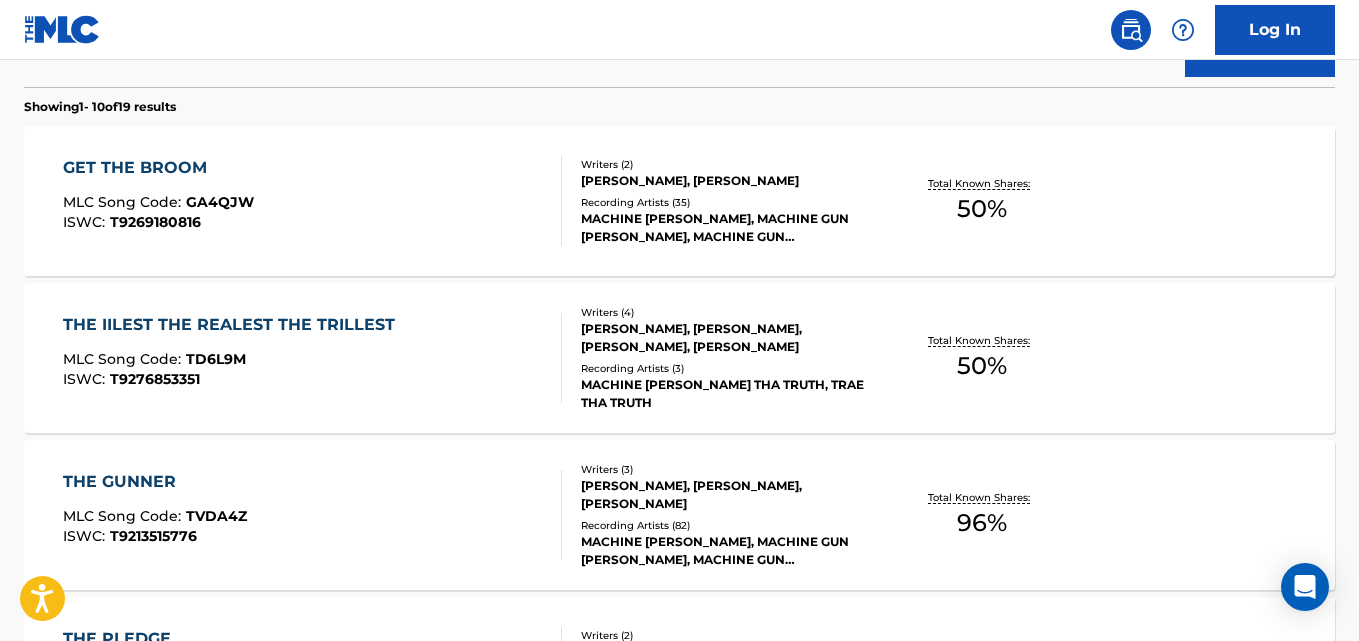 scroll, scrollTop: 112, scrollLeft: 0, axis: vertical 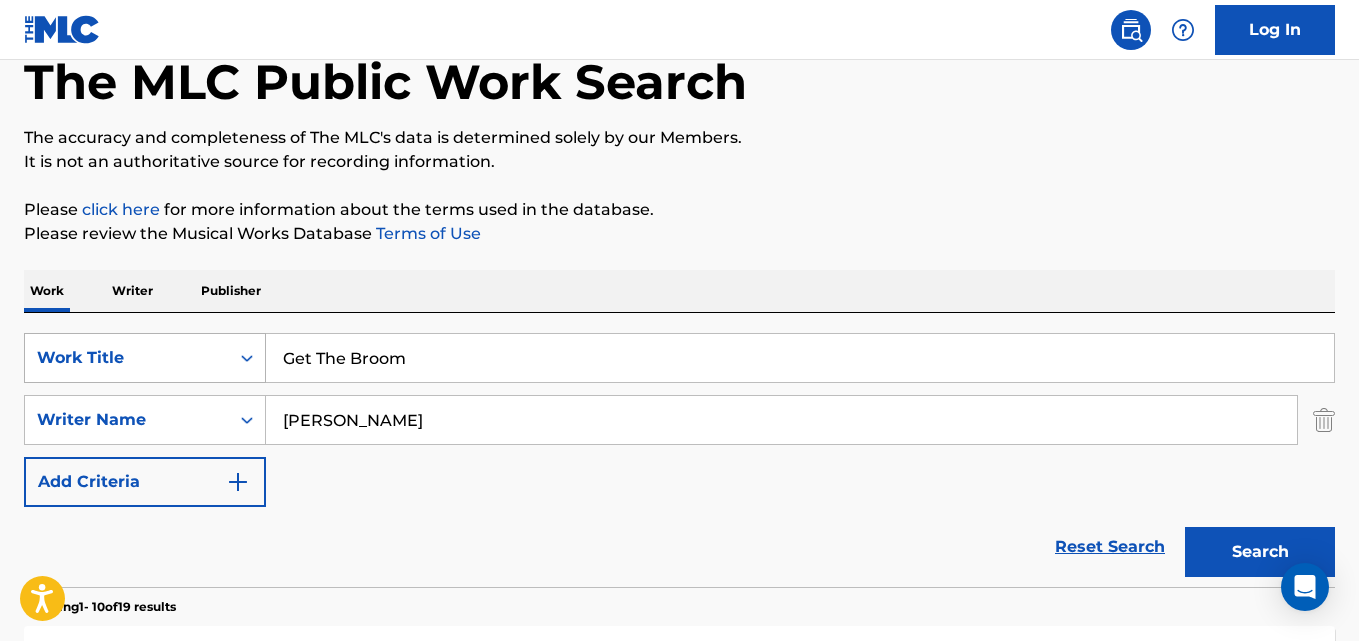drag, startPoint x: 423, startPoint y: 357, endPoint x: 69, endPoint y: 361, distance: 354.02258 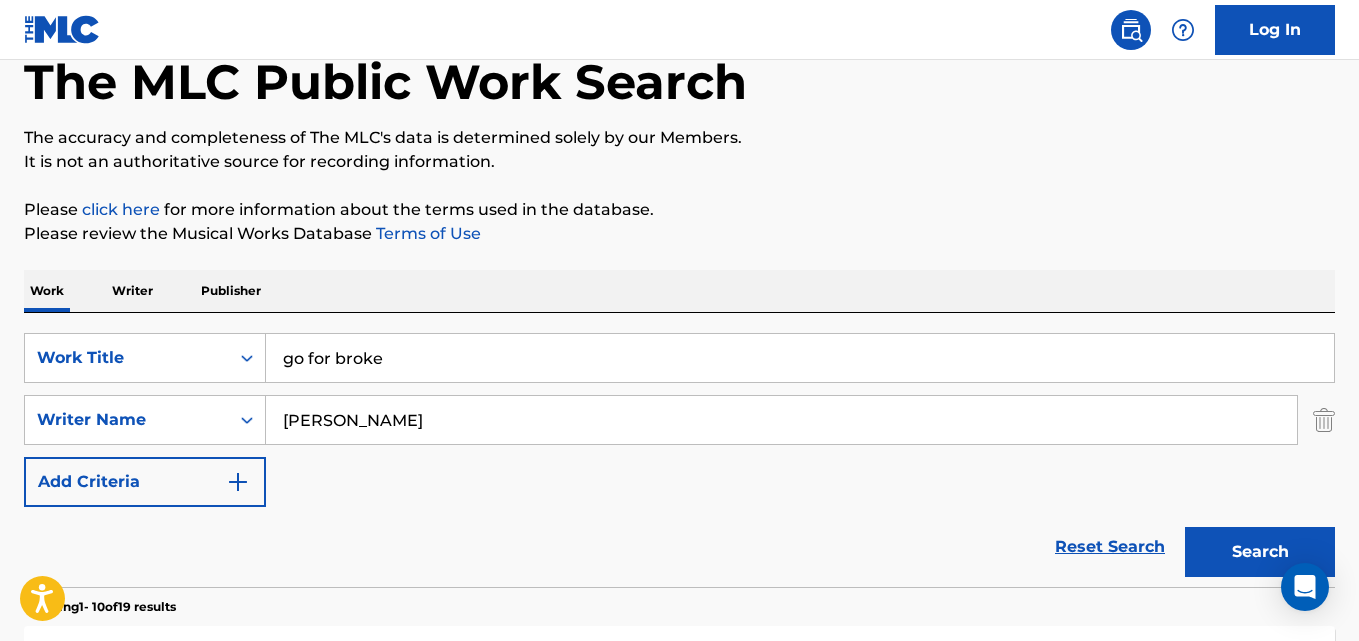 click on "SearchWithCriteria03d8adf0-2769-4690-b353-7a1043c20d47 Work Title go for broke SearchWithCriteriab63be838-27db-4b77-a9eb-d4ec671a2634 Writer Name [PERSON_NAME] Add Criteria Reset Search Search" at bounding box center [679, 450] 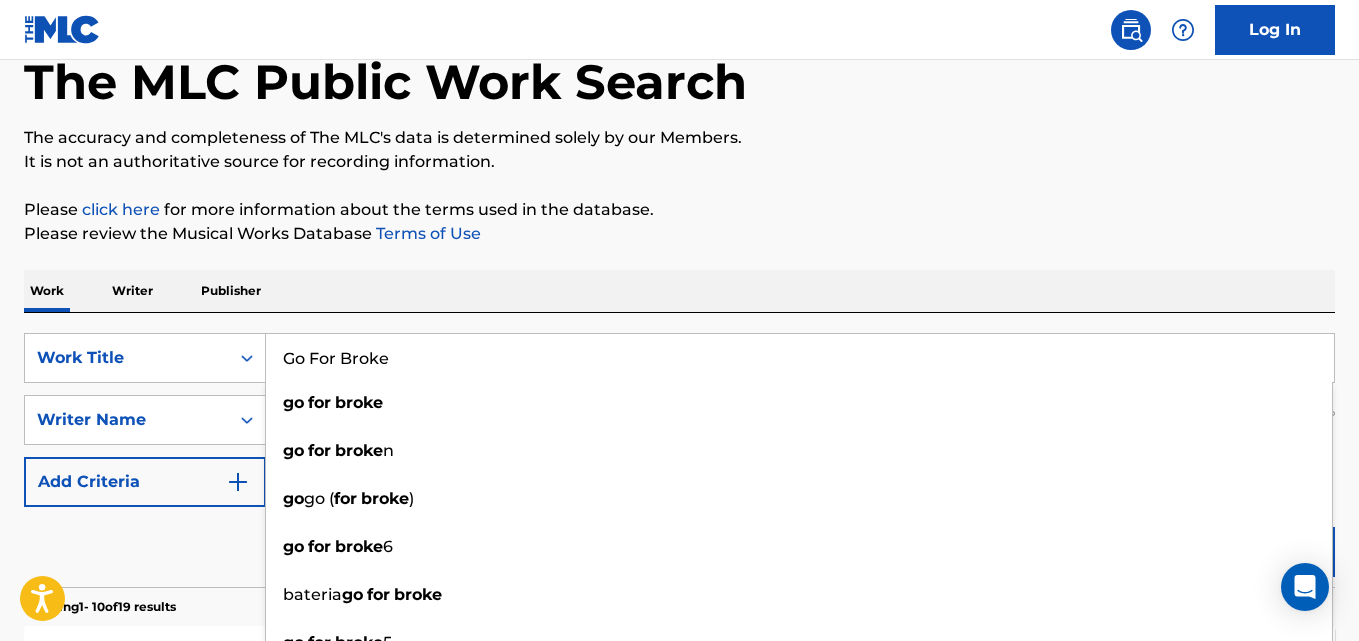 type on "Go For Broke" 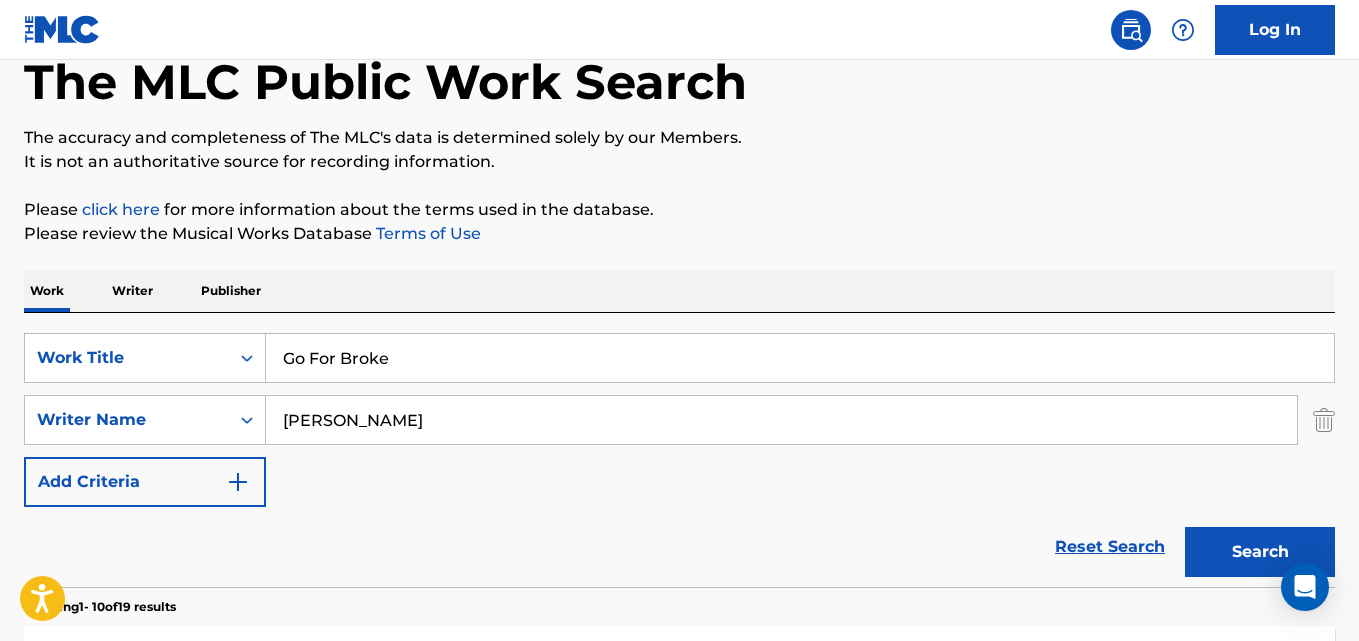 click on "Work Writer Publisher" at bounding box center (679, 291) 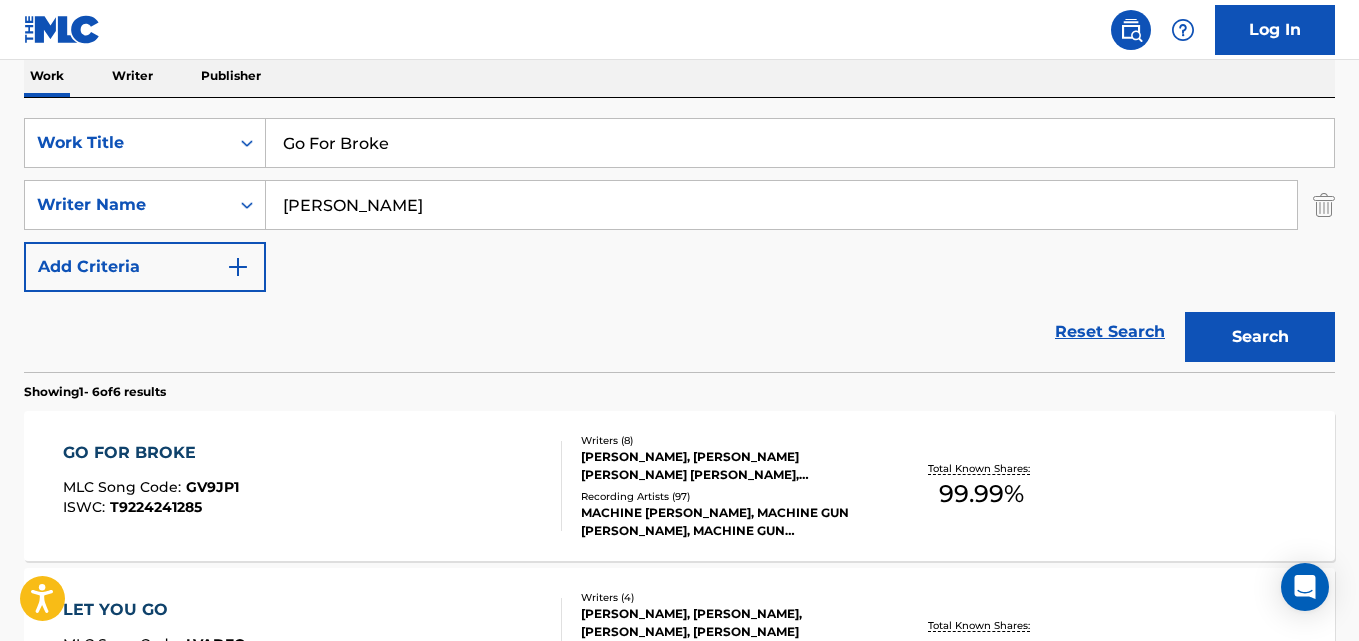 scroll, scrollTop: 279, scrollLeft: 0, axis: vertical 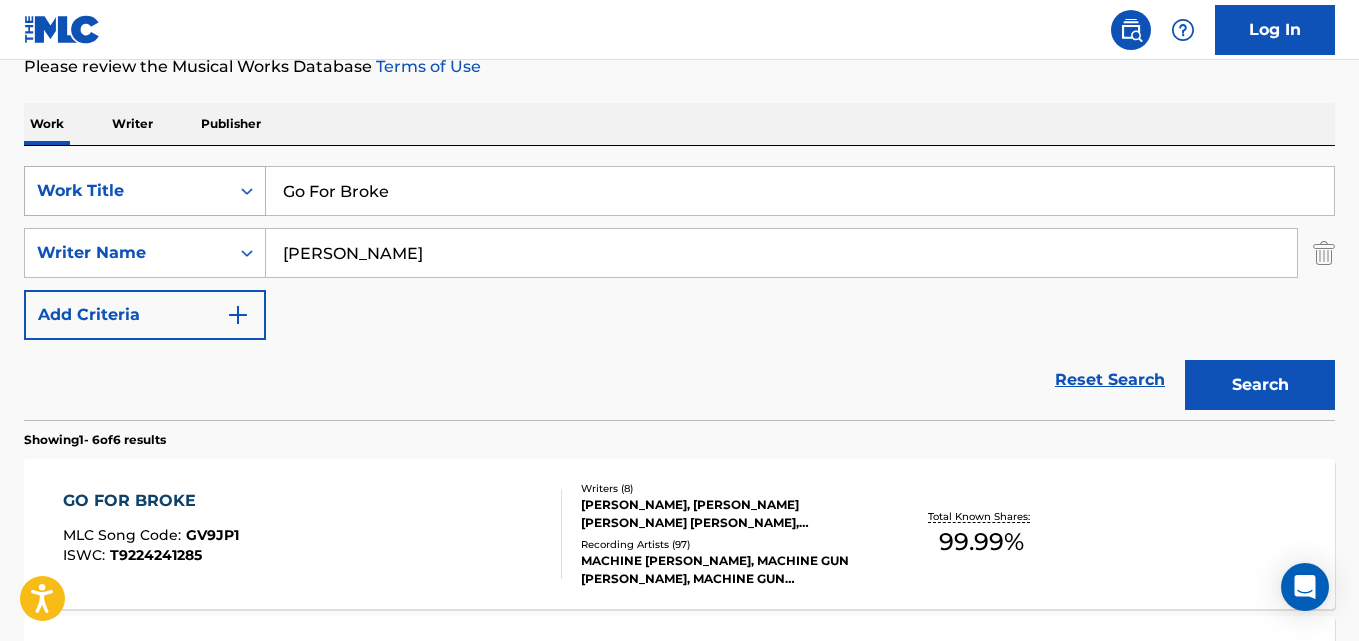 drag, startPoint x: 336, startPoint y: 201, endPoint x: 124, endPoint y: 202, distance: 212.00237 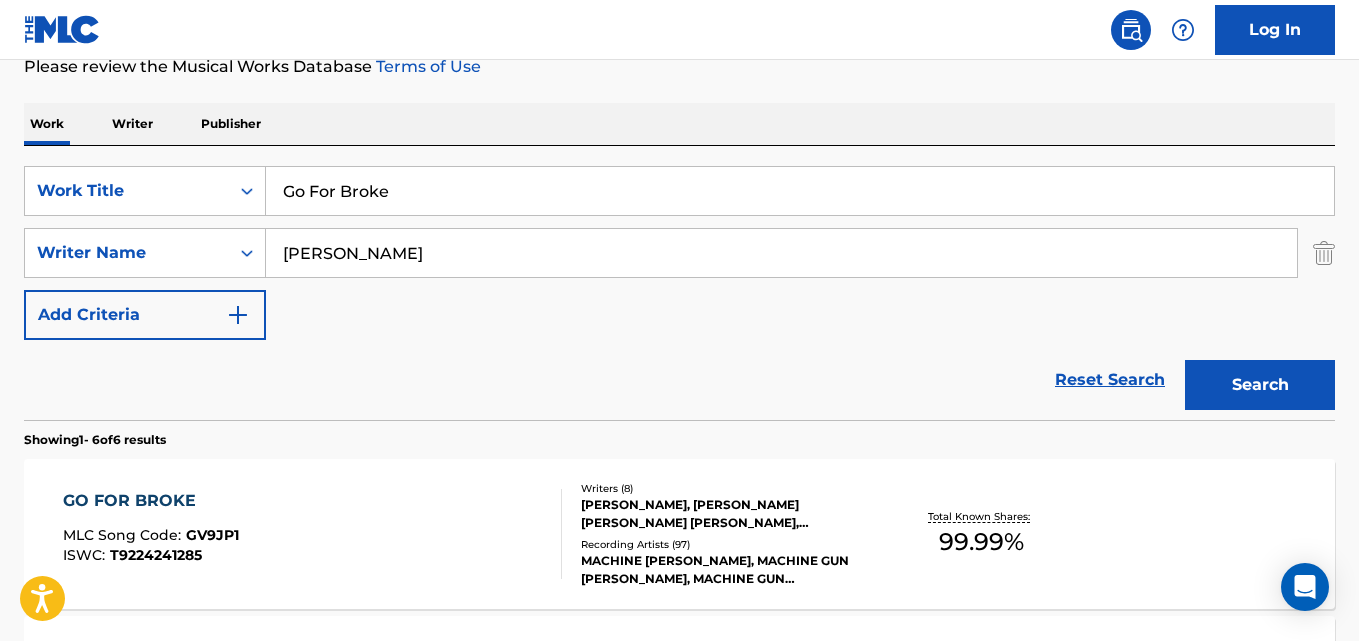 click on "GO FOR BROKE MLC Song Code : GV9JP1 ISWC : T9224241285" at bounding box center [151, 534] 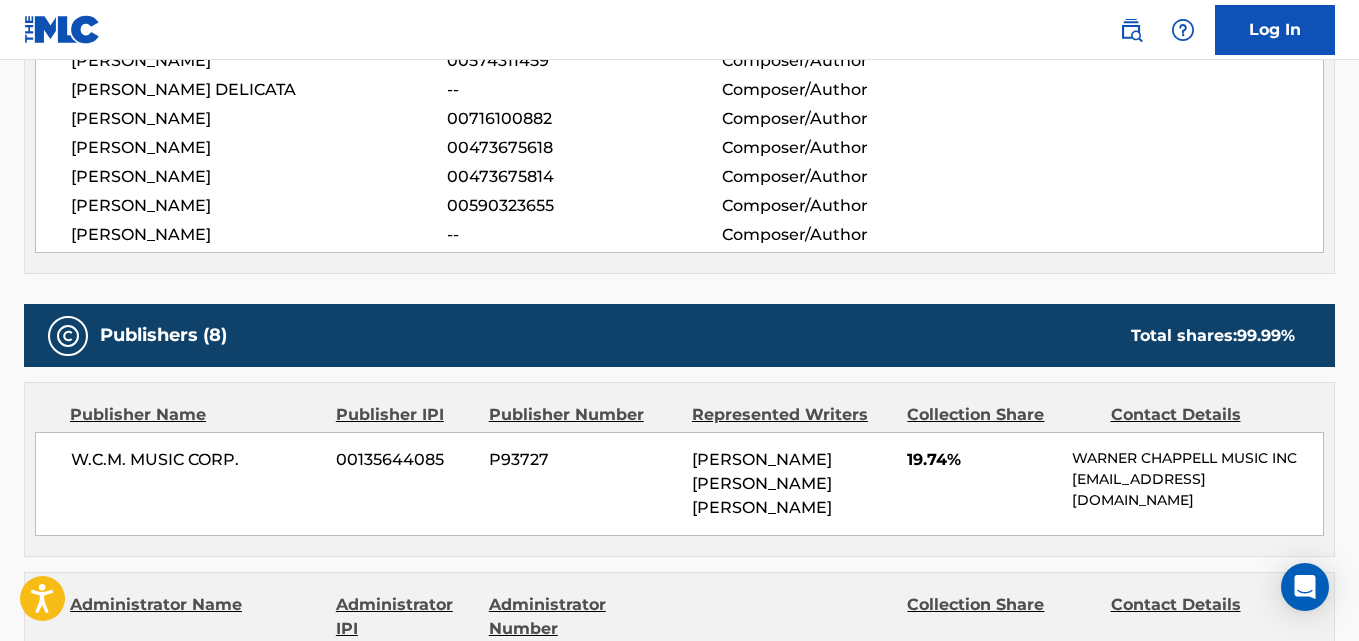 scroll, scrollTop: 1000, scrollLeft: 0, axis: vertical 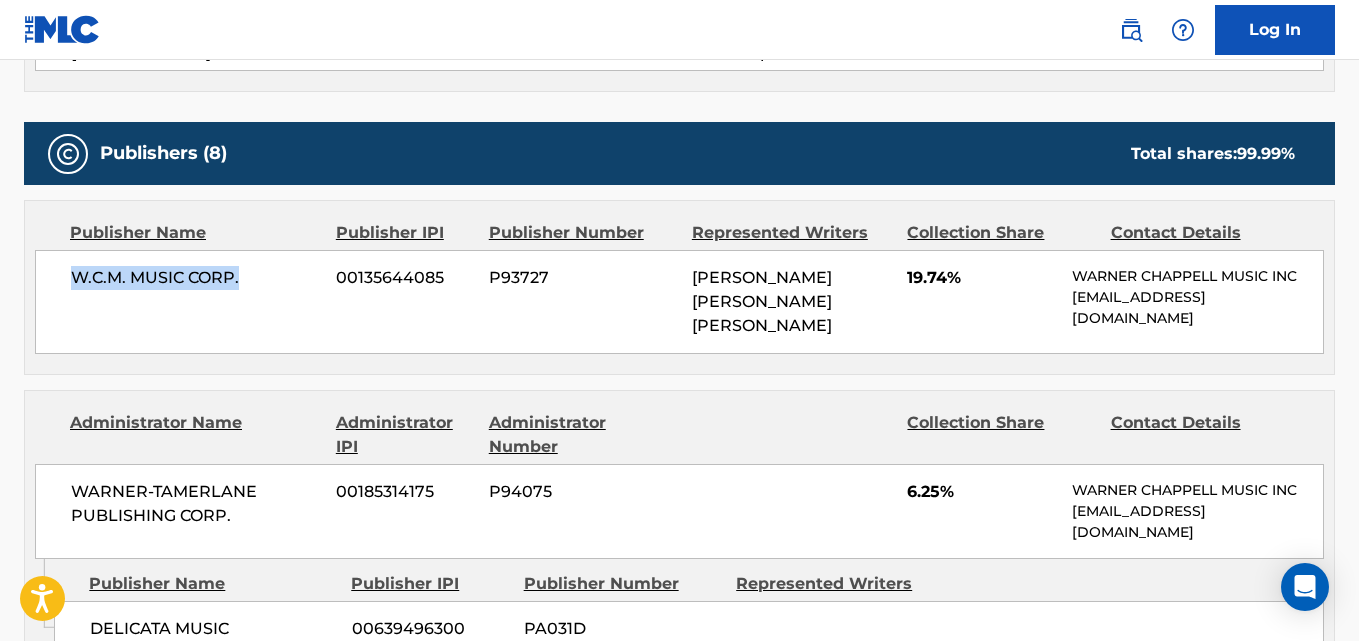 drag, startPoint x: 72, startPoint y: 278, endPoint x: 240, endPoint y: 277, distance: 168.00298 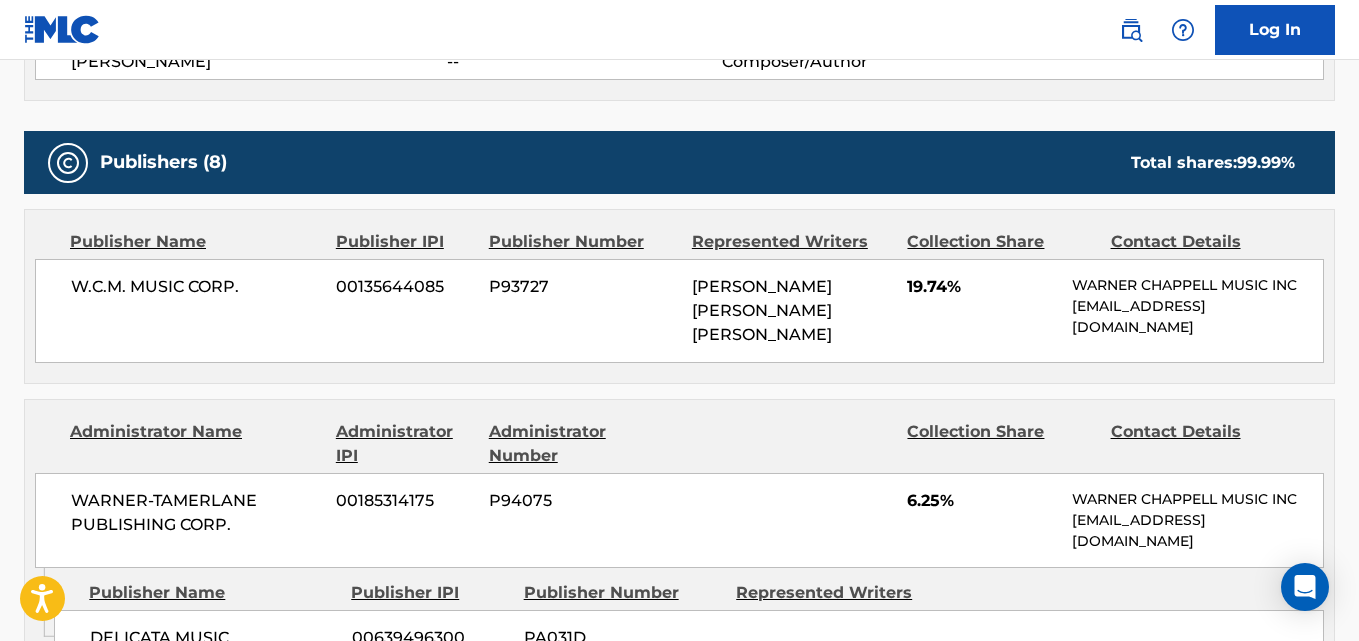 scroll, scrollTop: 1164, scrollLeft: 0, axis: vertical 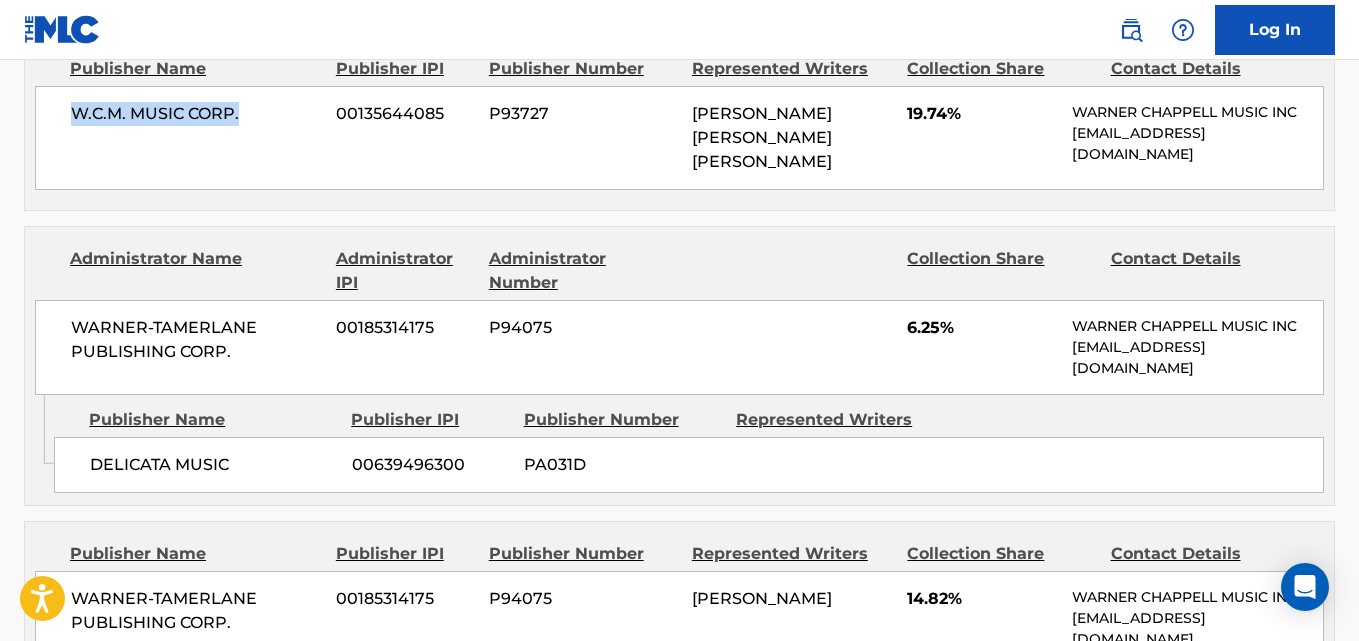 drag, startPoint x: 59, startPoint y: 111, endPoint x: 286, endPoint y: 109, distance: 227.0088 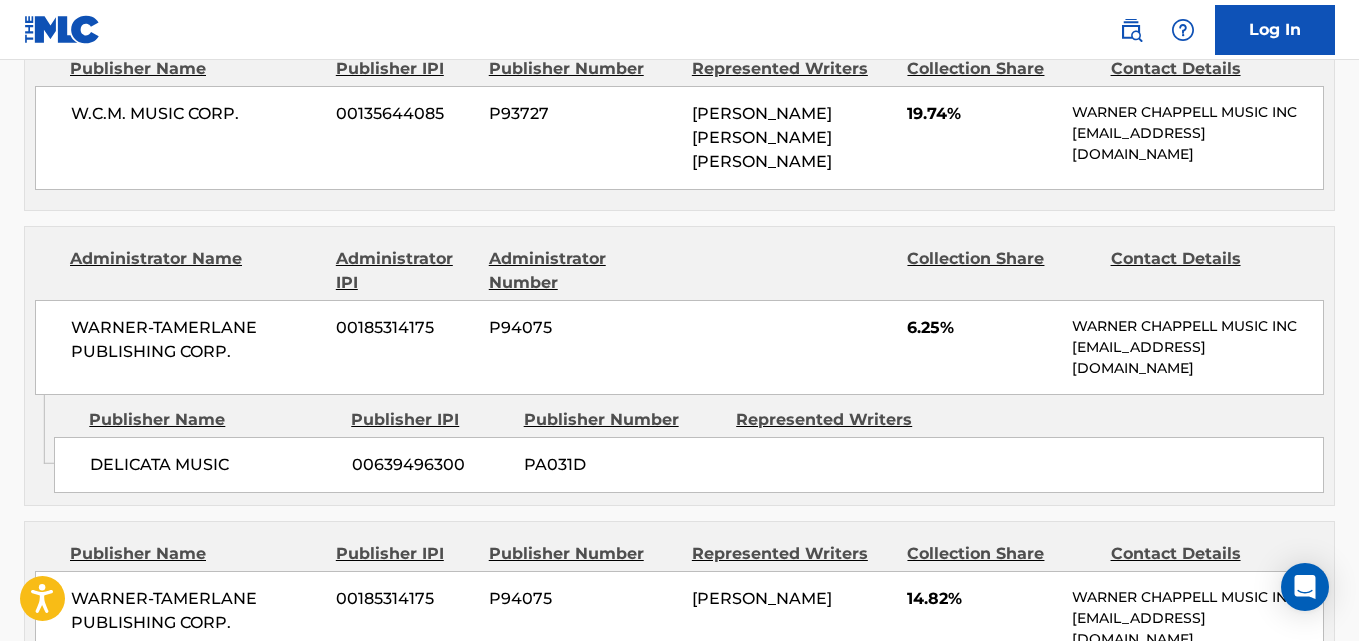 click on "19.74%" at bounding box center [982, 114] 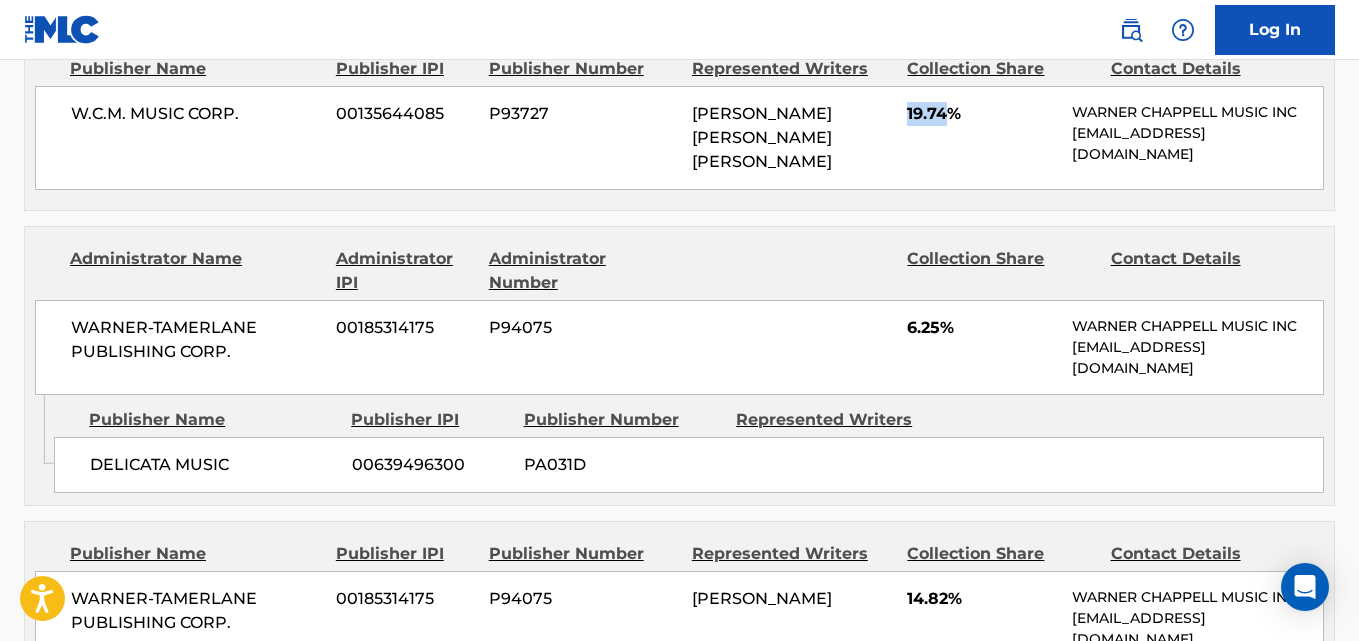click on "19.74%" at bounding box center (982, 114) 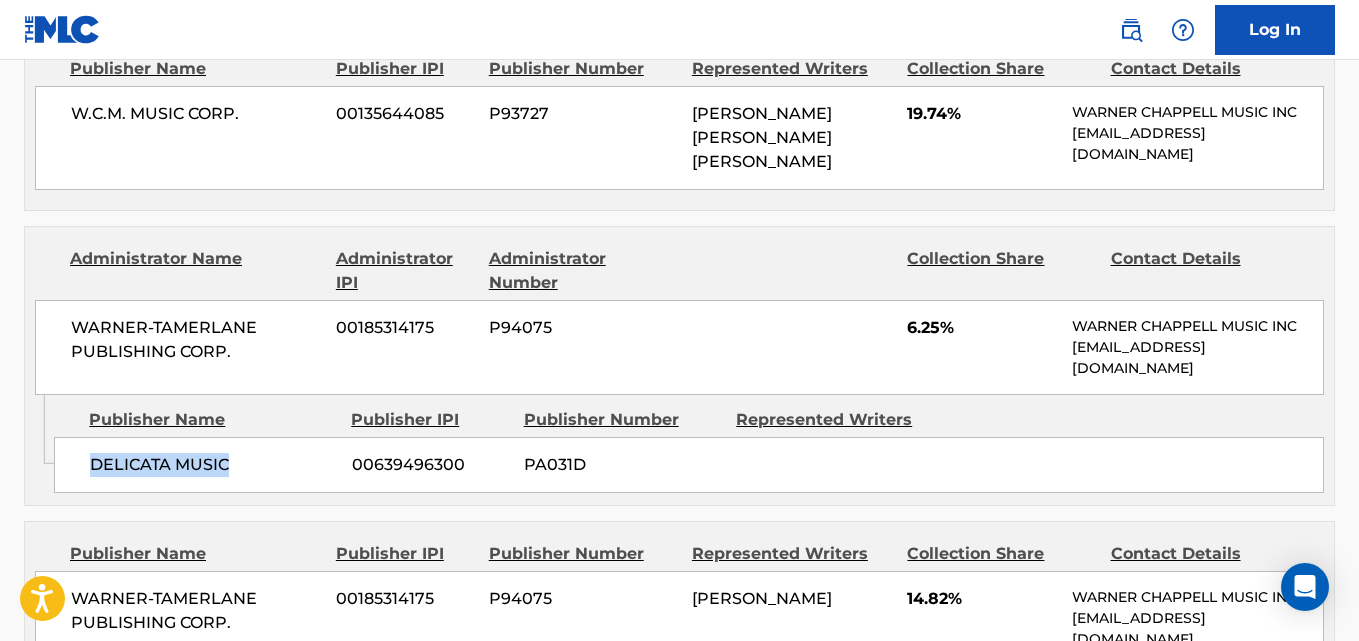 drag, startPoint x: 88, startPoint y: 471, endPoint x: 292, endPoint y: 466, distance: 204.06126 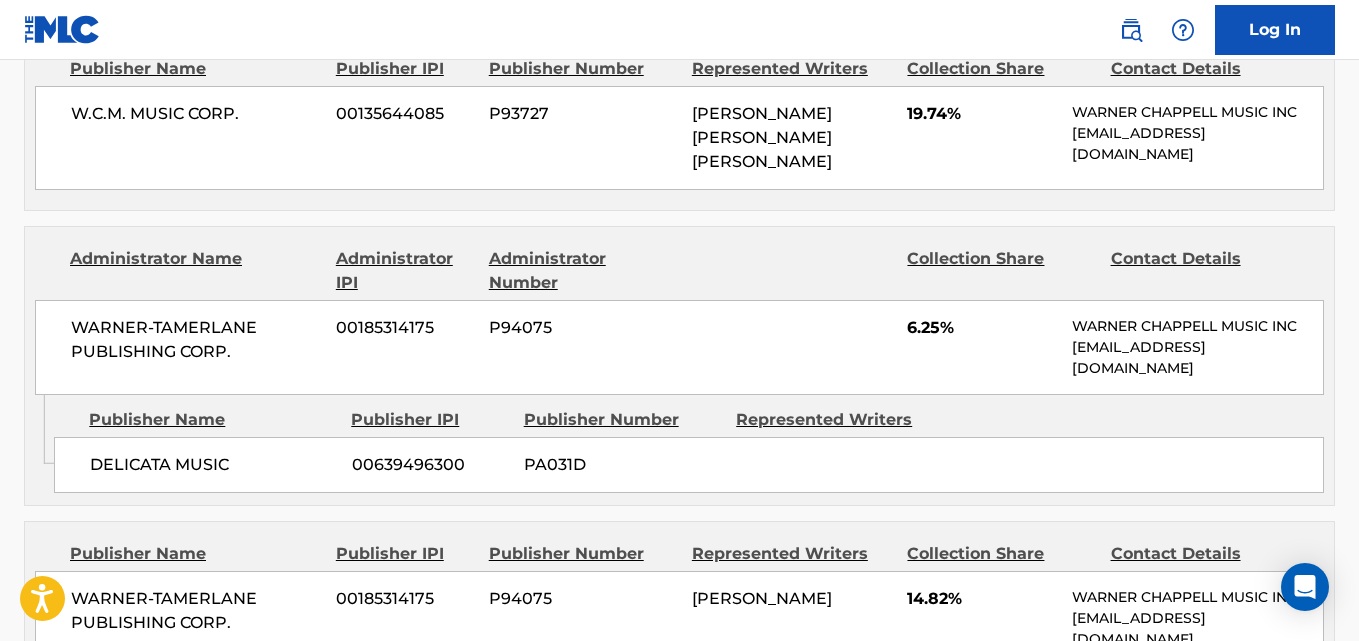 click on "6.25%" at bounding box center (982, 328) 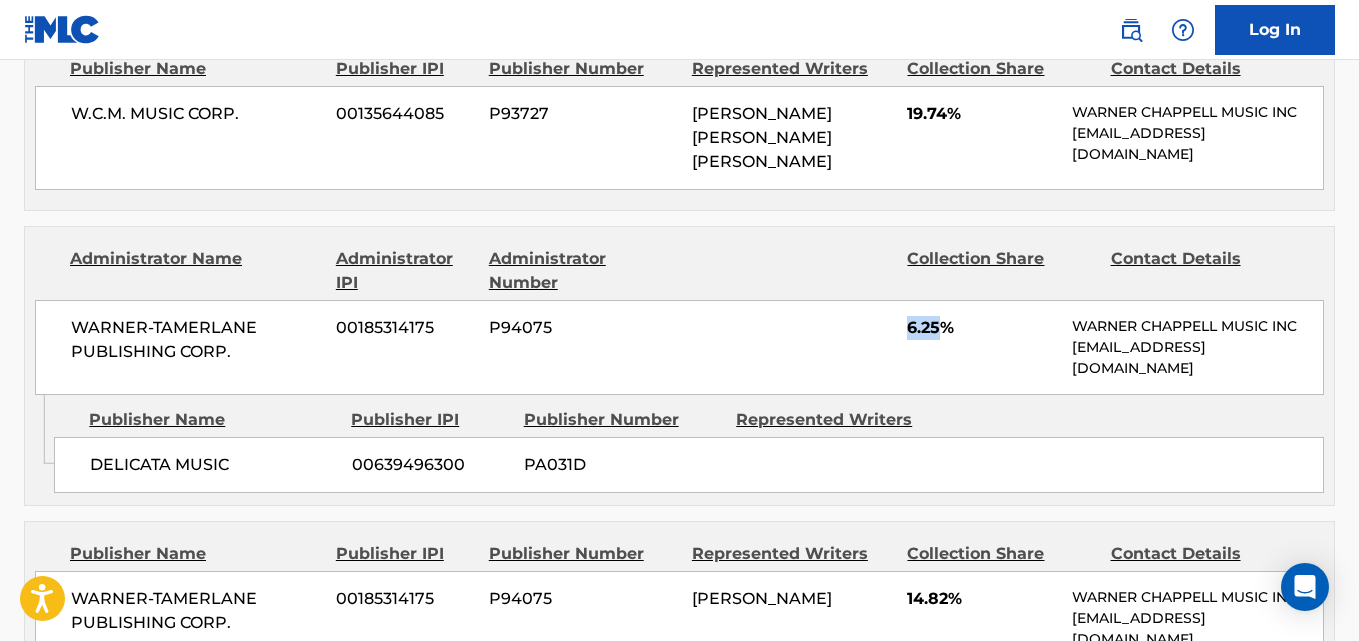 click on "6.25%" at bounding box center [982, 328] 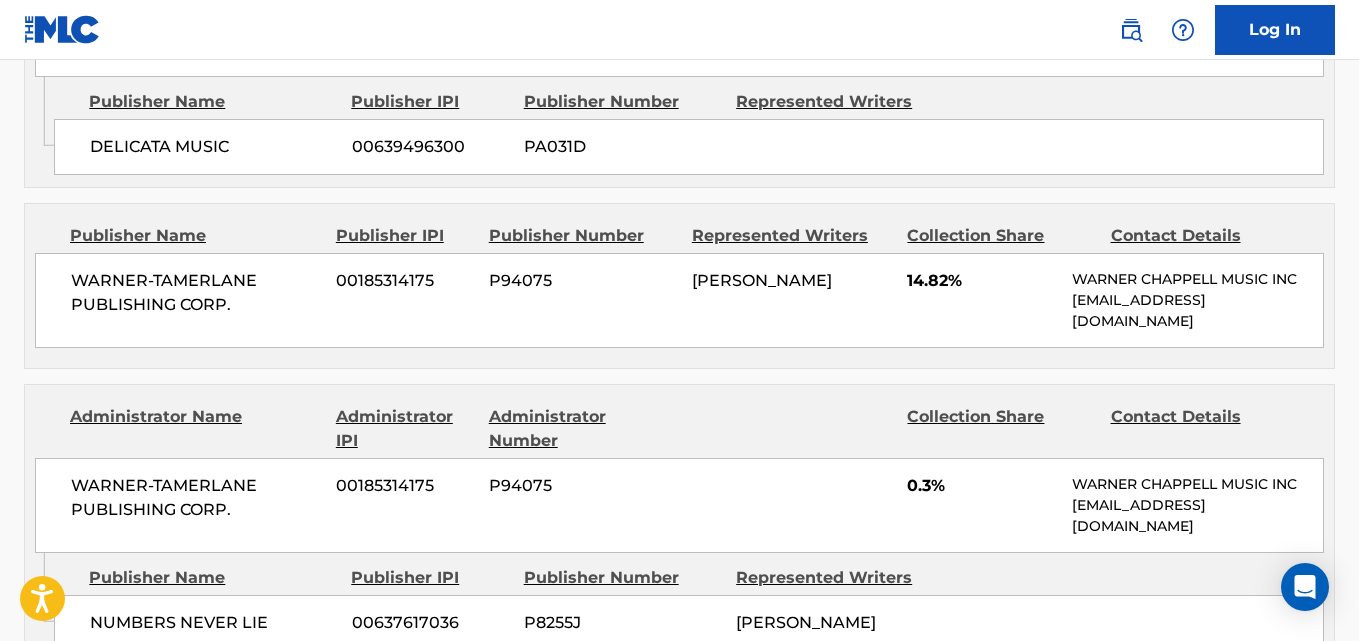 scroll, scrollTop: 1497, scrollLeft: 0, axis: vertical 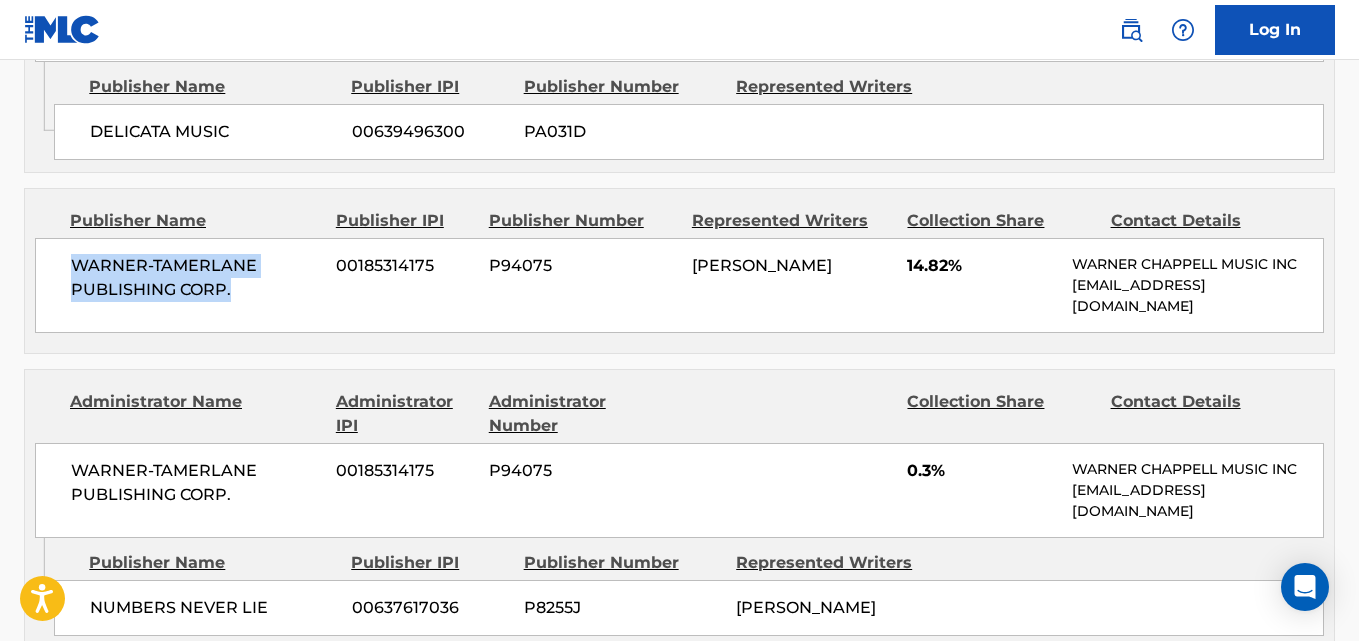 drag, startPoint x: 67, startPoint y: 256, endPoint x: 248, endPoint y: 284, distance: 183.15294 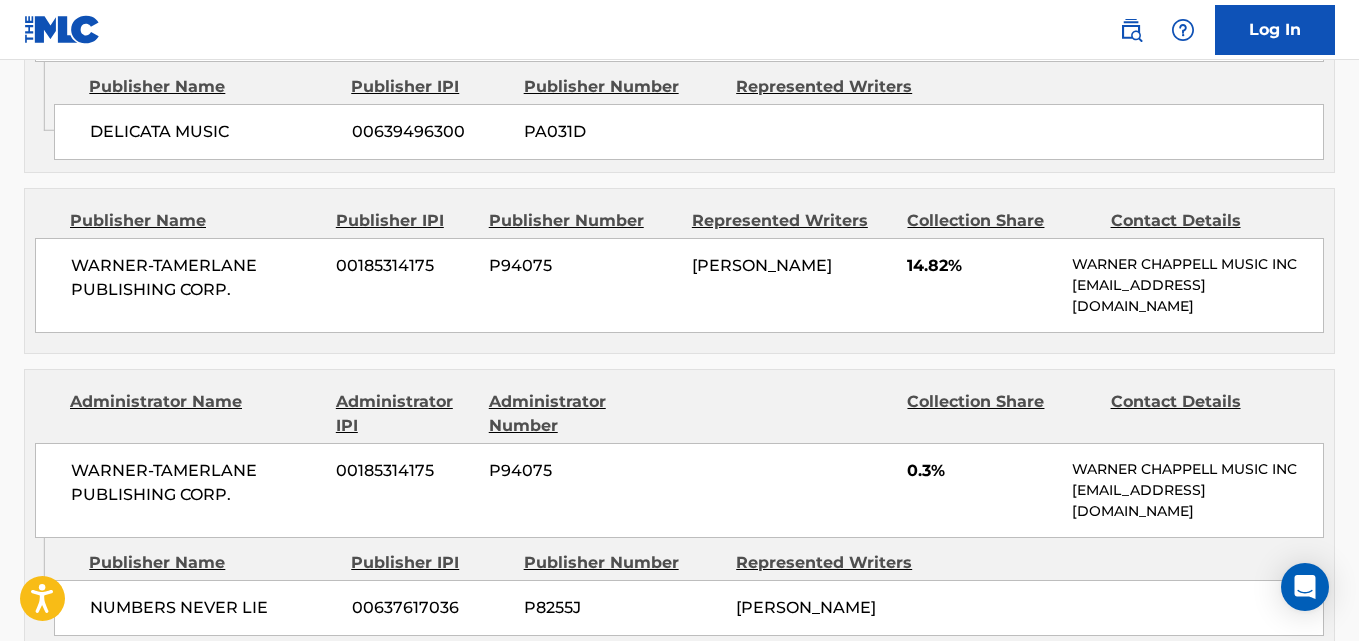 click on "14.82%" at bounding box center [982, 266] 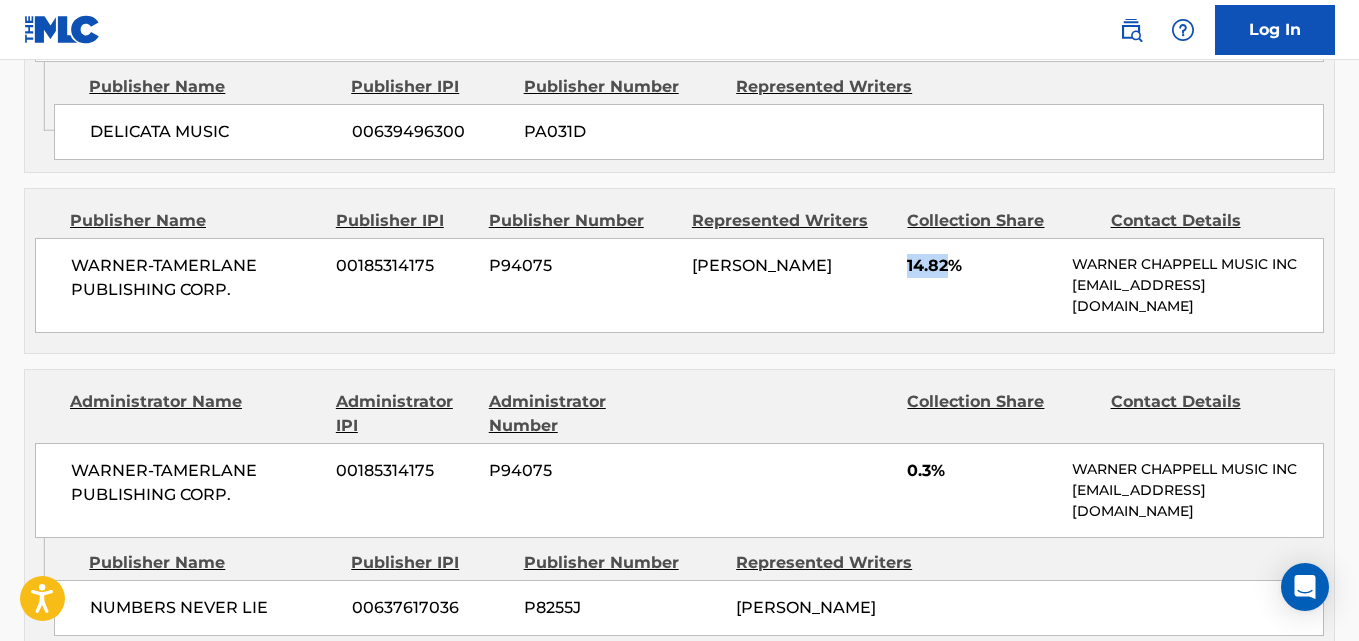 click on "14.82%" at bounding box center [982, 266] 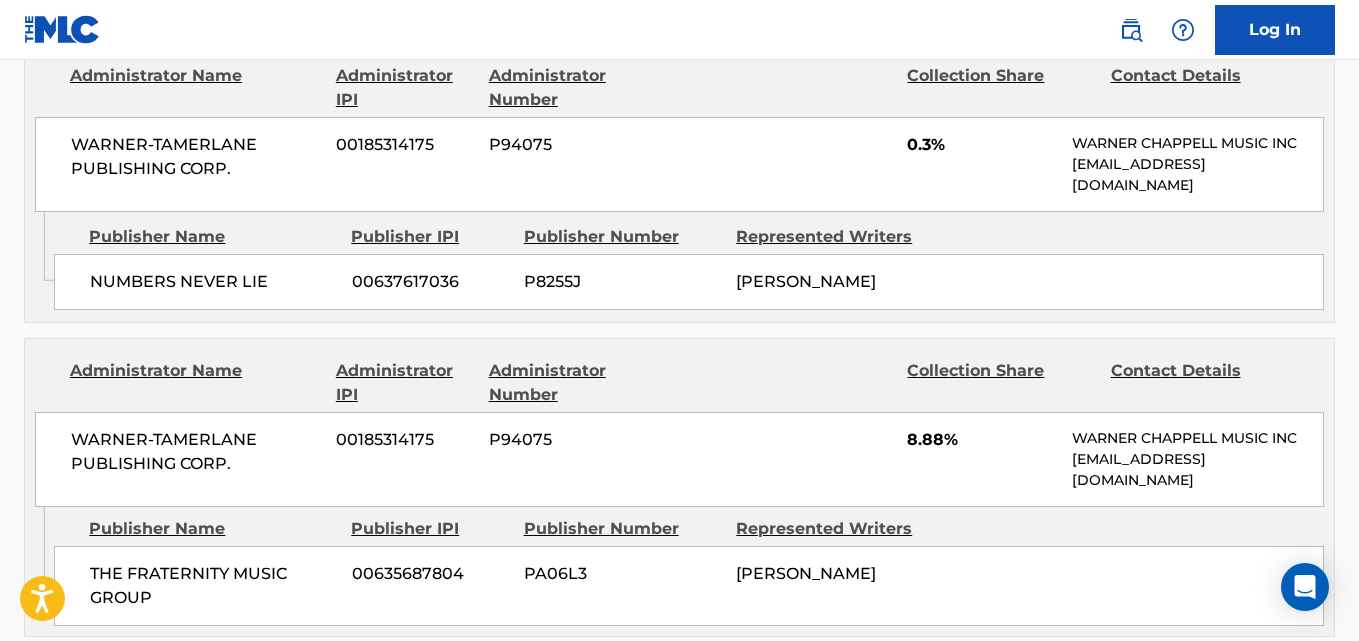 scroll, scrollTop: 1830, scrollLeft: 0, axis: vertical 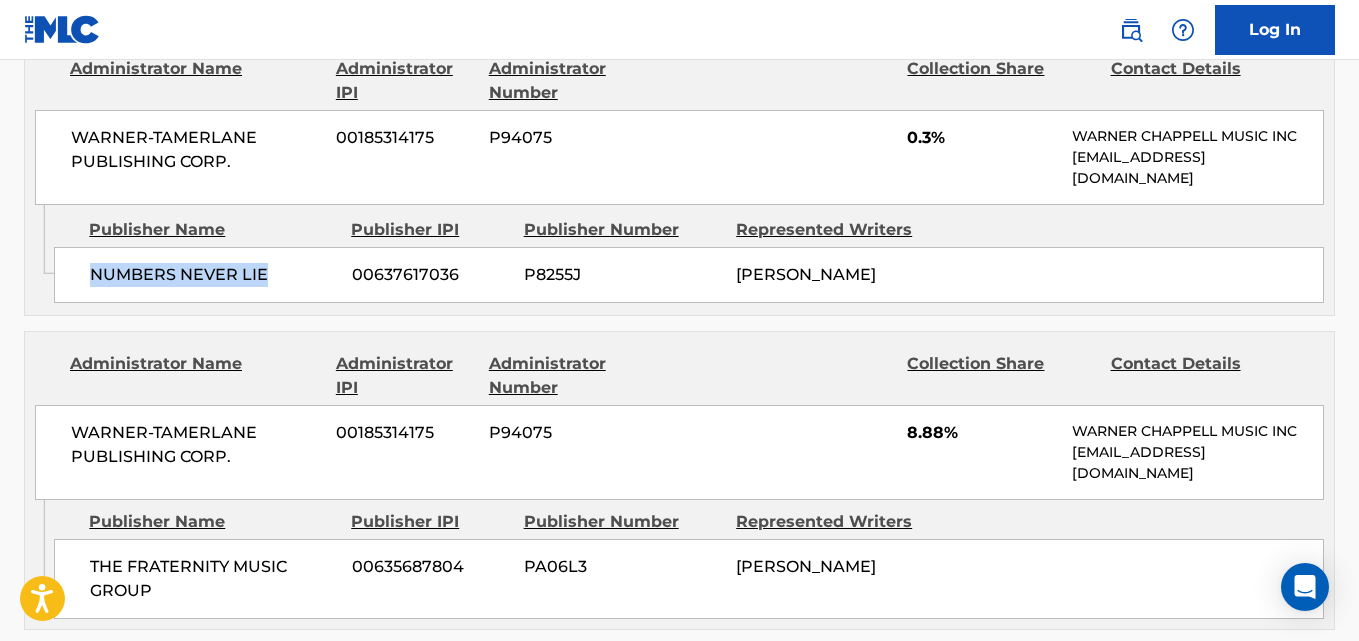 drag, startPoint x: 95, startPoint y: 283, endPoint x: 303, endPoint y: 282, distance: 208.00241 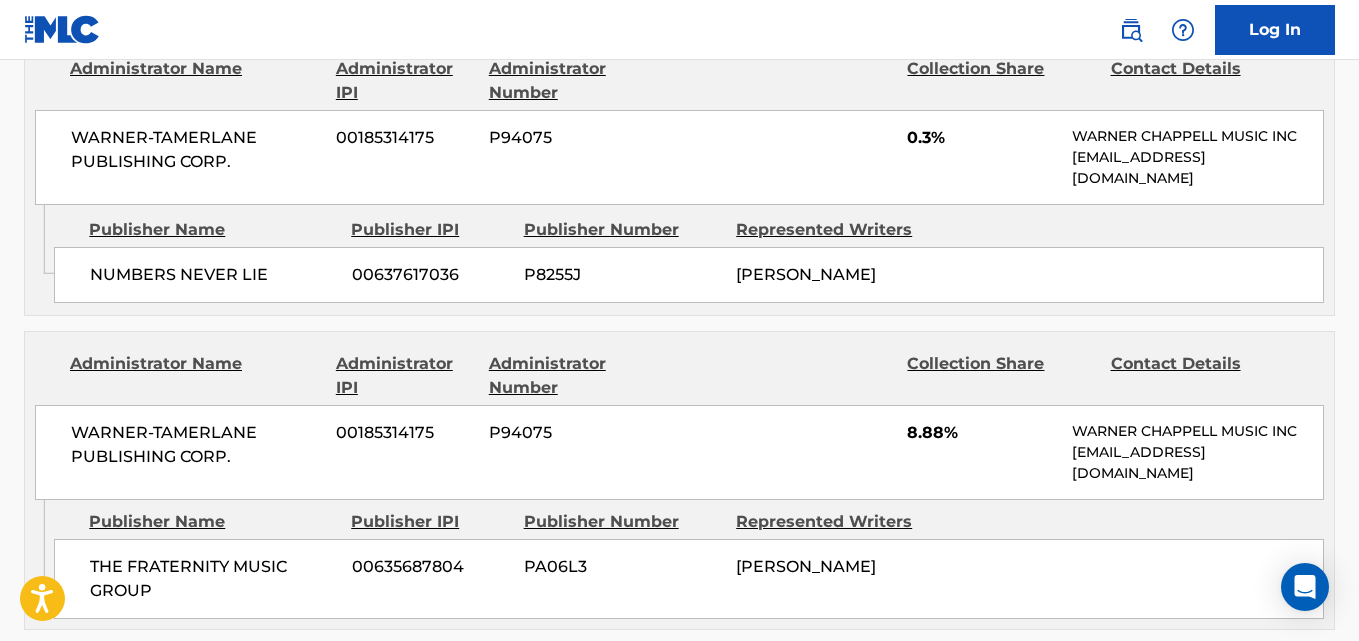 click on "0.3%" at bounding box center (982, 138) 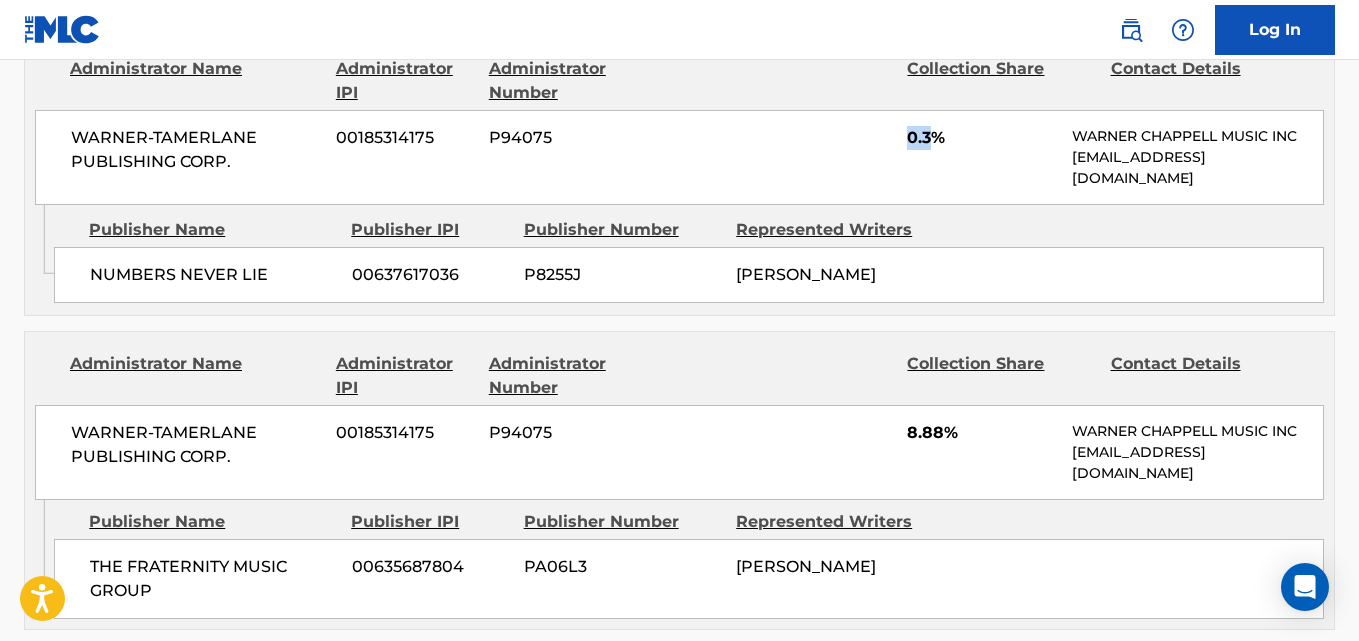 click on "0.3%" at bounding box center (982, 138) 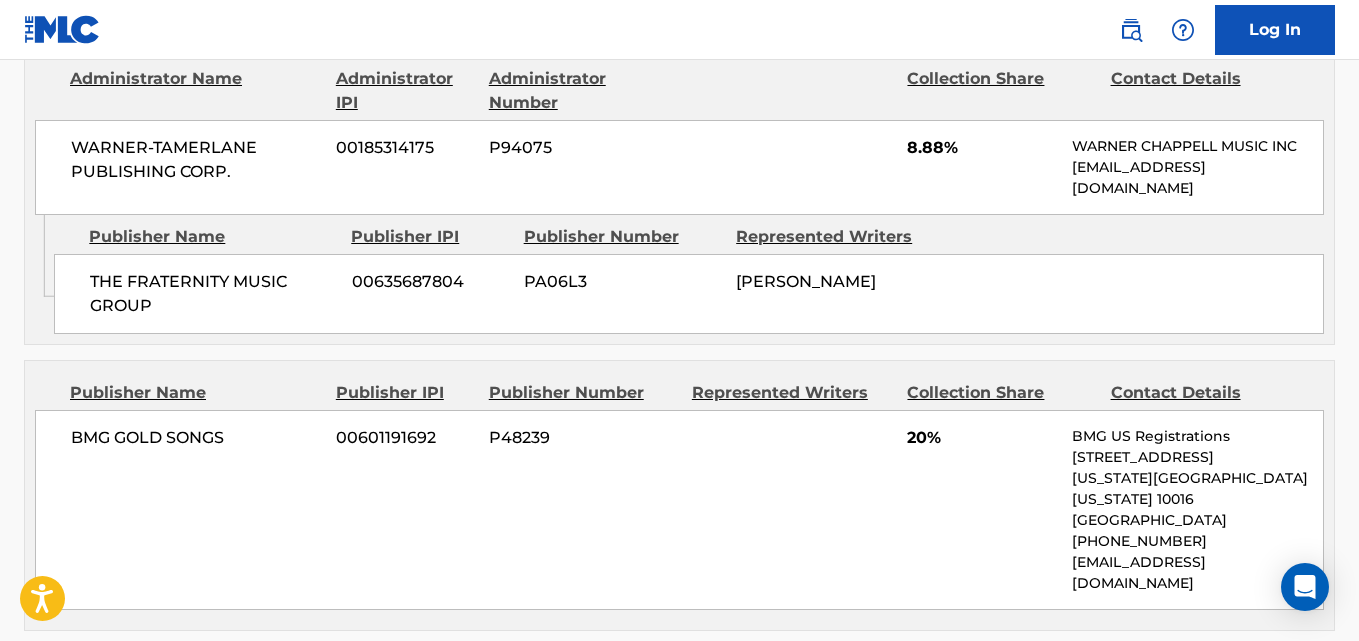scroll, scrollTop: 2164, scrollLeft: 0, axis: vertical 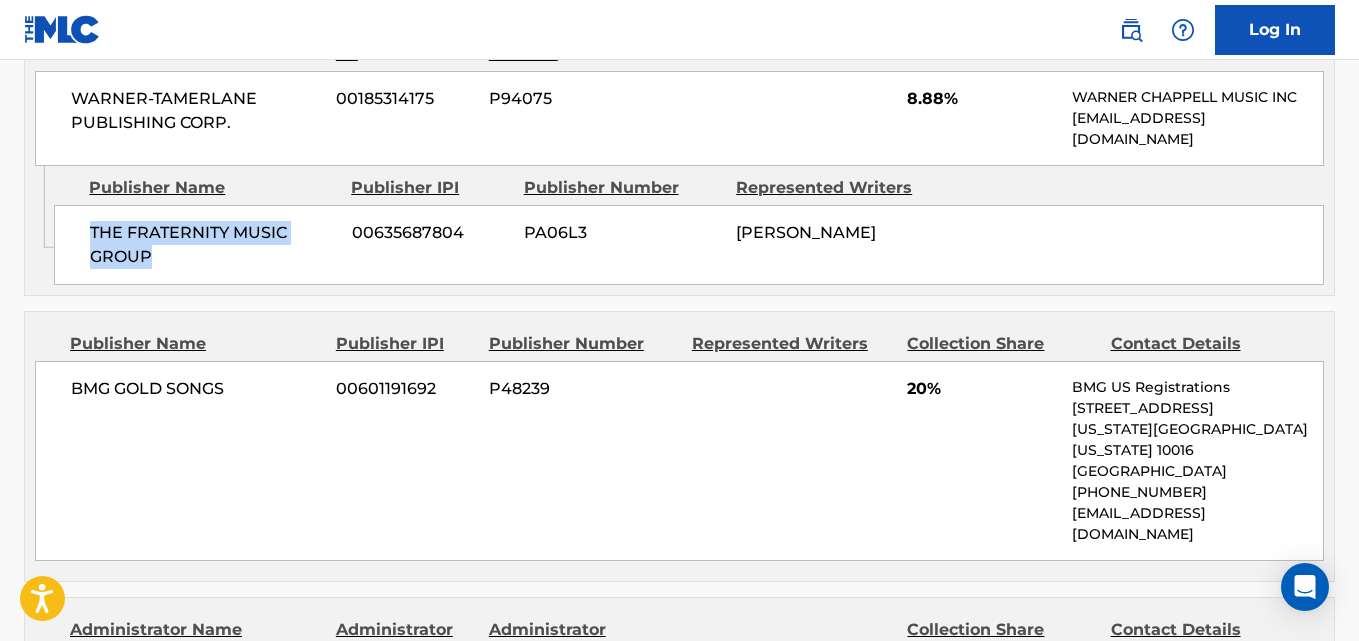 drag, startPoint x: 86, startPoint y: 244, endPoint x: 233, endPoint y: 271, distance: 149.45903 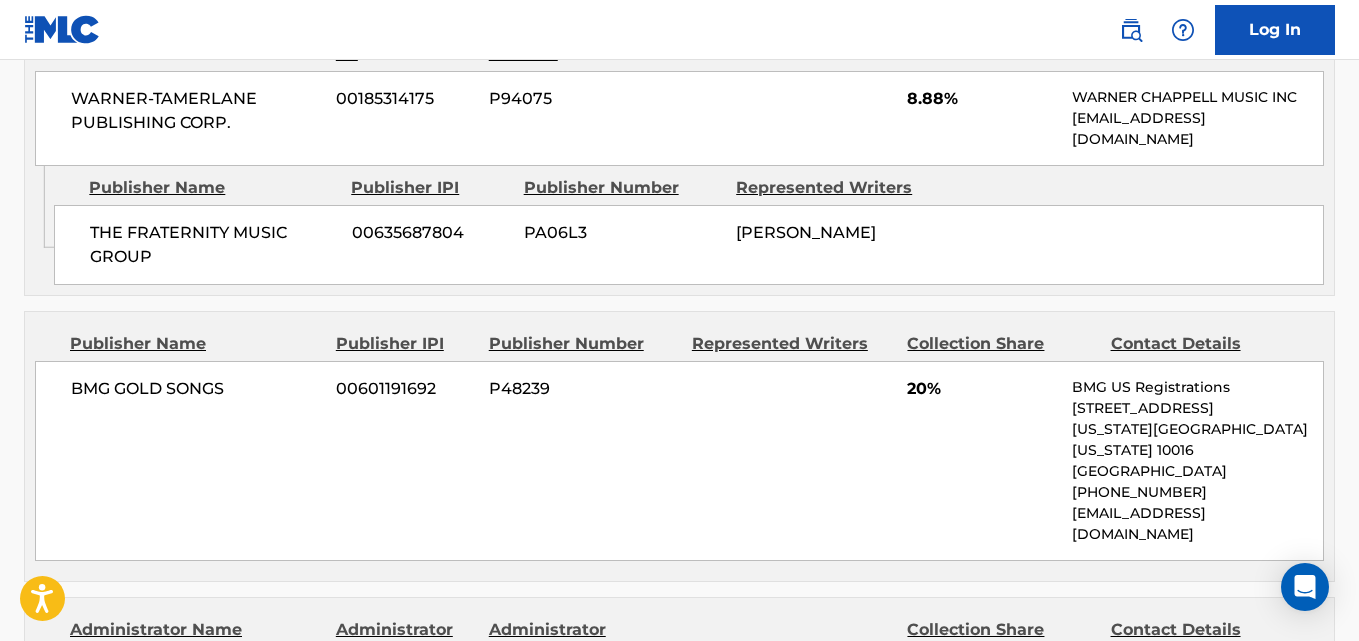 click on "8.88%" at bounding box center (982, 99) 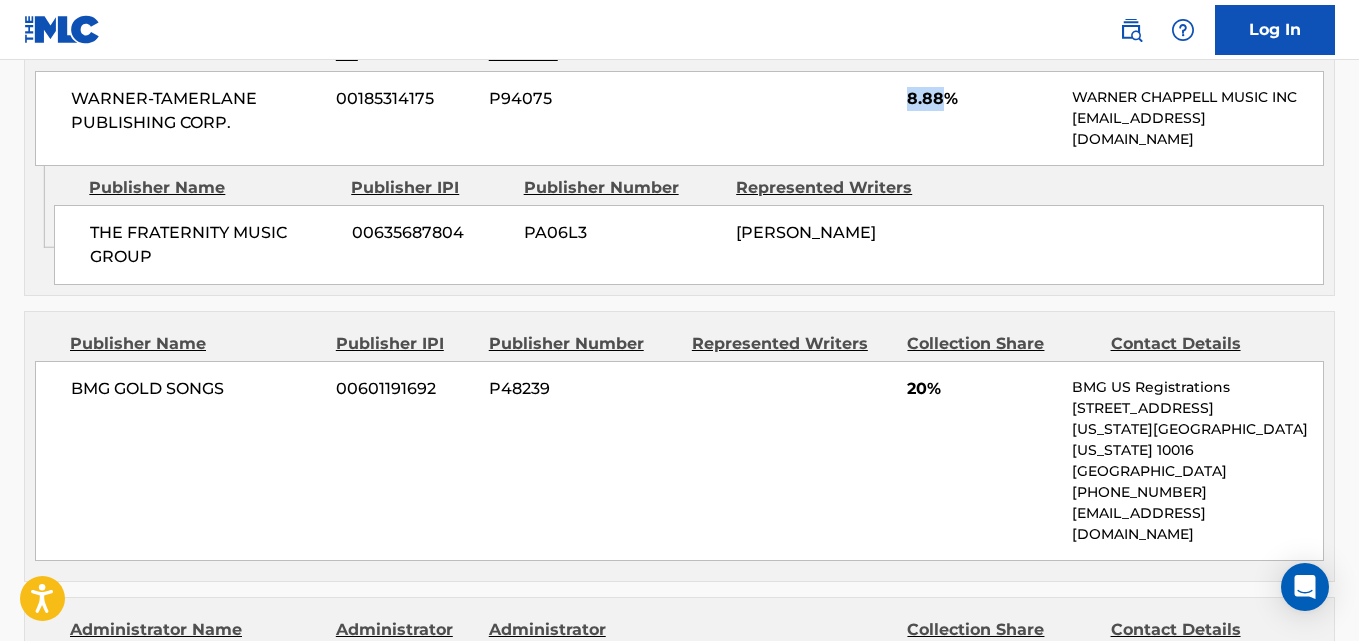 click on "8.88%" at bounding box center (982, 99) 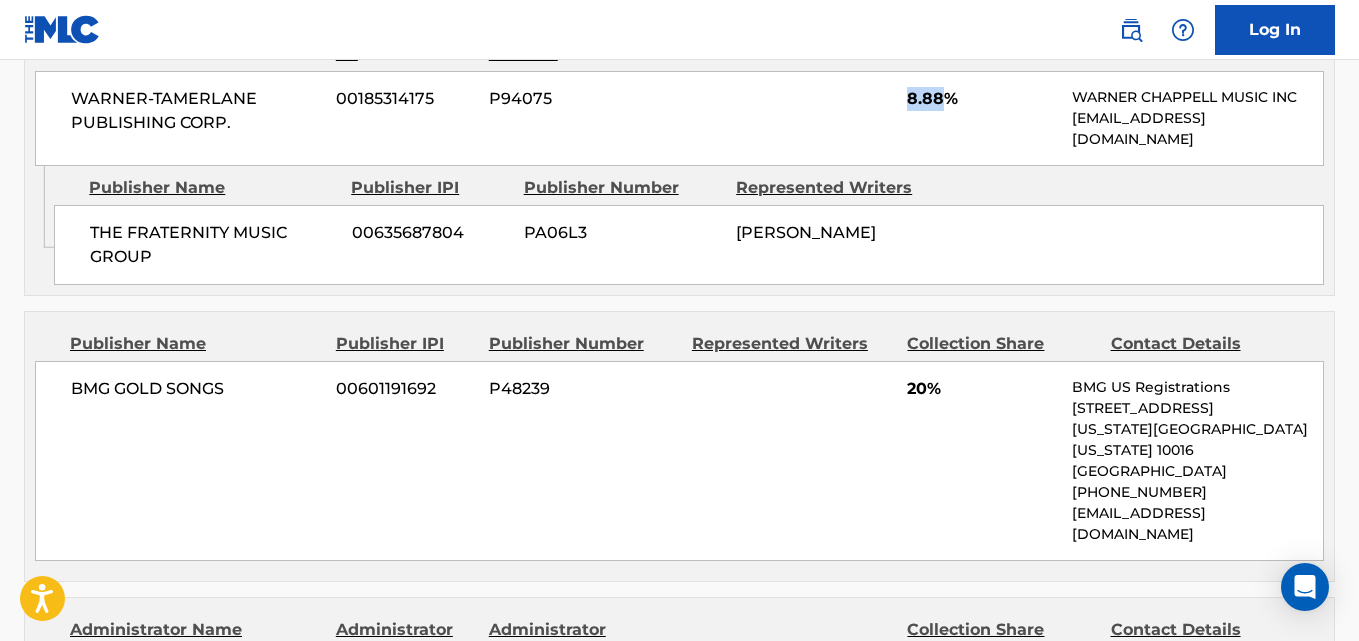 scroll, scrollTop: 2330, scrollLeft: 0, axis: vertical 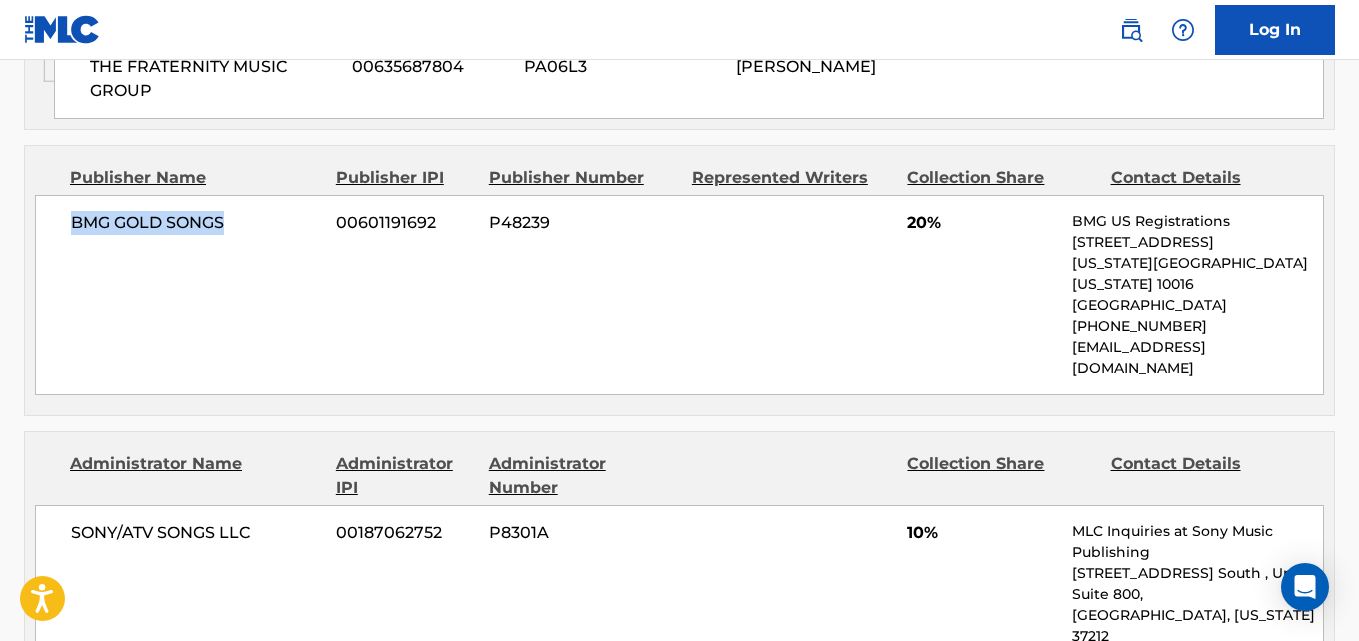 drag, startPoint x: 61, startPoint y: 247, endPoint x: 244, endPoint y: 247, distance: 183 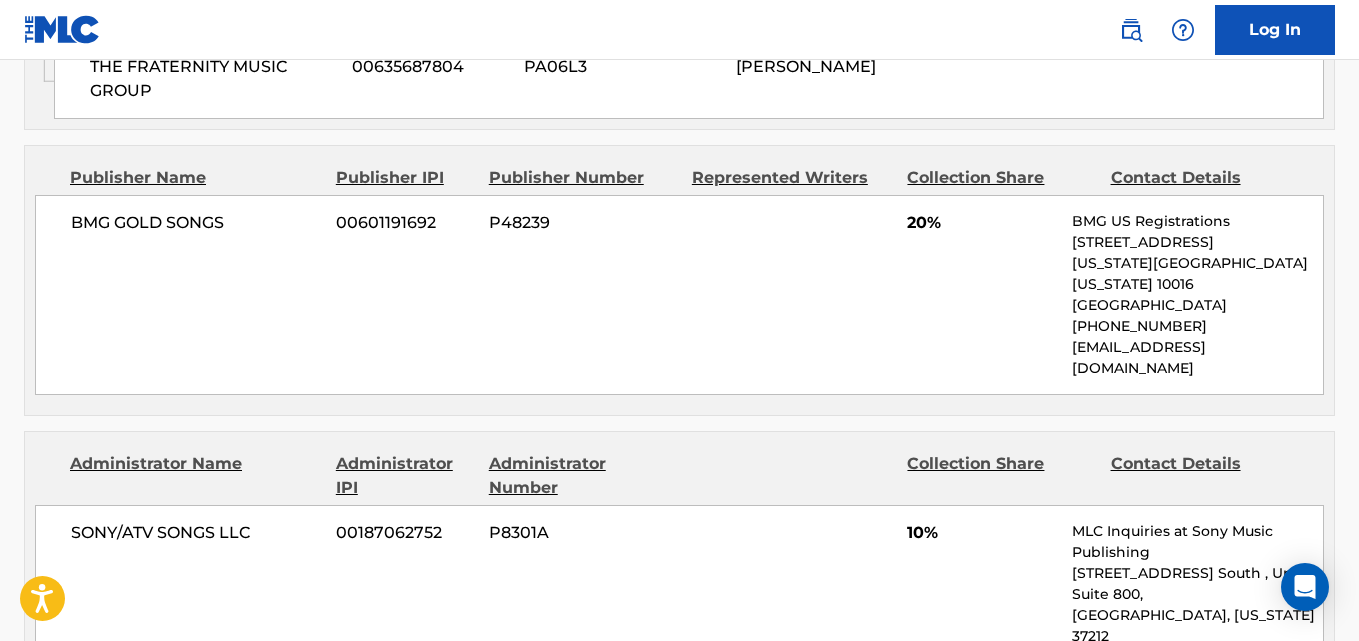 click on "20%" at bounding box center (982, 223) 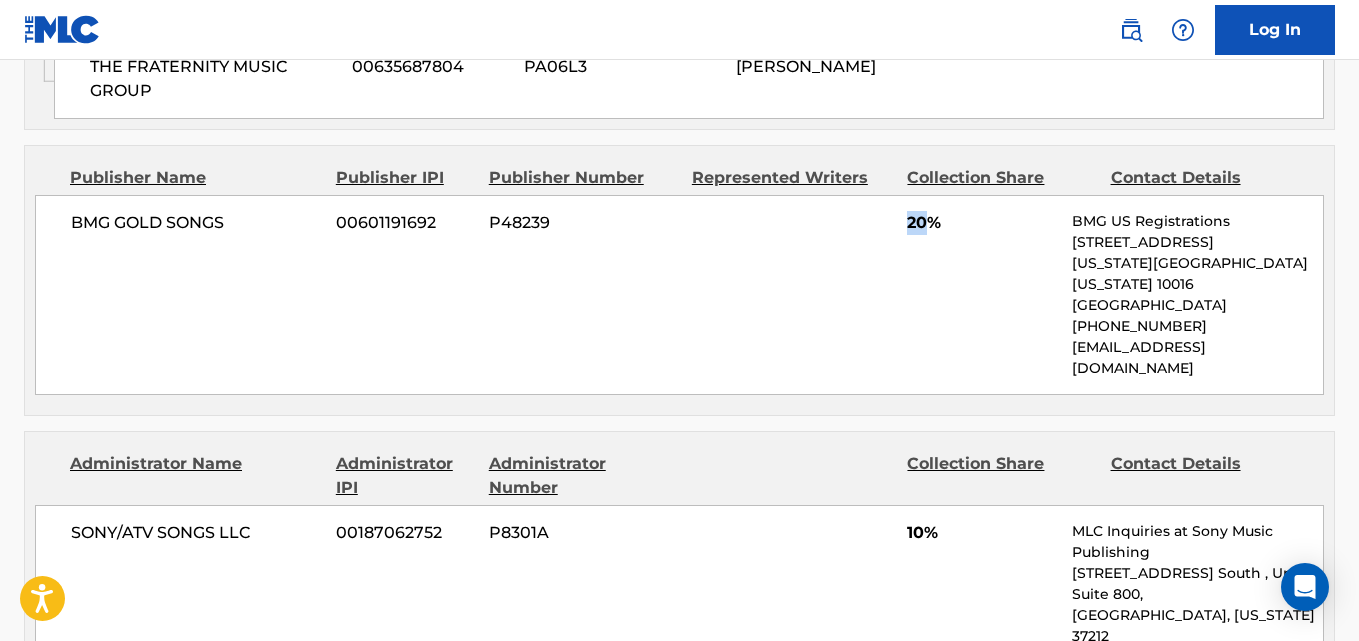 click on "20%" at bounding box center [982, 223] 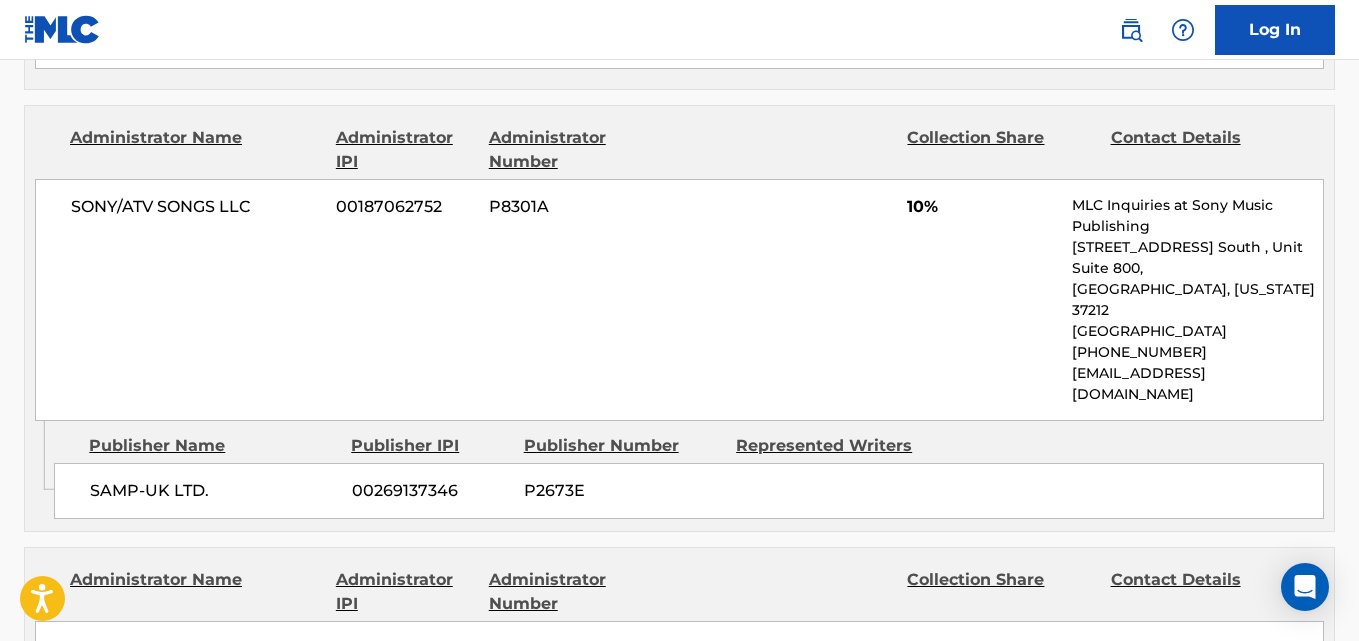 scroll, scrollTop: 2664, scrollLeft: 0, axis: vertical 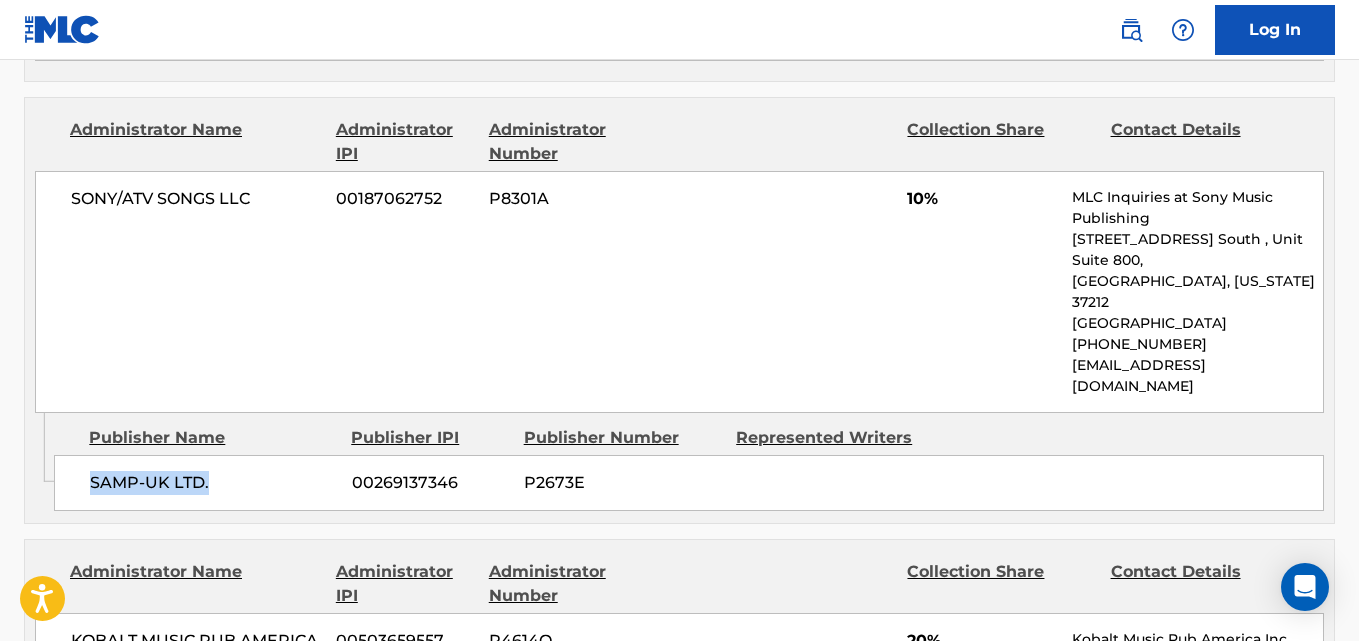 drag, startPoint x: 77, startPoint y: 411, endPoint x: 280, endPoint y: 411, distance: 203 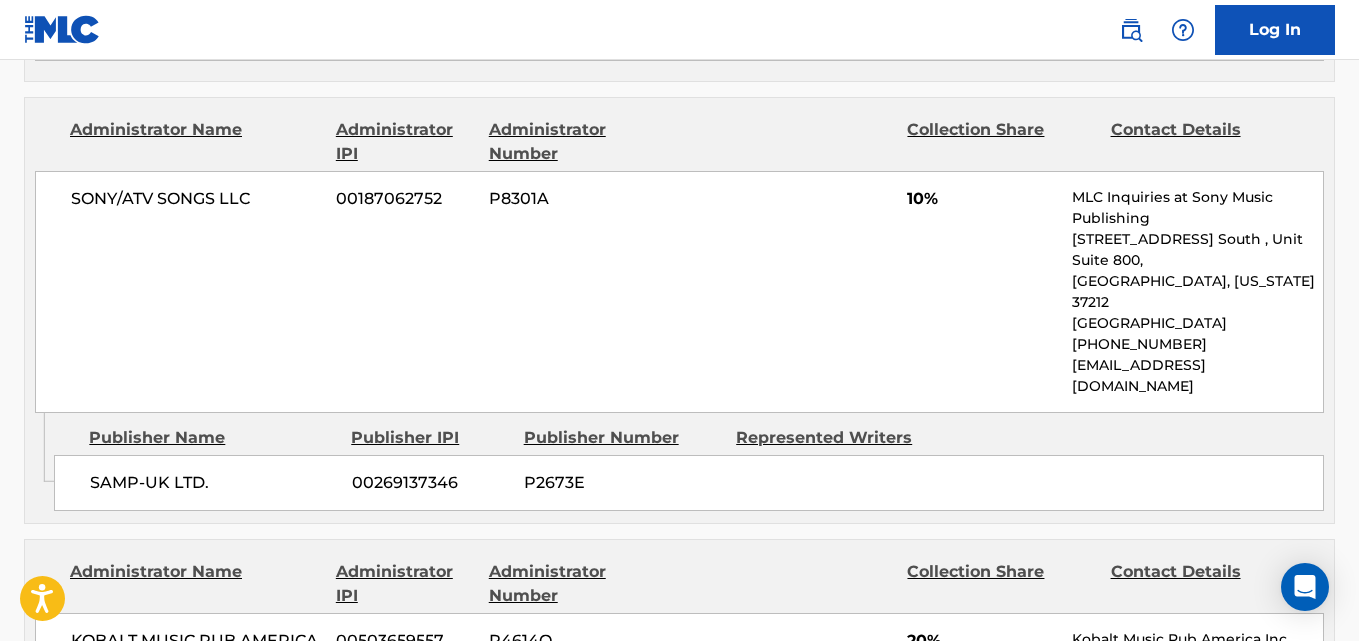 click on "10%" at bounding box center [982, 199] 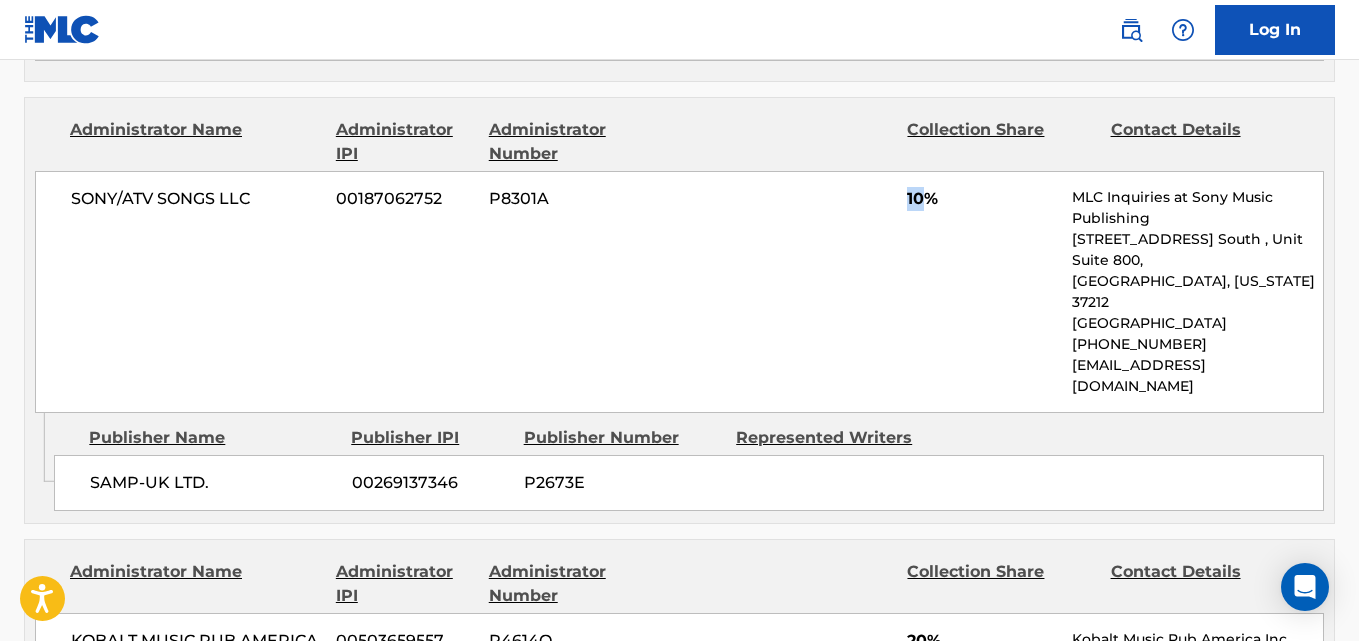 click on "10%" at bounding box center (982, 199) 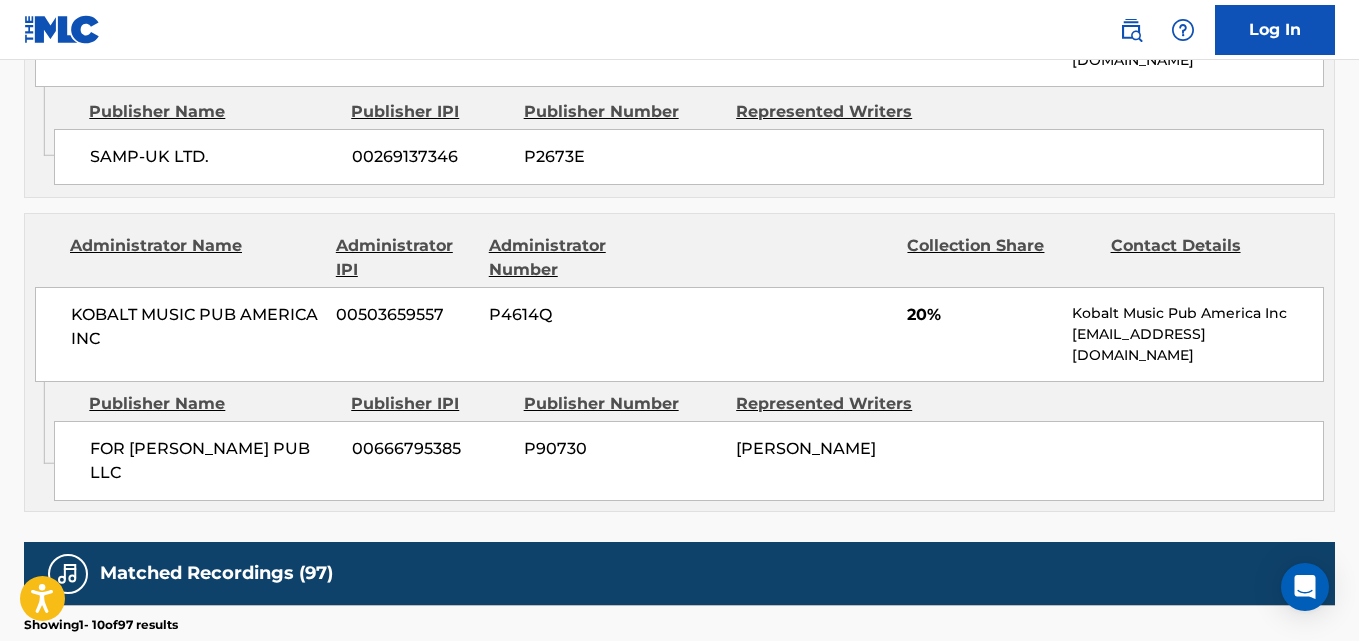 scroll, scrollTop: 2997, scrollLeft: 0, axis: vertical 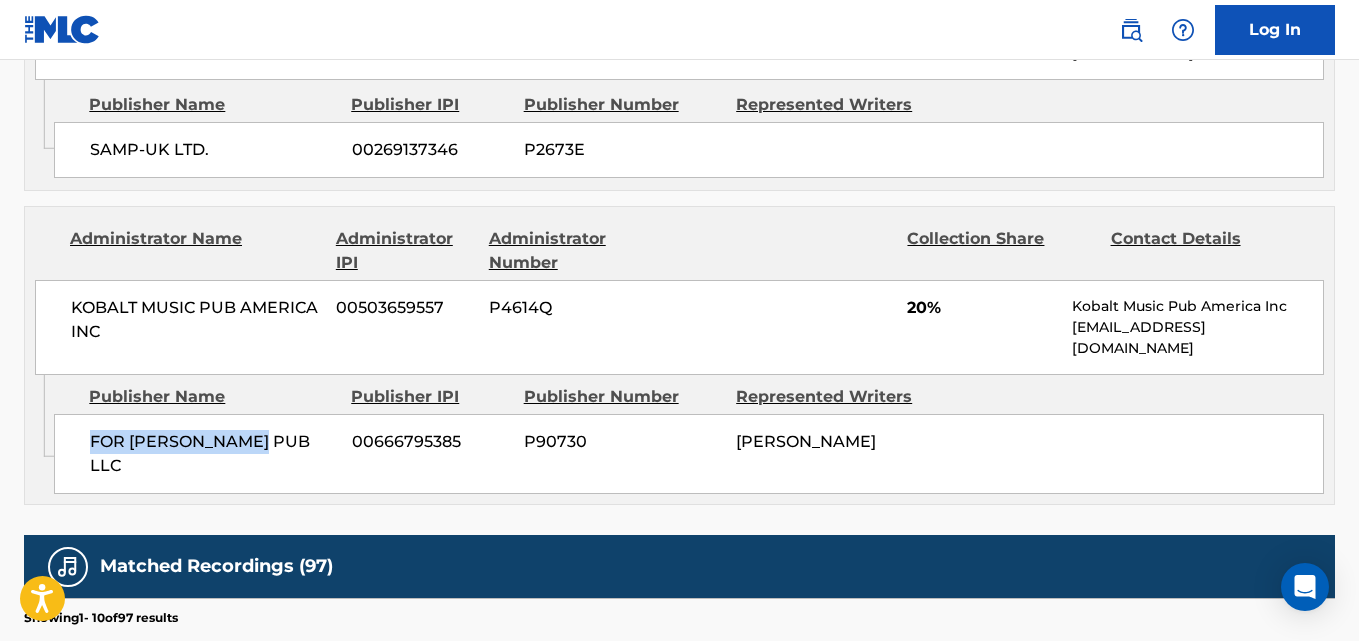 drag, startPoint x: 90, startPoint y: 382, endPoint x: 260, endPoint y: 380, distance: 170.01176 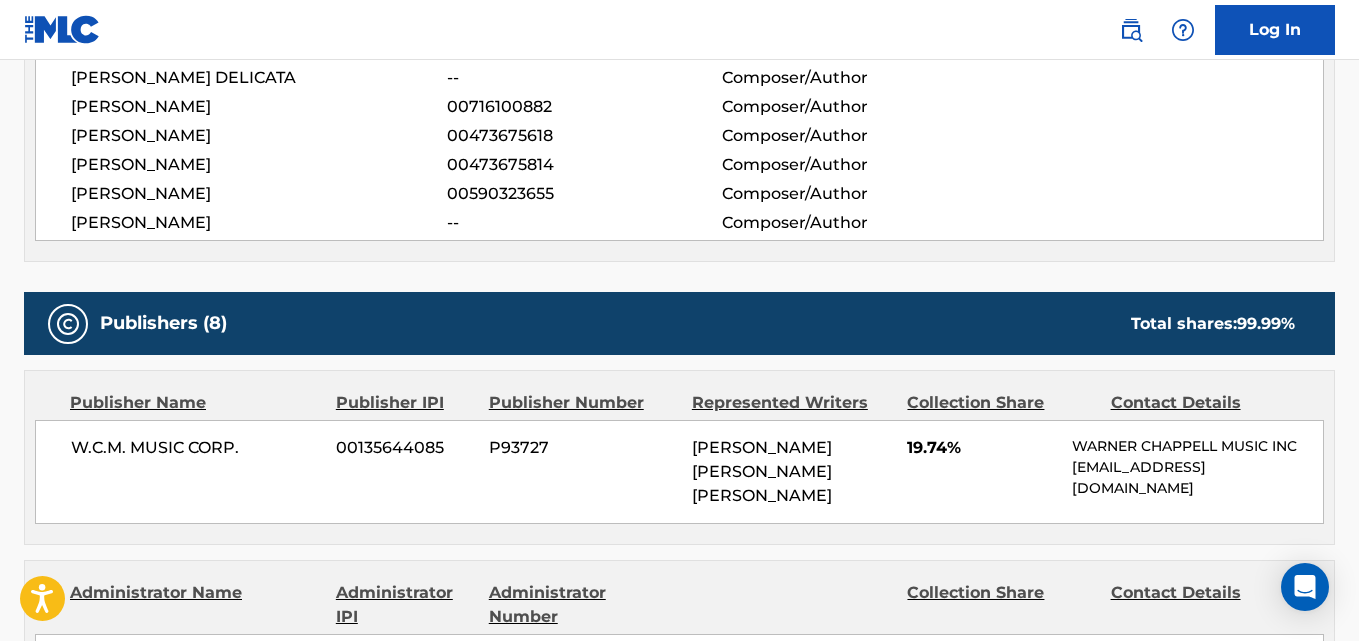scroll, scrollTop: 0, scrollLeft: 0, axis: both 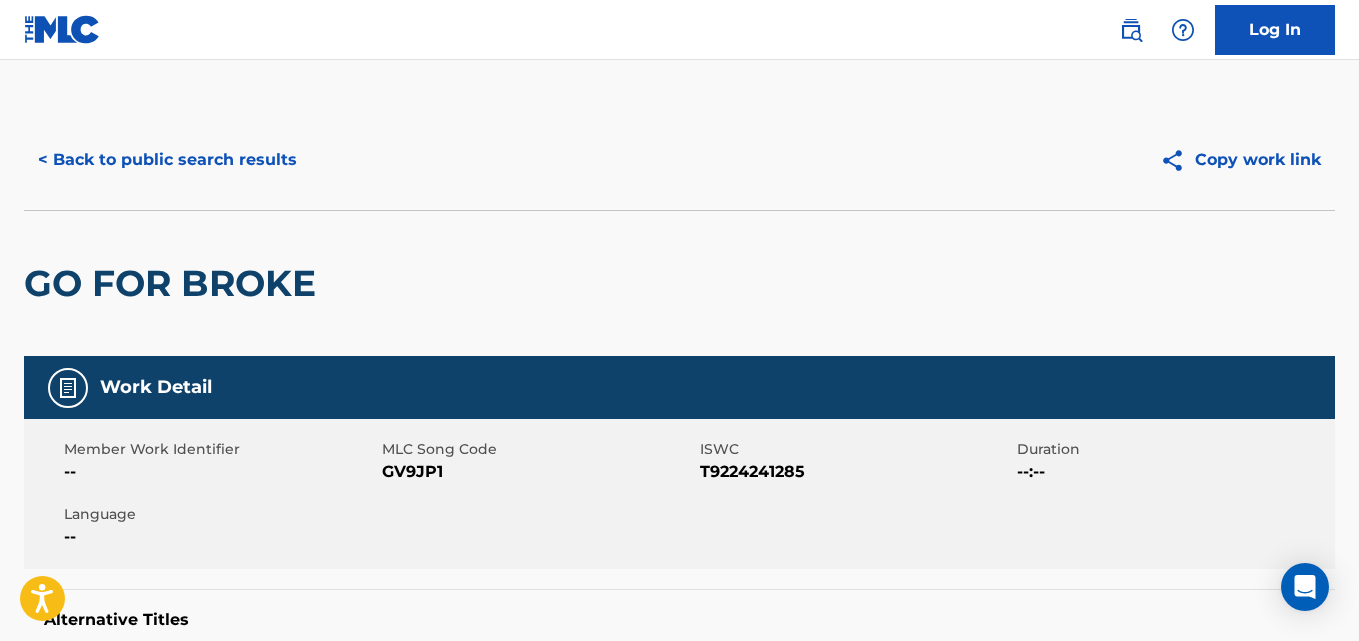 click on "< Back to public search results" at bounding box center (167, 160) 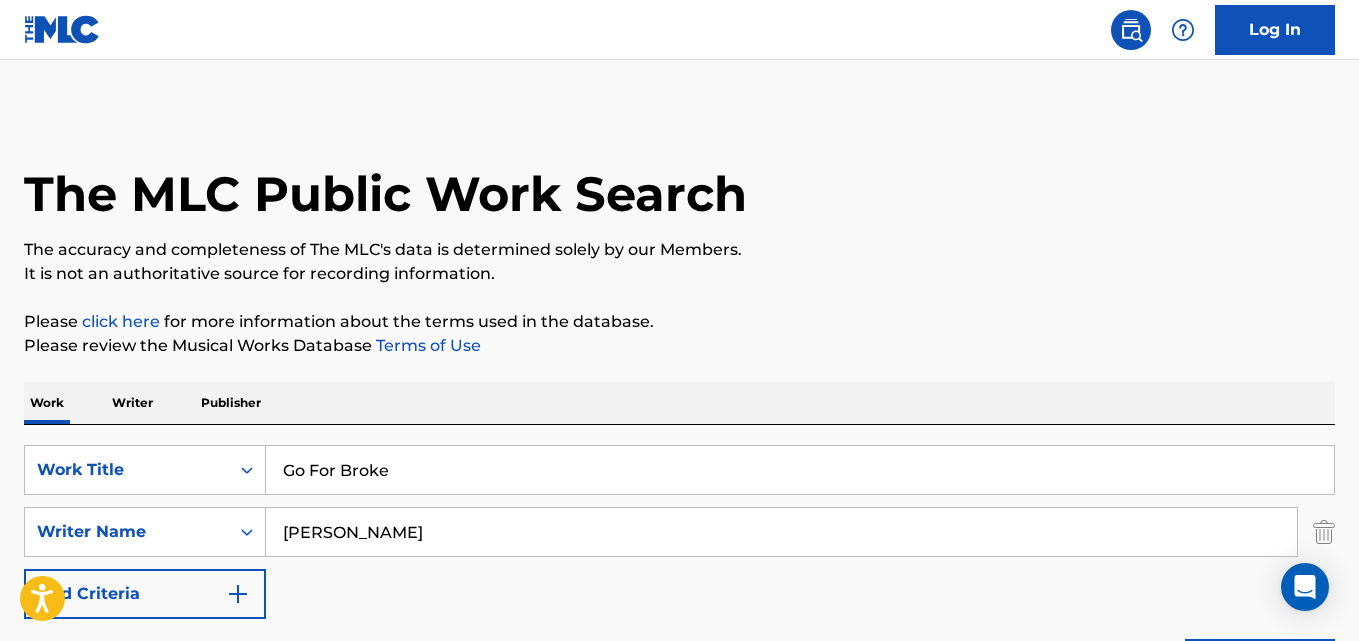 scroll, scrollTop: 279, scrollLeft: 0, axis: vertical 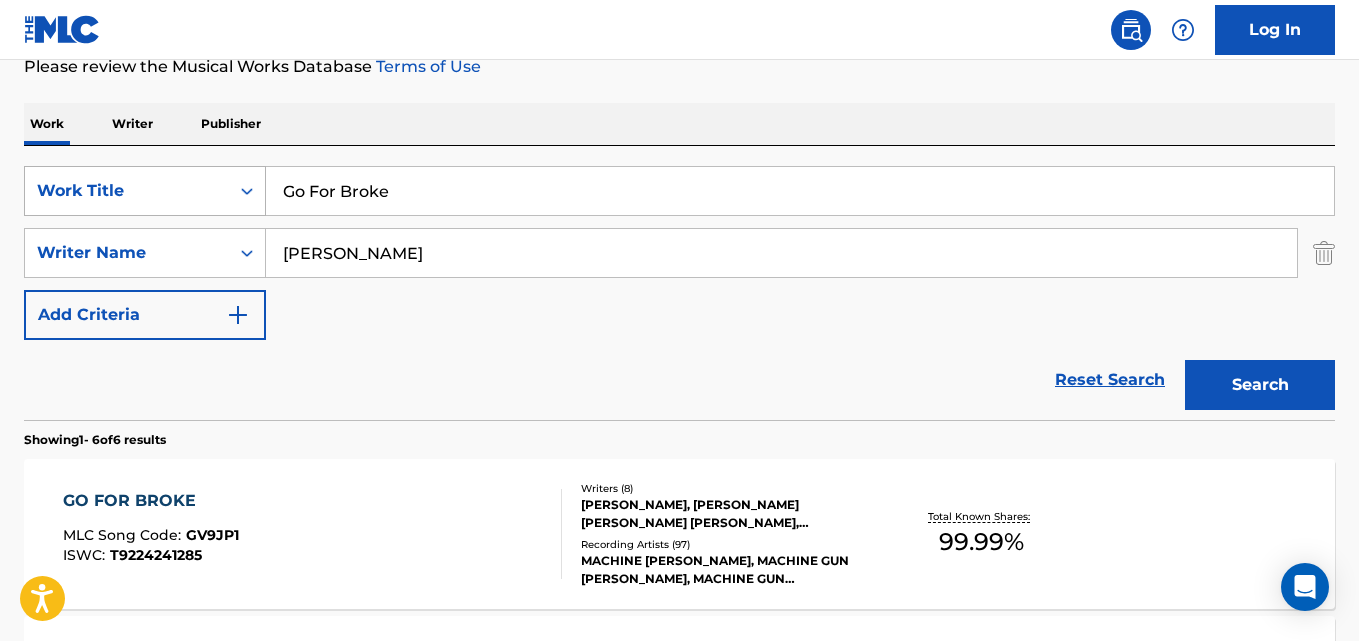 drag, startPoint x: 428, startPoint y: 187, endPoint x: 72, endPoint y: 202, distance: 356.31586 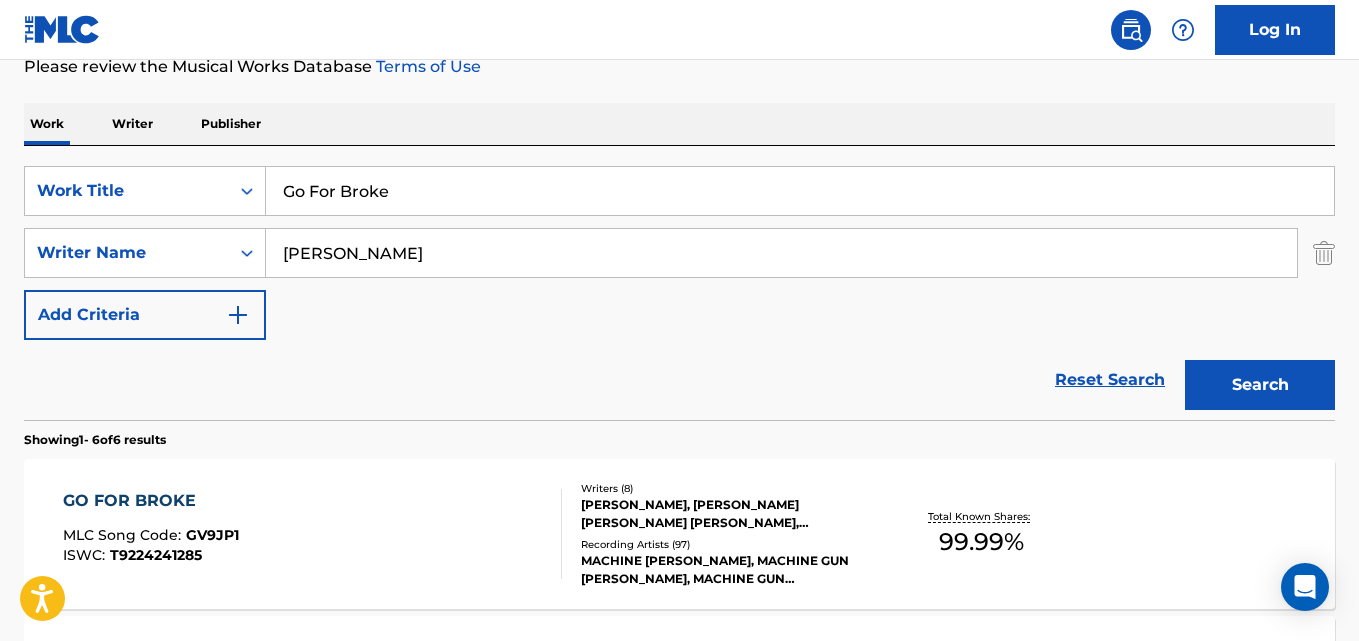 paste on "d Save M" 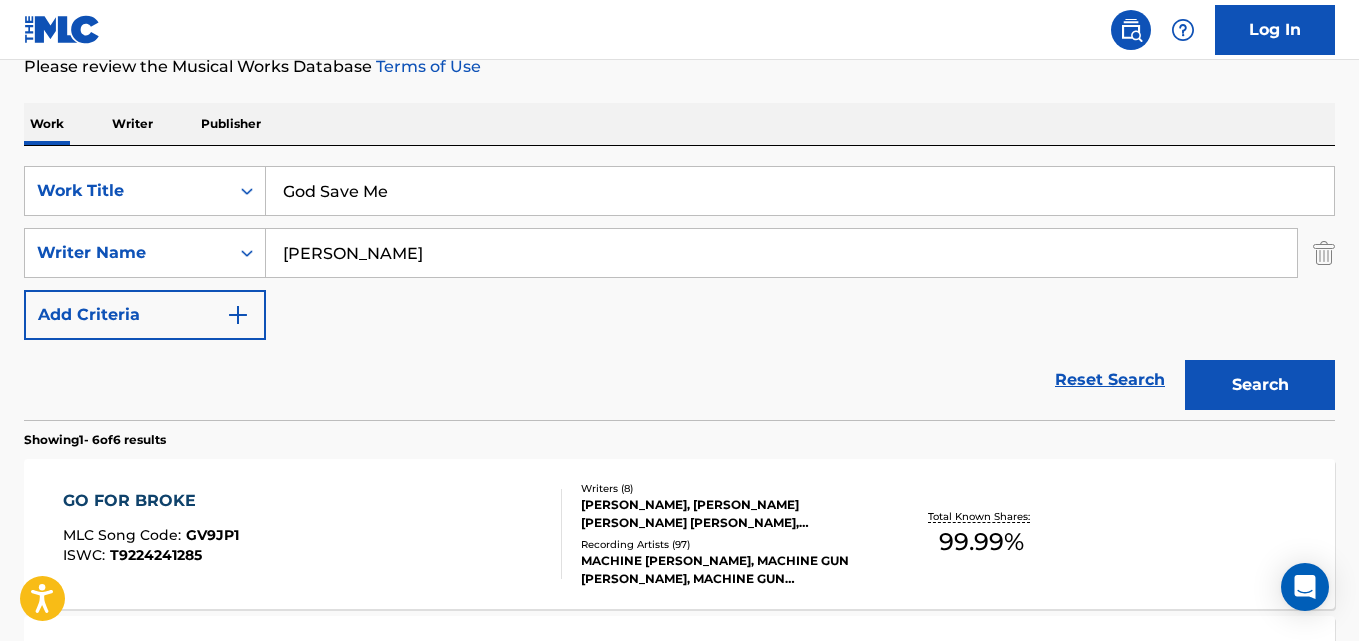 type on "God Save Me" 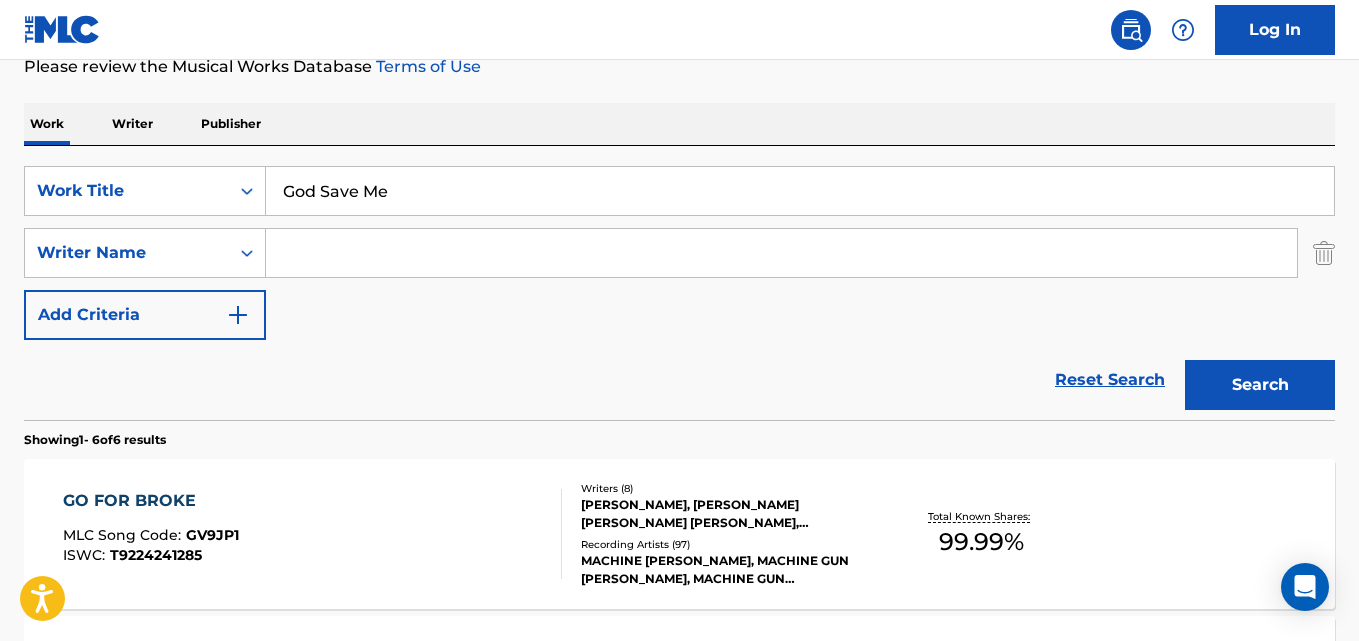paste on "[PERSON_NAME]" 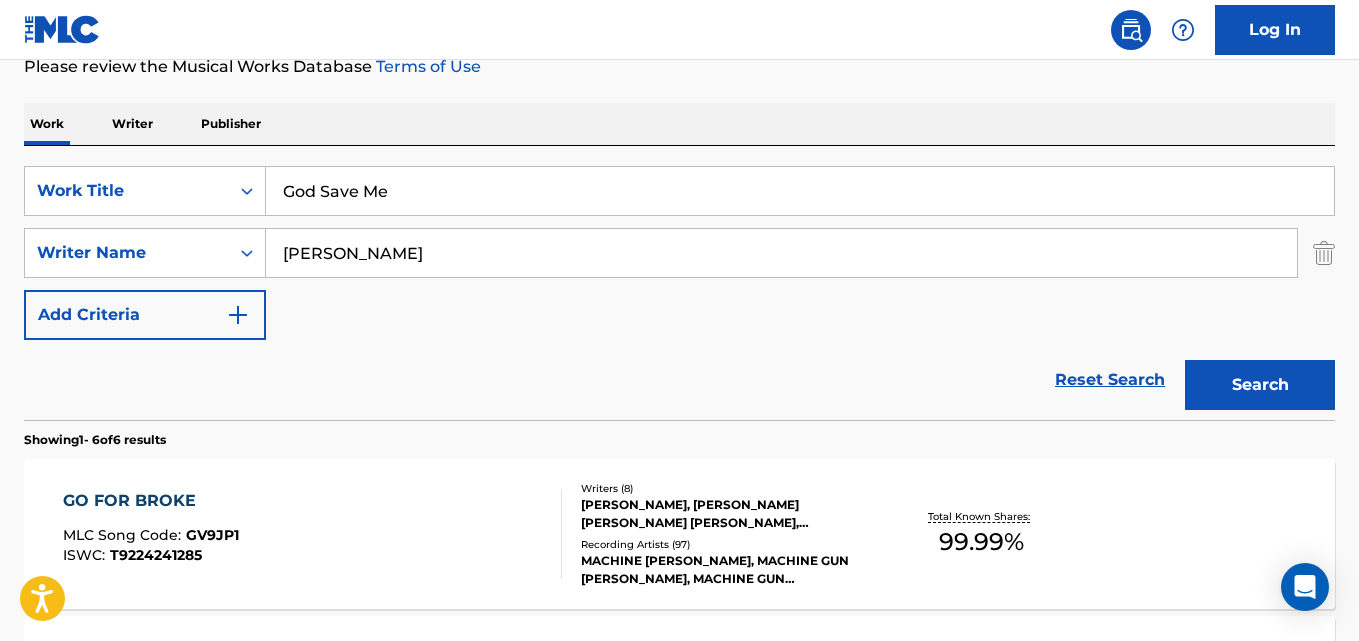 type on "[PERSON_NAME]" 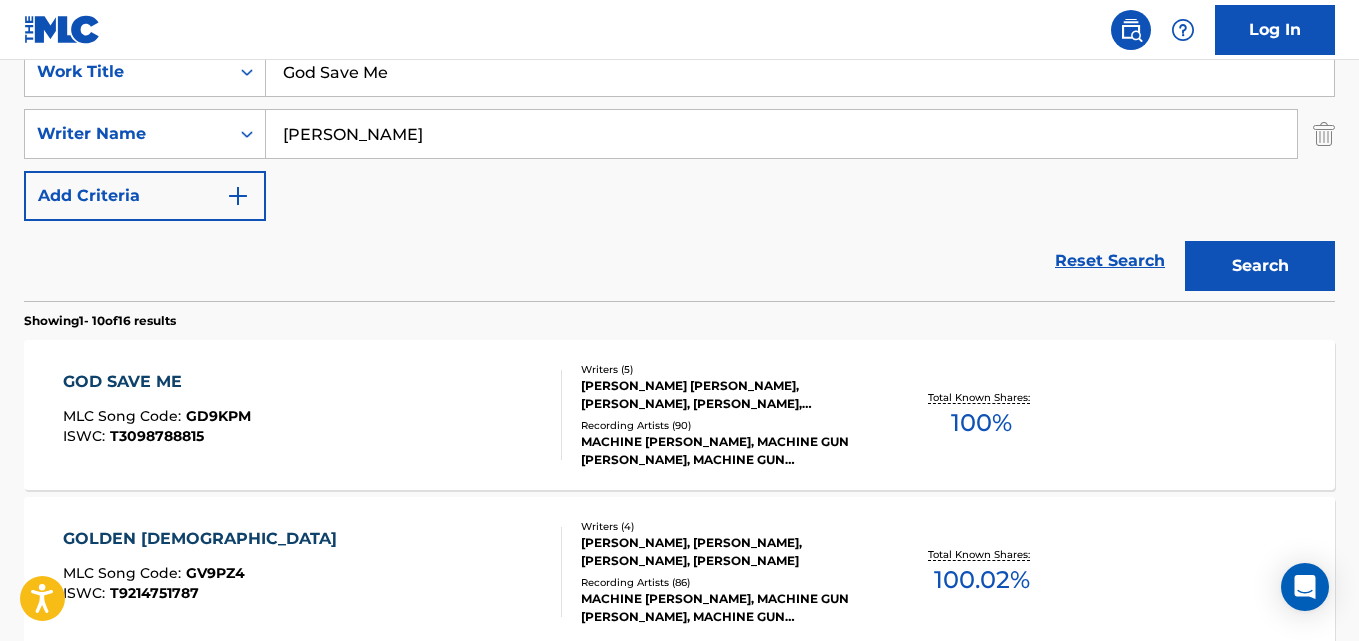 scroll, scrollTop: 446, scrollLeft: 0, axis: vertical 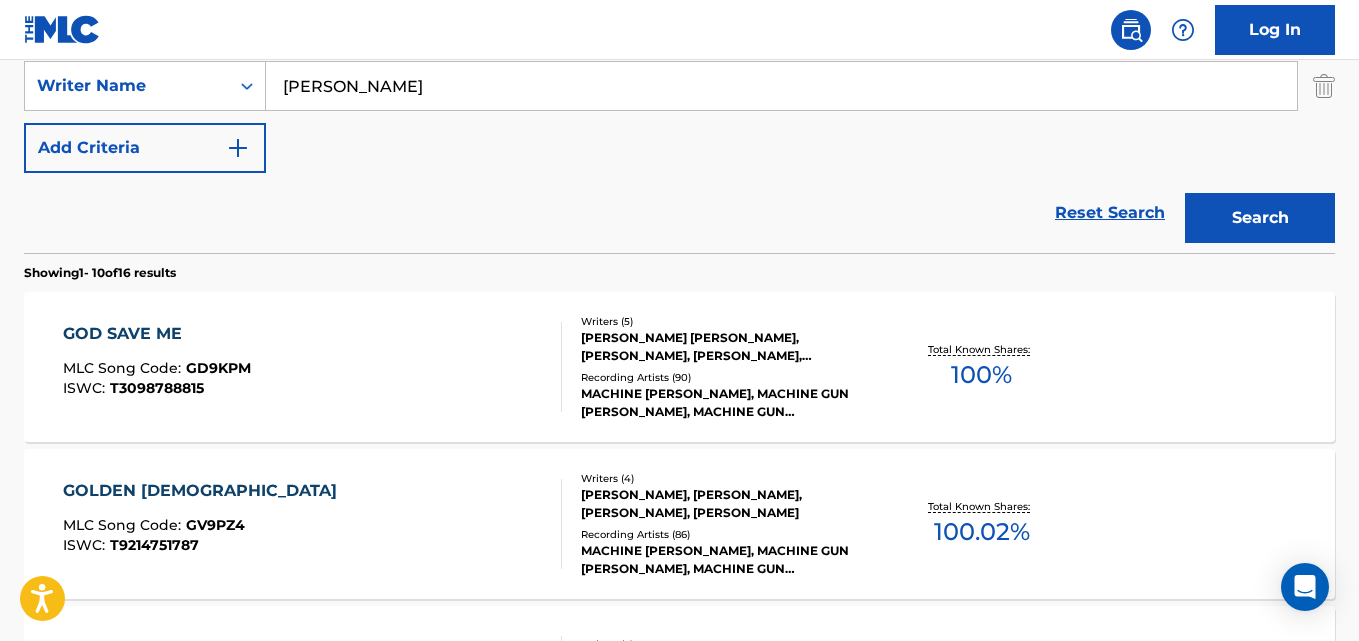 click on "GOD SAVE ME" at bounding box center (157, 334) 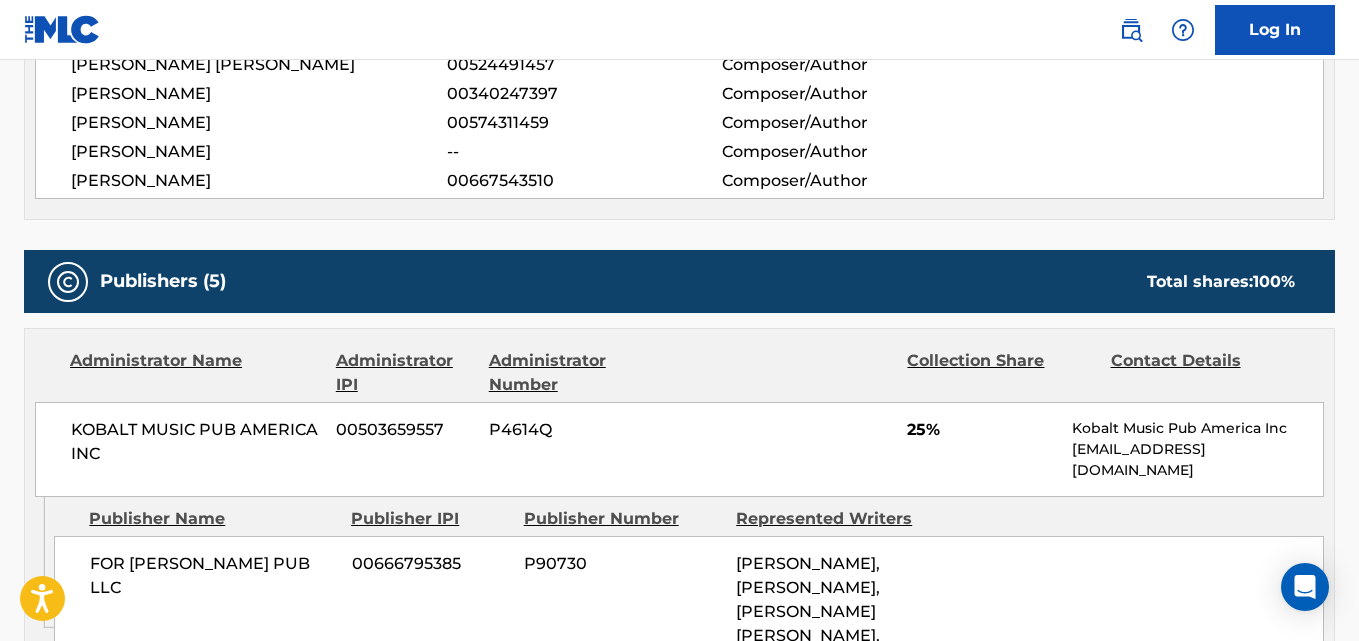 scroll, scrollTop: 833, scrollLeft: 0, axis: vertical 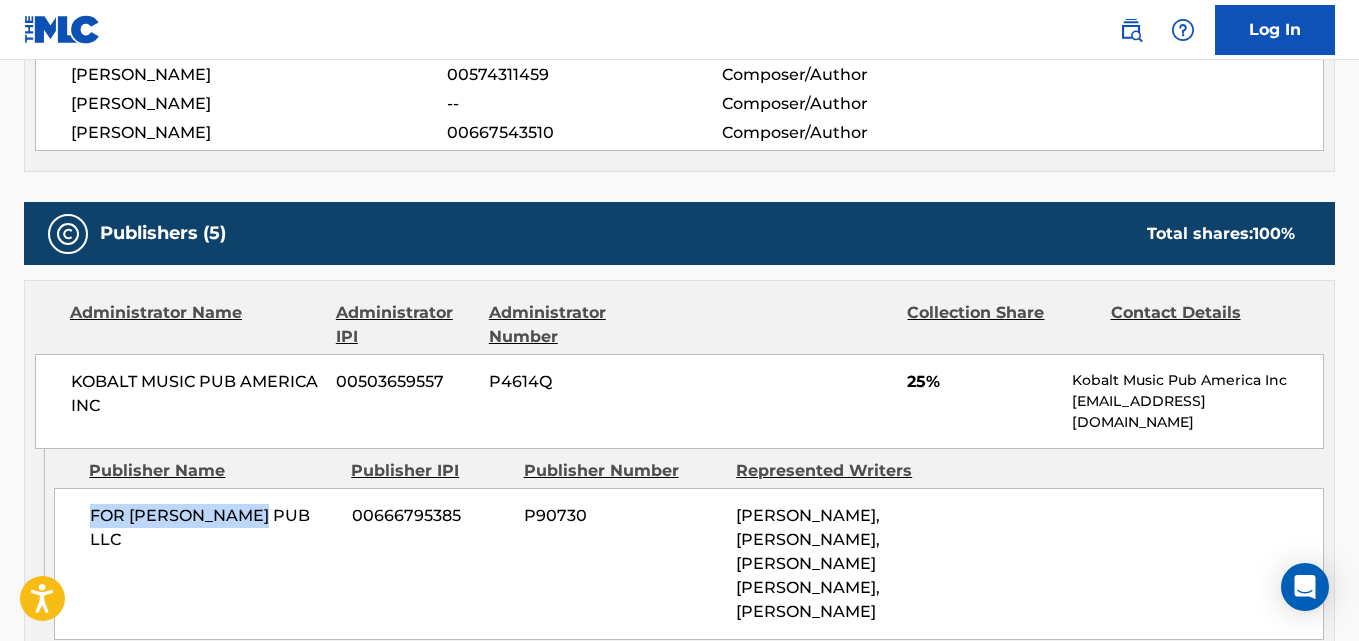 drag, startPoint x: 92, startPoint y: 522, endPoint x: 299, endPoint y: 522, distance: 207 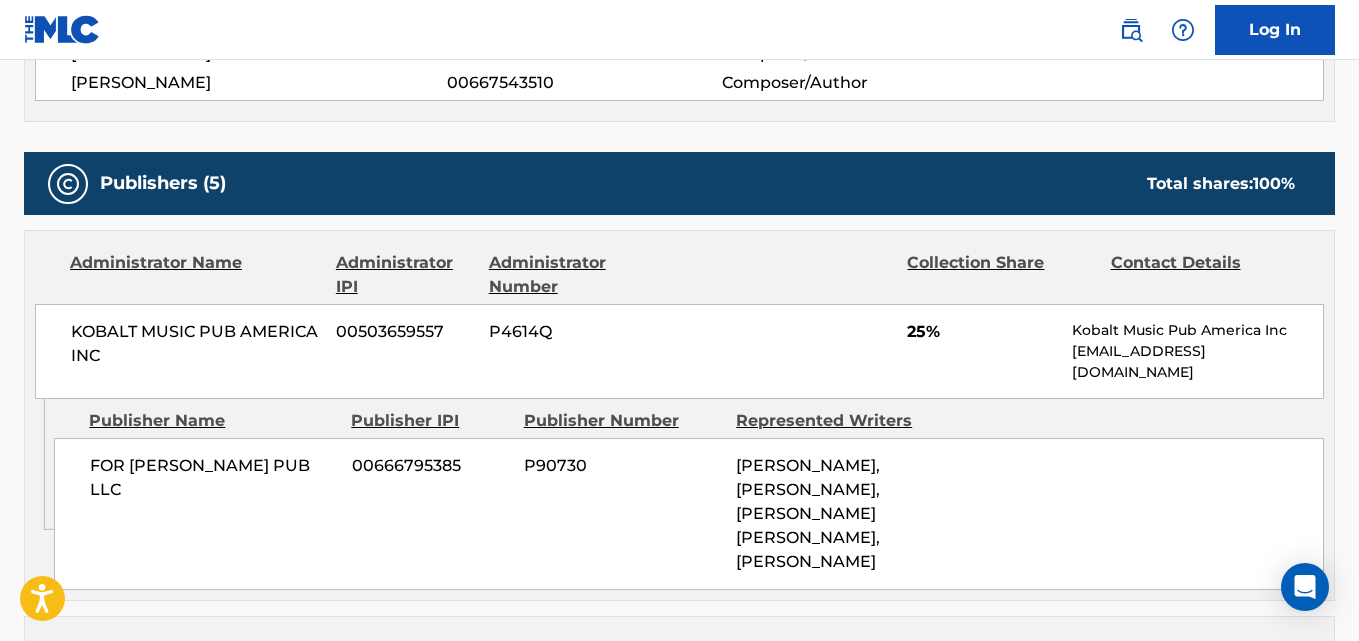 scroll, scrollTop: 931, scrollLeft: 0, axis: vertical 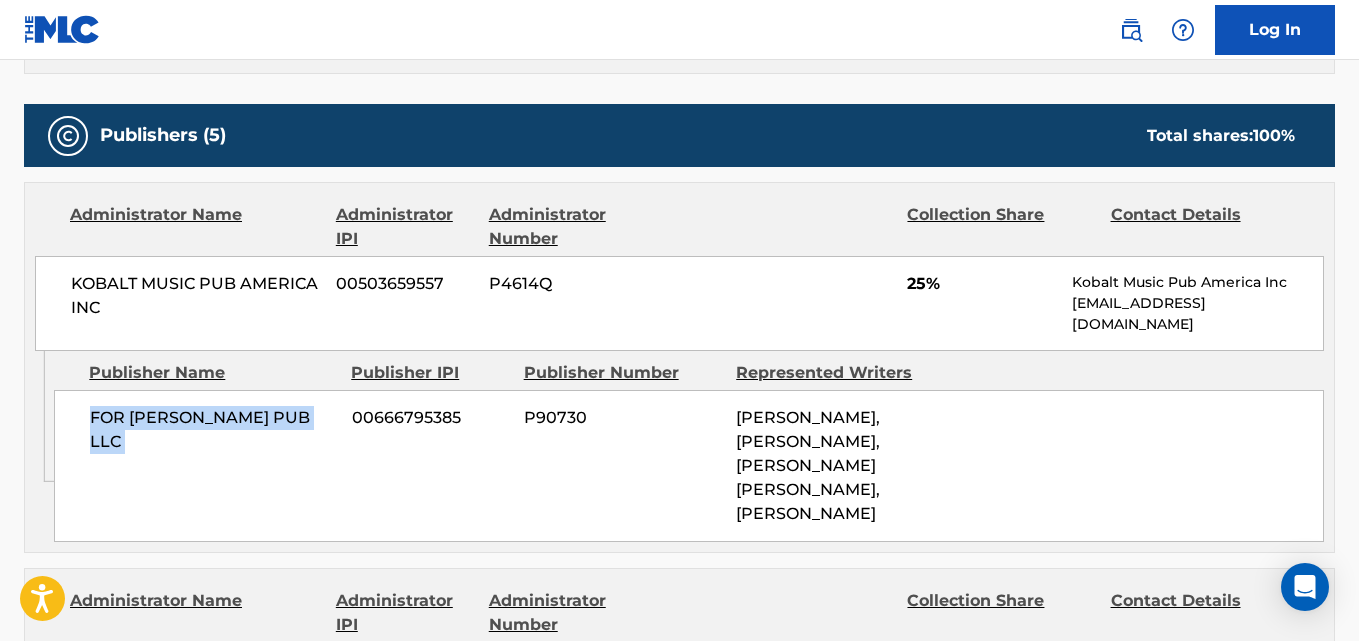 drag, startPoint x: 84, startPoint y: 416, endPoint x: 344, endPoint y: 416, distance: 260 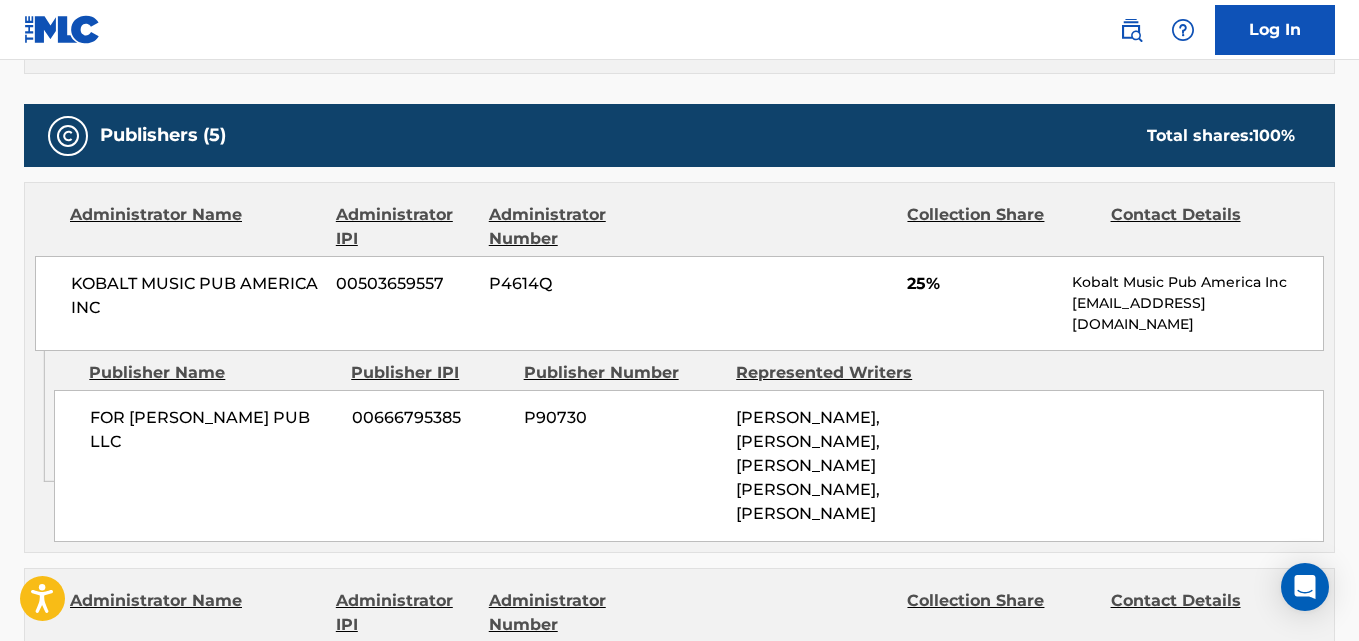 click on "KOBALT MUSIC PUB AMERICA INC 00503659557 P4614Q 25% Kobalt Music Pub America Inc [EMAIL_ADDRESS][DOMAIN_NAME]" at bounding box center [679, 303] 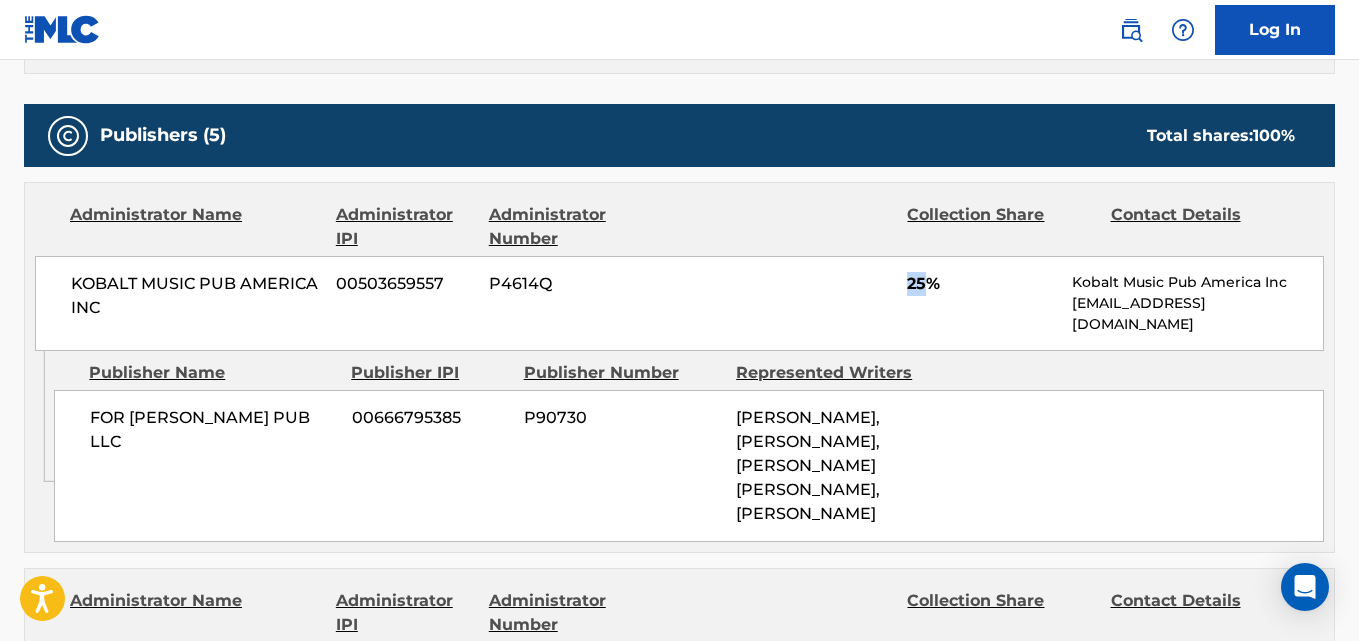 click on "KOBALT MUSIC PUB AMERICA INC 00503659557 P4614Q 25% Kobalt Music Pub America Inc [EMAIL_ADDRESS][DOMAIN_NAME]" at bounding box center (679, 303) 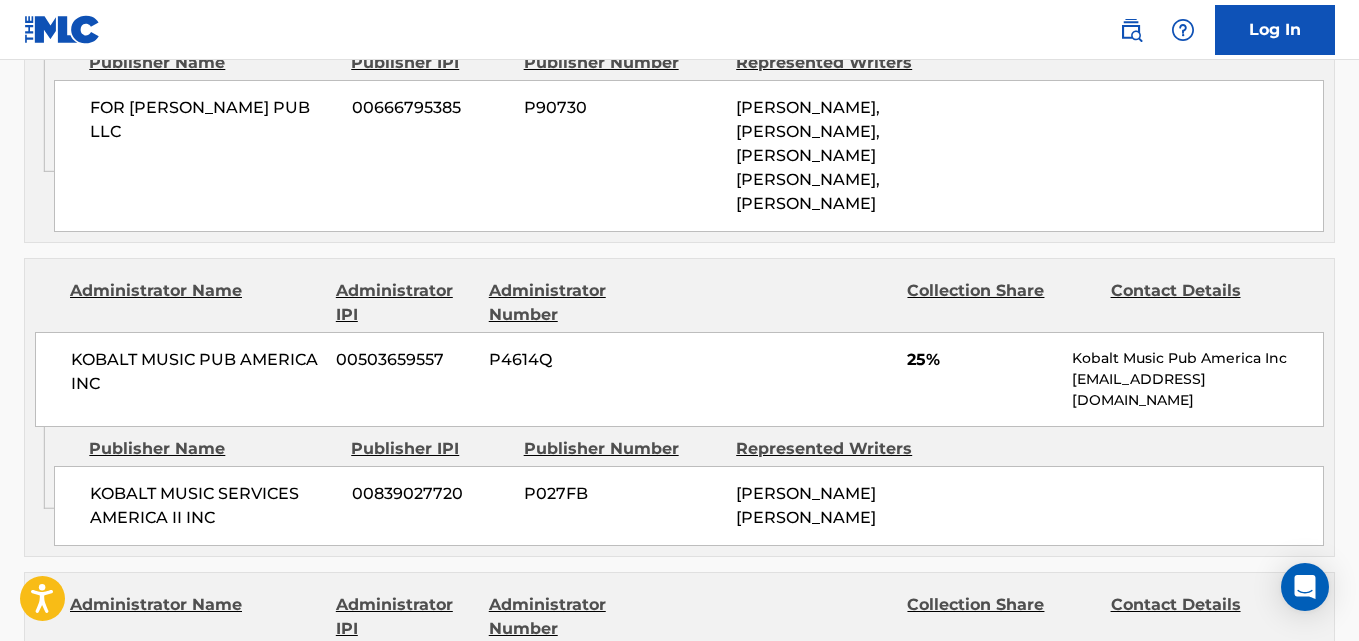 scroll, scrollTop: 1264, scrollLeft: 0, axis: vertical 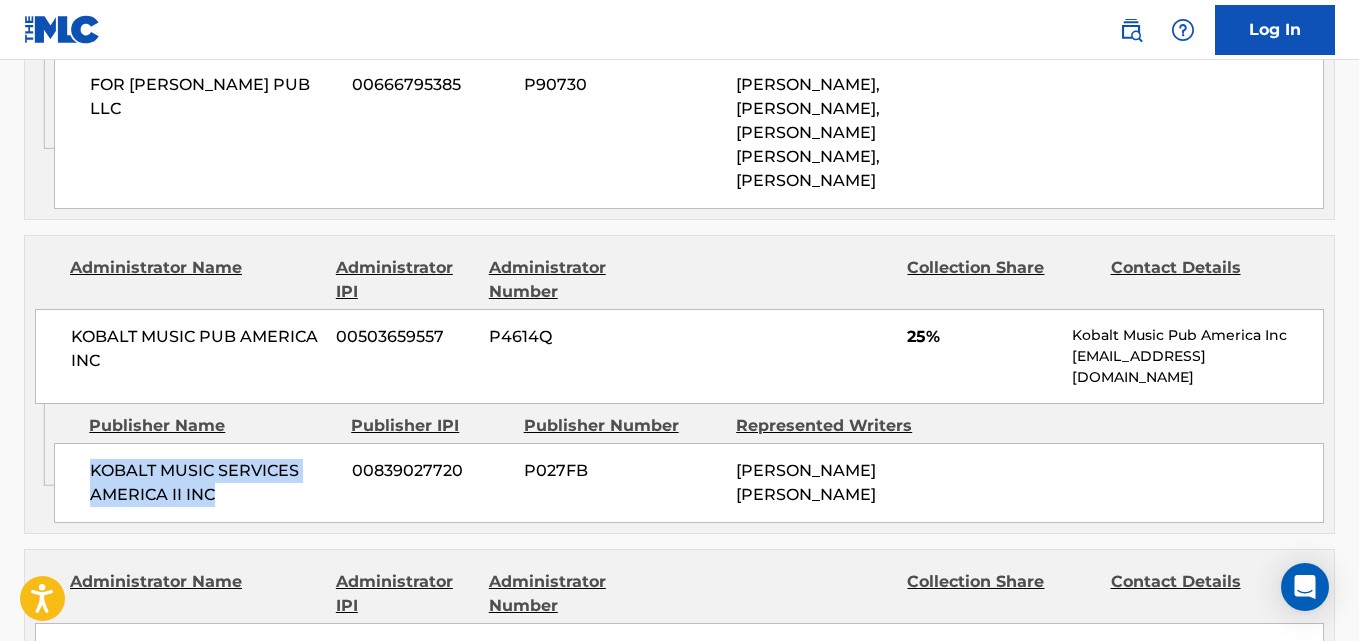 drag, startPoint x: 81, startPoint y: 475, endPoint x: 268, endPoint y: 505, distance: 189.39113 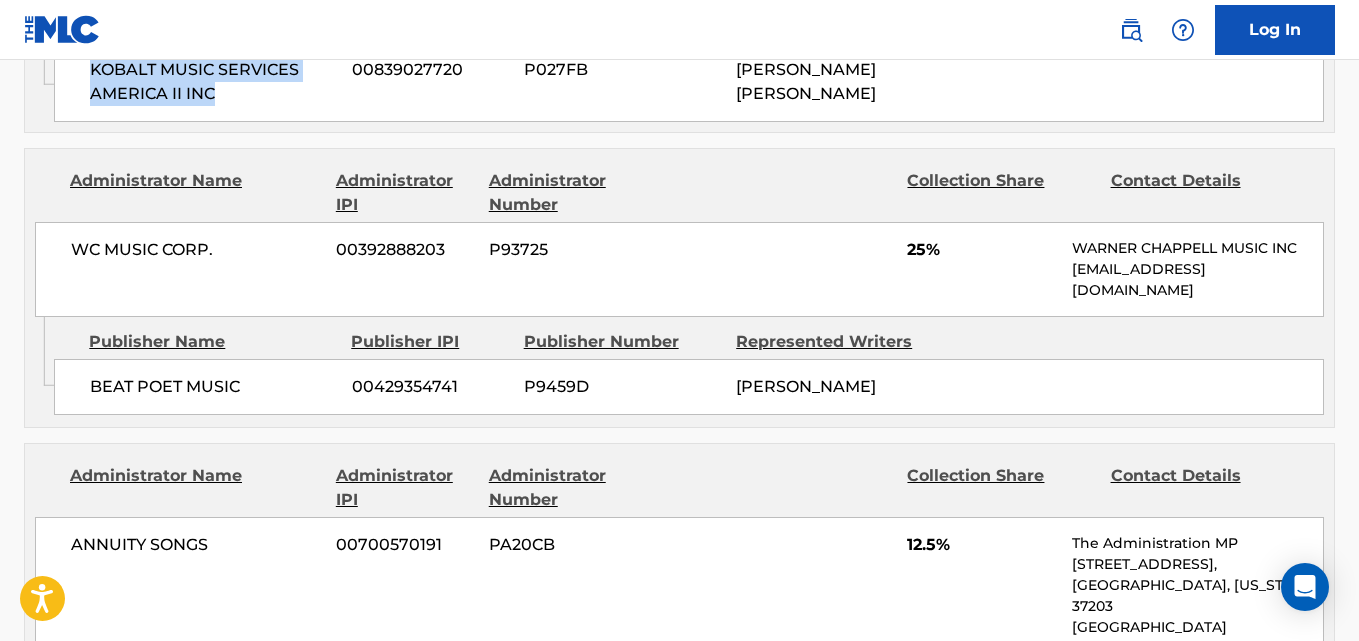 scroll, scrollTop: 1764, scrollLeft: 0, axis: vertical 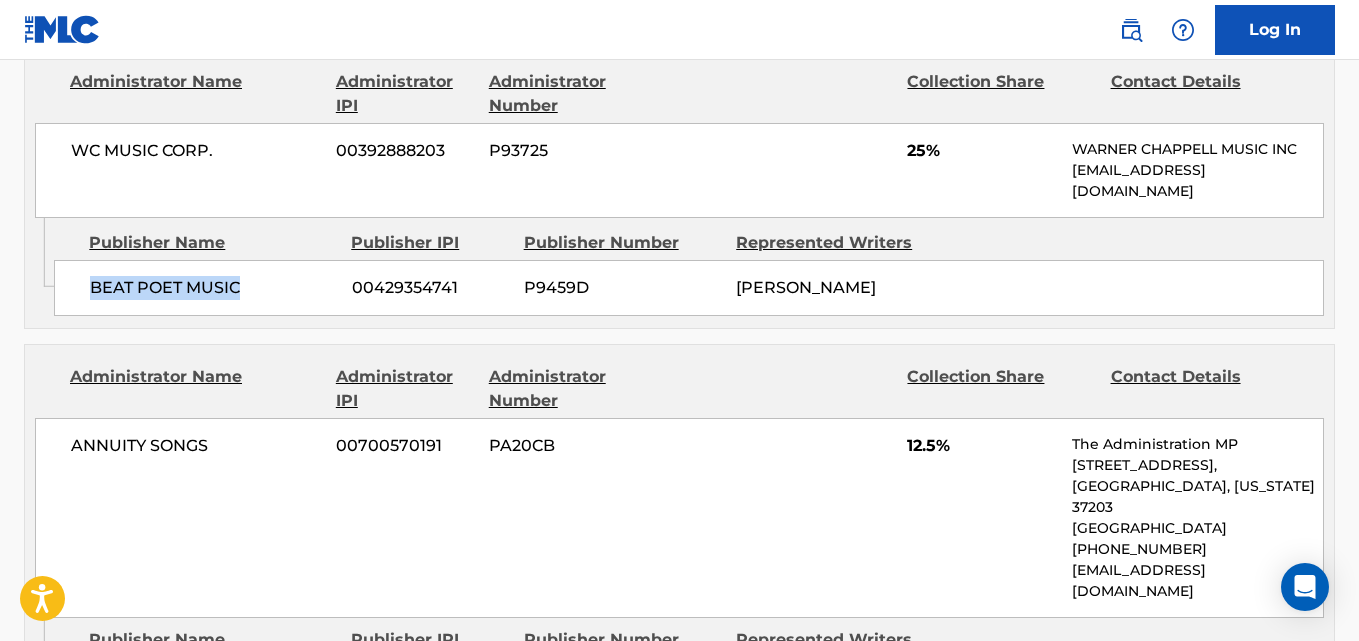 drag, startPoint x: 79, startPoint y: 307, endPoint x: 292, endPoint y: 297, distance: 213.23462 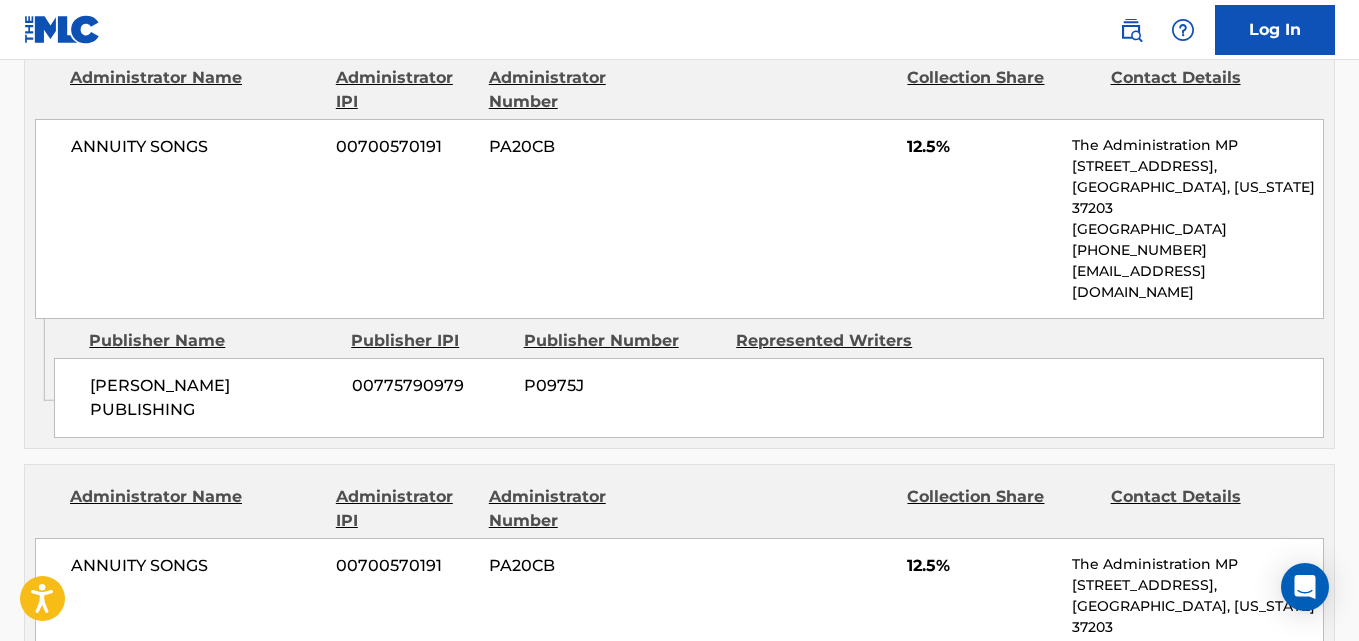 scroll, scrollTop: 2098, scrollLeft: 0, axis: vertical 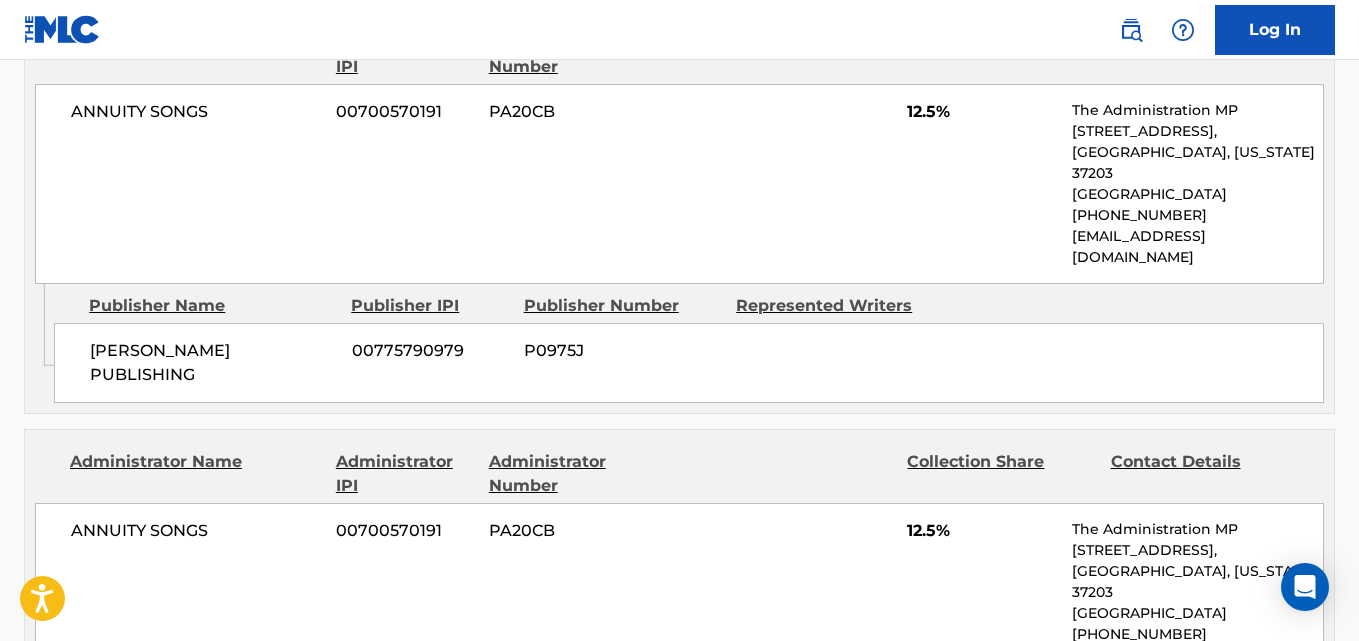 click on "[PERSON_NAME] PUBLISHING 00775790979 P0975J" at bounding box center (689, 363) 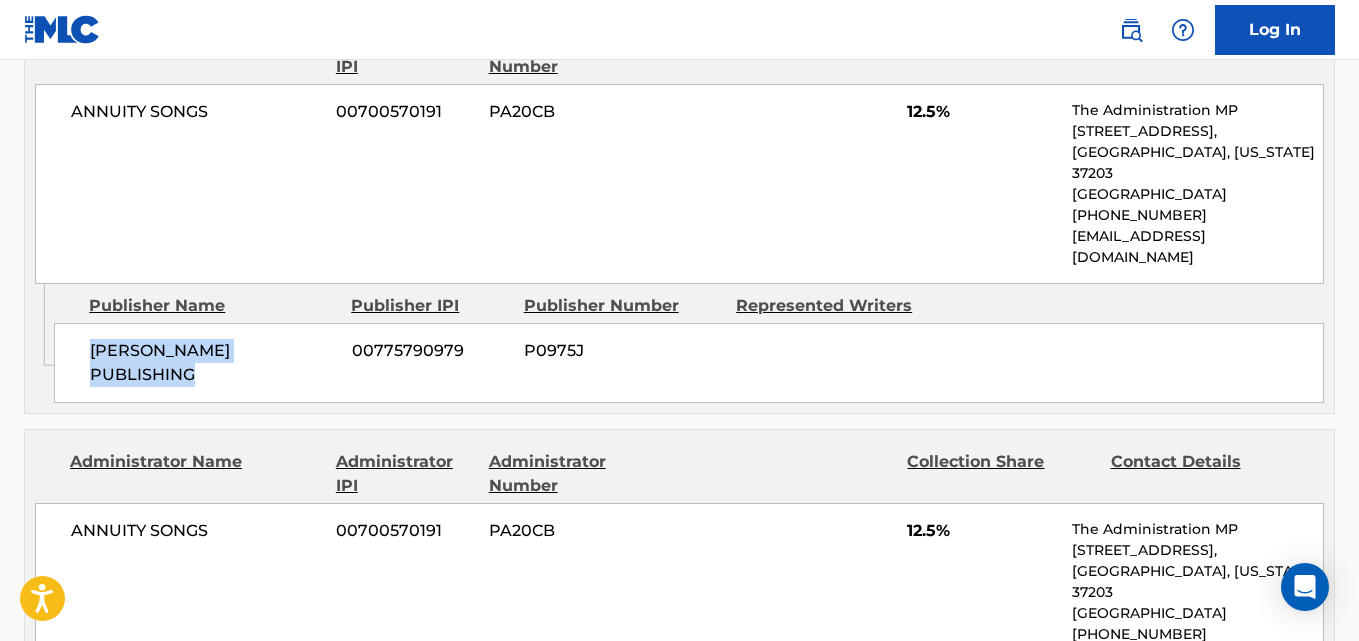 drag, startPoint x: 91, startPoint y: 307, endPoint x: 263, endPoint y: 331, distance: 173.66635 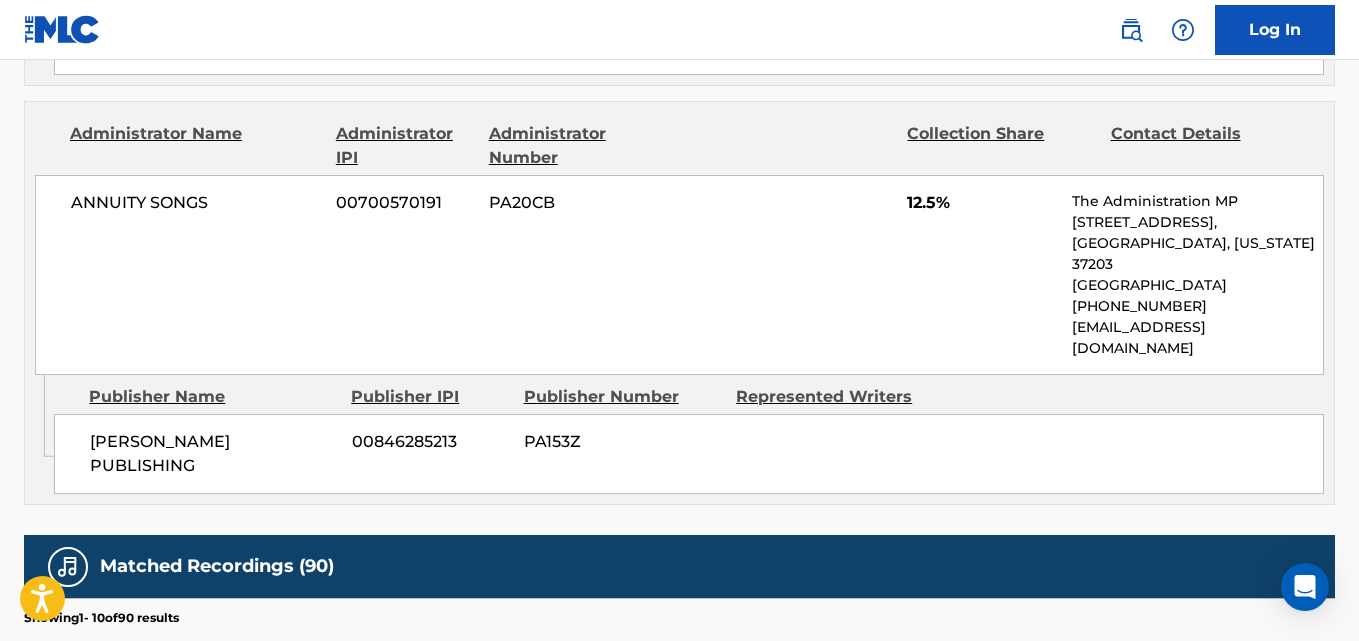 scroll, scrollTop: 2431, scrollLeft: 0, axis: vertical 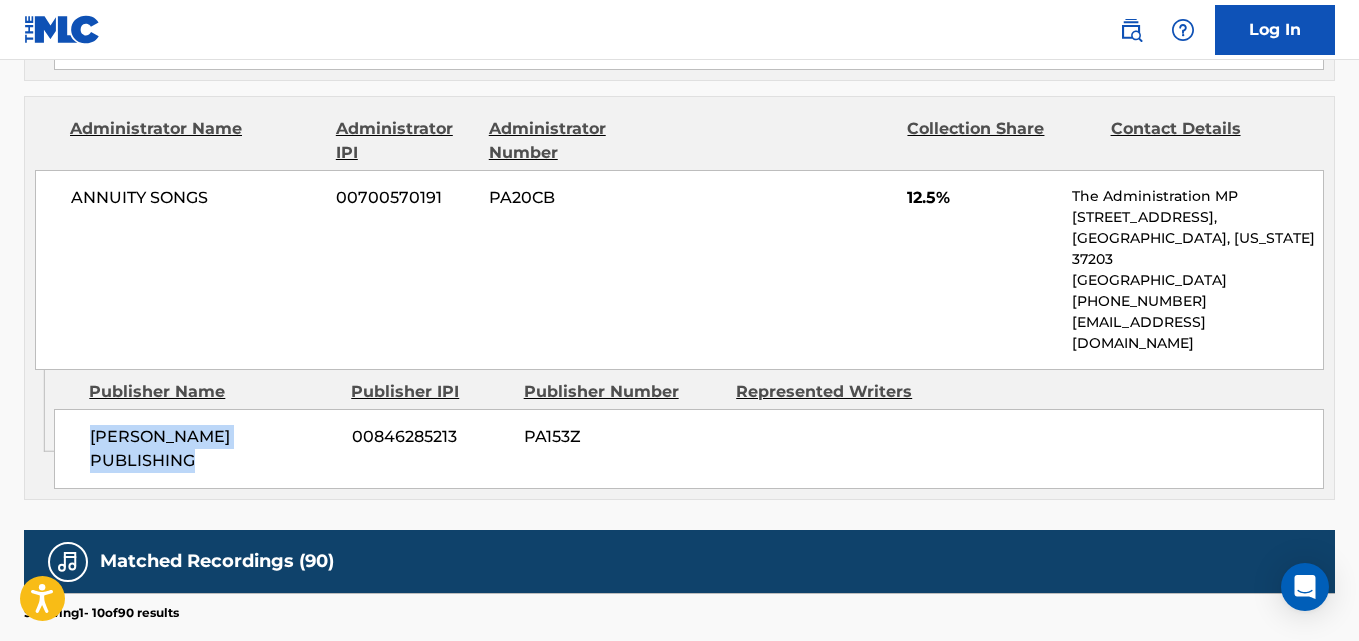 drag, startPoint x: 81, startPoint y: 358, endPoint x: 333, endPoint y: 361, distance: 252.01785 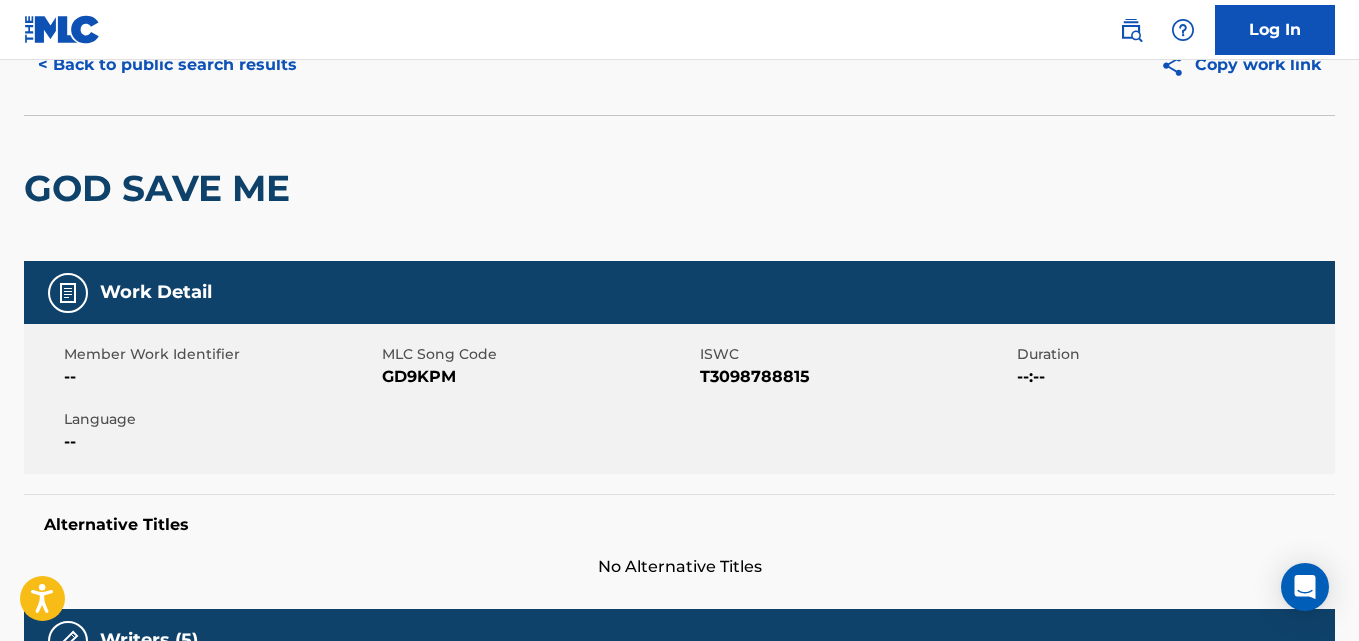 scroll, scrollTop: 0, scrollLeft: 0, axis: both 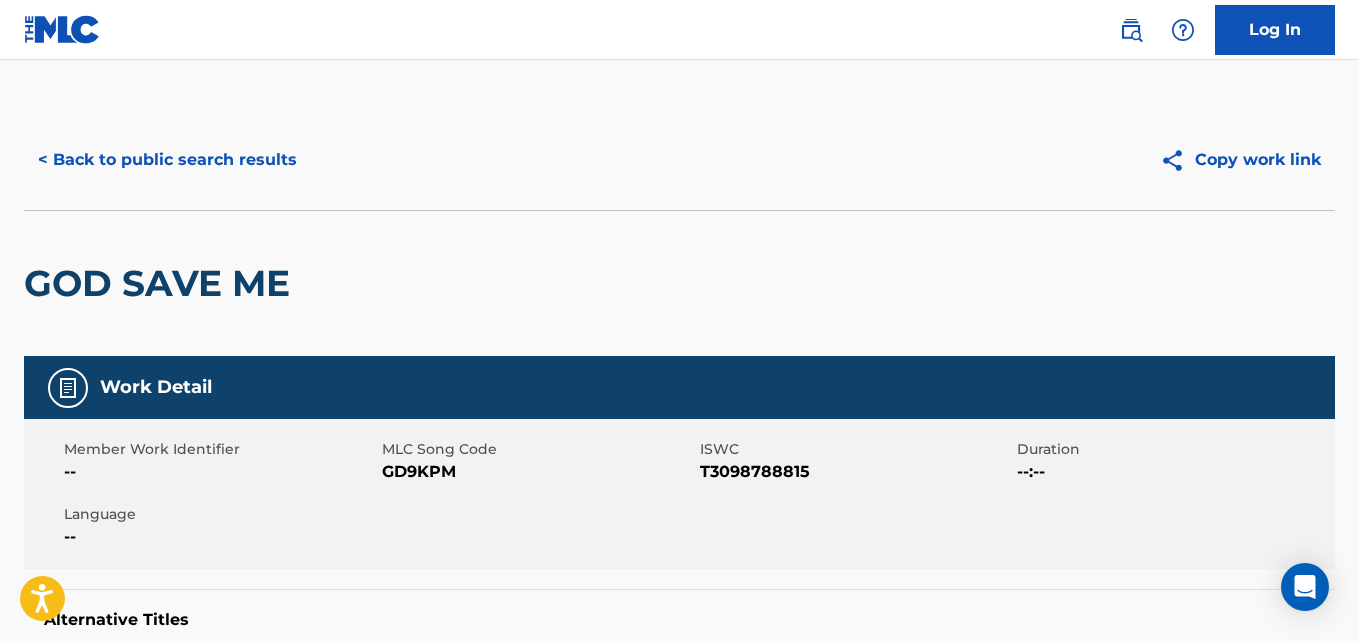 click on "< Back to public search results" at bounding box center (167, 160) 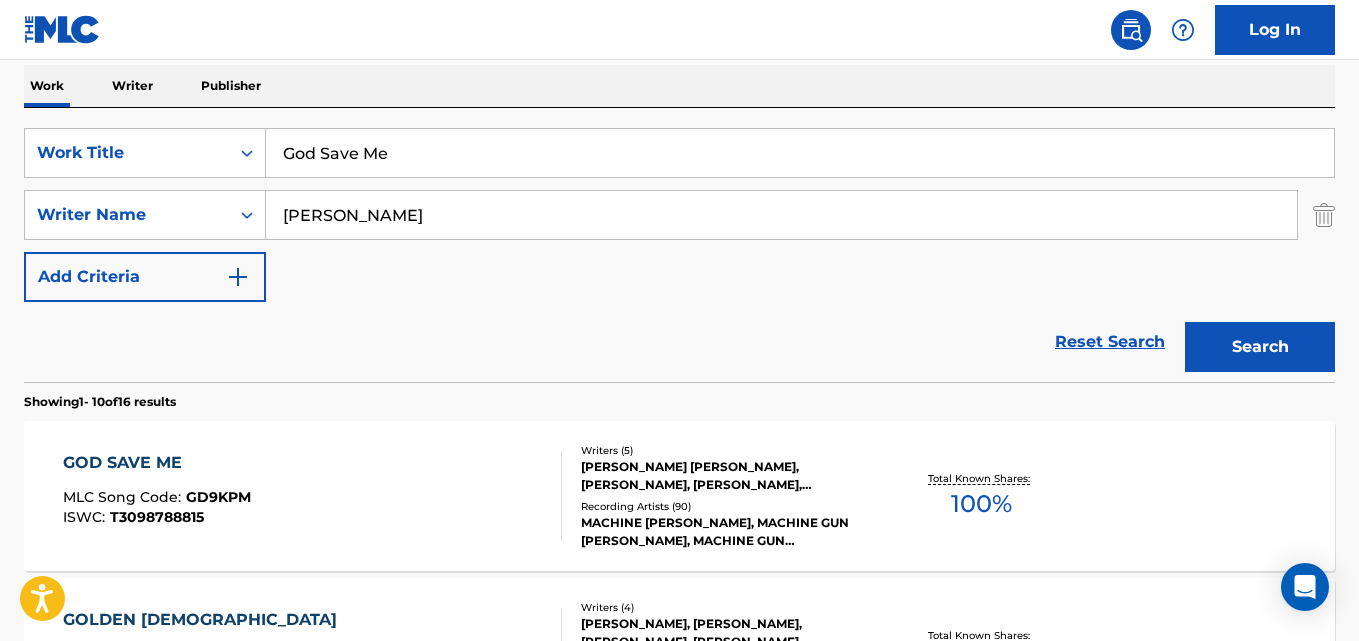 scroll, scrollTop: 269, scrollLeft: 0, axis: vertical 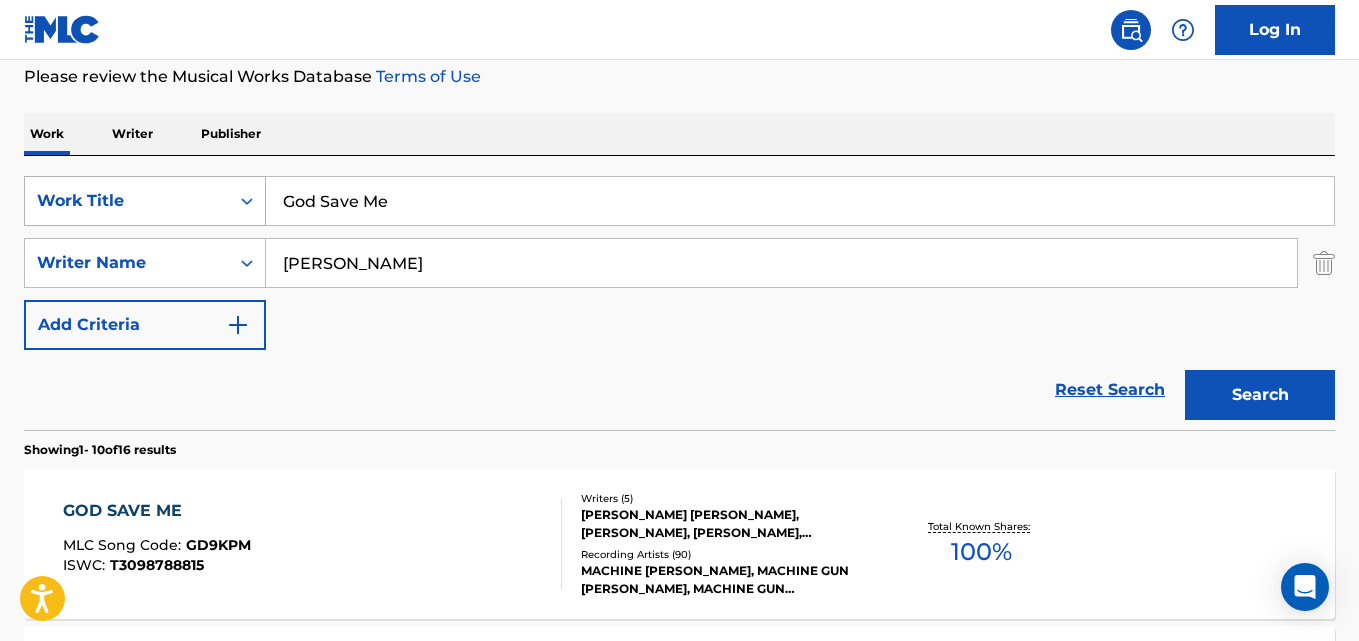 drag, startPoint x: 446, startPoint y: 180, endPoint x: 198, endPoint y: 198, distance: 248.65237 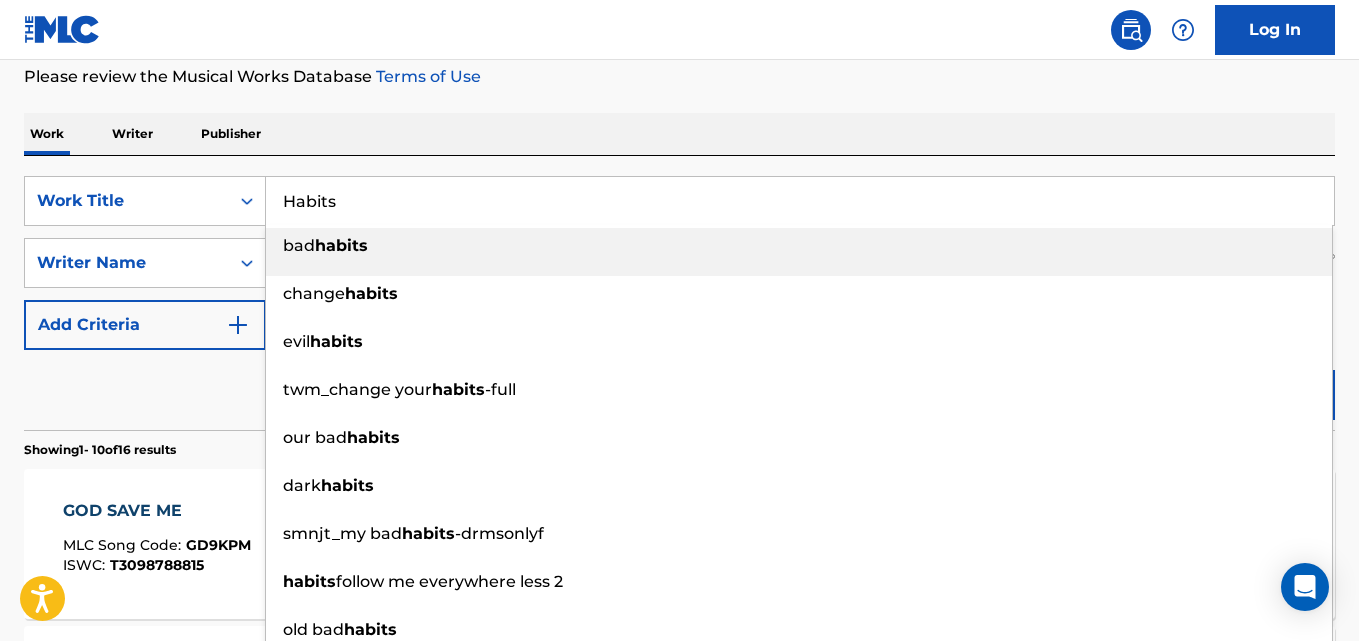 type on "Habits" 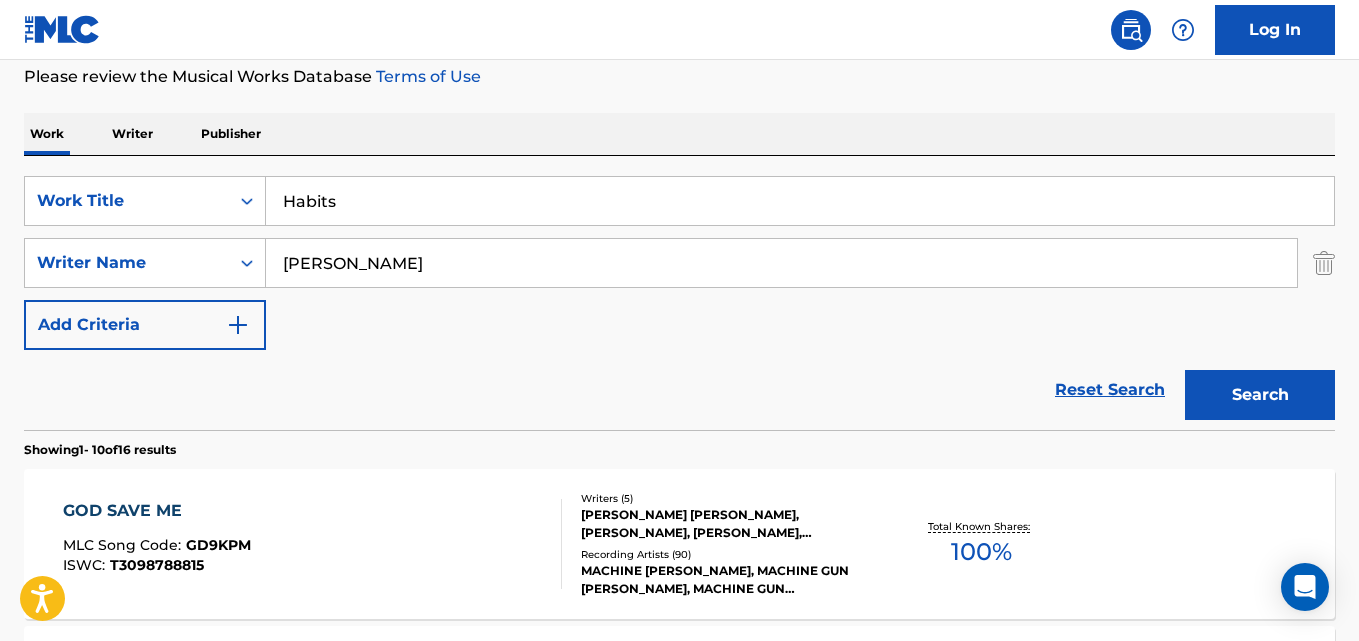 click on "The MLC Public Work Search The accuracy and completeness of The MLC's data is determined solely by our Members. It is not an authoritative source for recording information. Please   click here   for more information about the terms used in the database. Please review the Musical Works Database   Terms of Use Work Writer Publisher SearchWithCriteria03d8adf0-2769-4690-b353-7a1043c20d47 Work Title Habits SearchWithCriteriab63be838-27db-4b77-a9eb-d4ec671a2634 Writer Name [PERSON_NAME] Add Criteria Reset Search Search Showing  1  -   10  of  16   results   GOD SAVE ME MLC Song Code : GD9KPM ISWC : T3098788815 Writers ( 5 ) [PERSON_NAME] [PERSON_NAME], [PERSON_NAME], [PERSON_NAME], [PERSON_NAME], [PERSON_NAME] Recording Artists ( 90 ) MACHINE [PERSON_NAME], MACHINE [PERSON_NAME], MACHINE [PERSON_NAME], MACHINE [PERSON_NAME], MACHINE [PERSON_NAME] Total Known Shares: 100 % GOLDEN GOD MLC Song Code : GV9PZ4 ISWC : T9214751787 Writers ( 4 ) [PERSON_NAME], [PERSON_NAME], [PERSON_NAME], [PERSON_NAME] Recording Artists ( 86 ) 100.02 %" at bounding box center (679, 988) 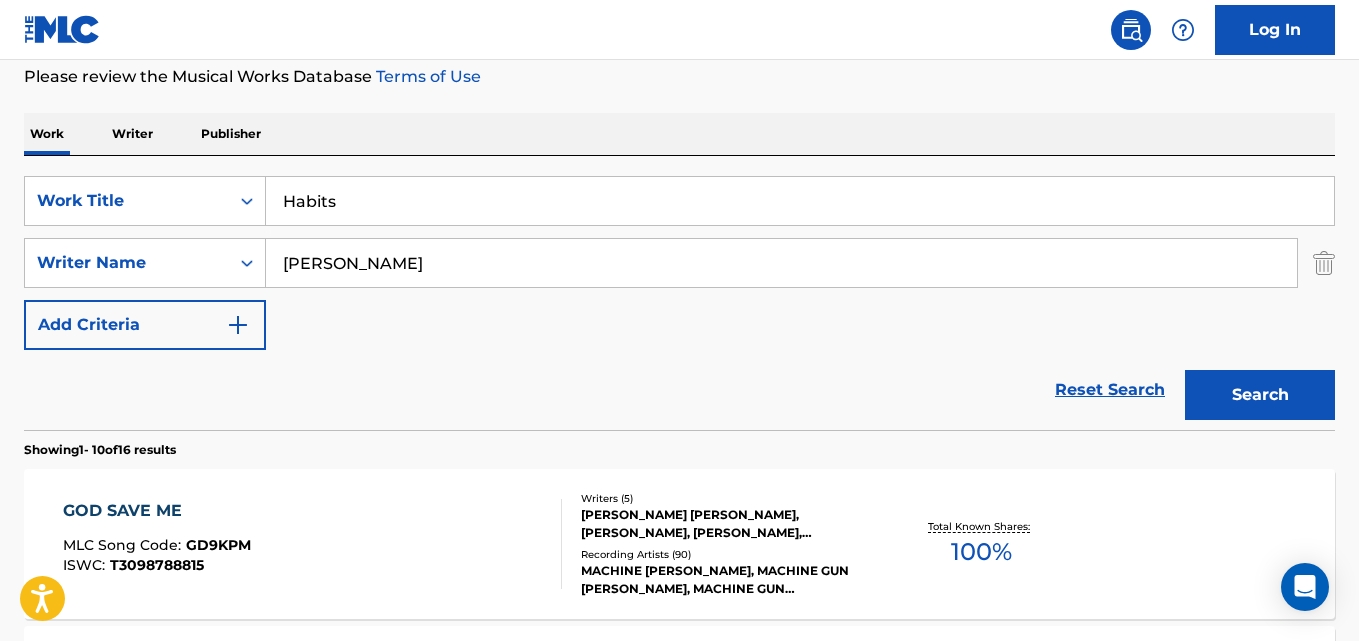 click on "Search" at bounding box center (1260, 395) 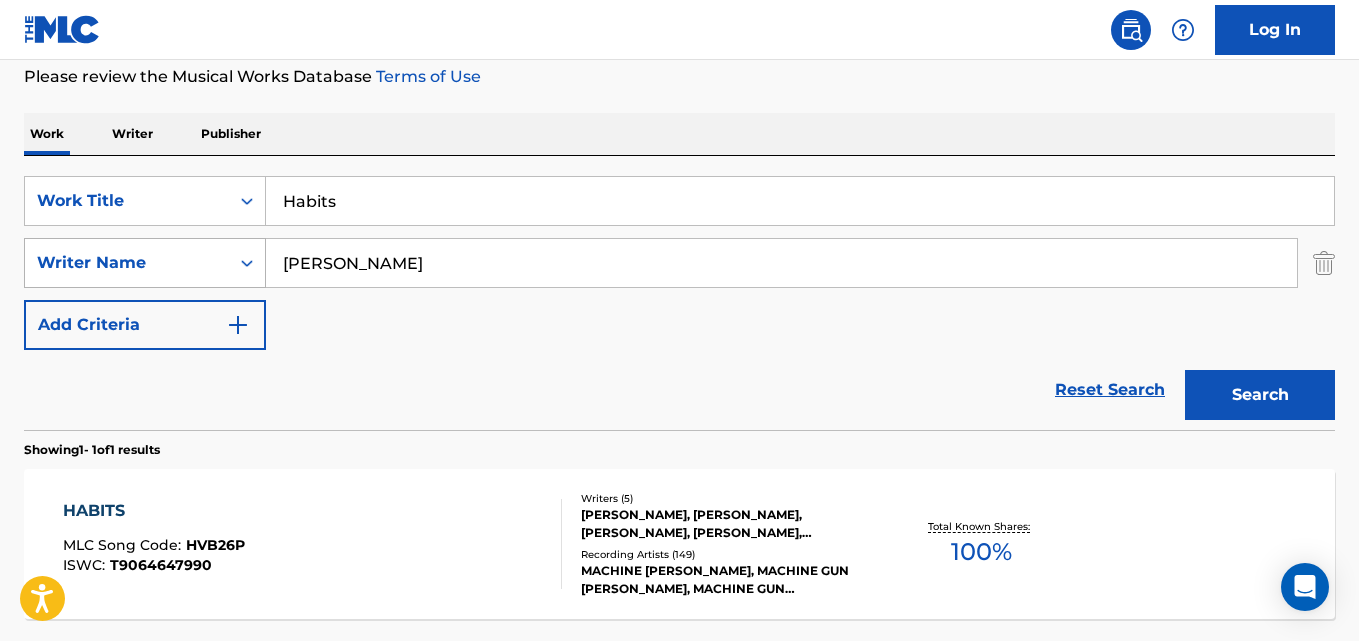 drag, startPoint x: 459, startPoint y: 245, endPoint x: 179, endPoint y: 263, distance: 280.57797 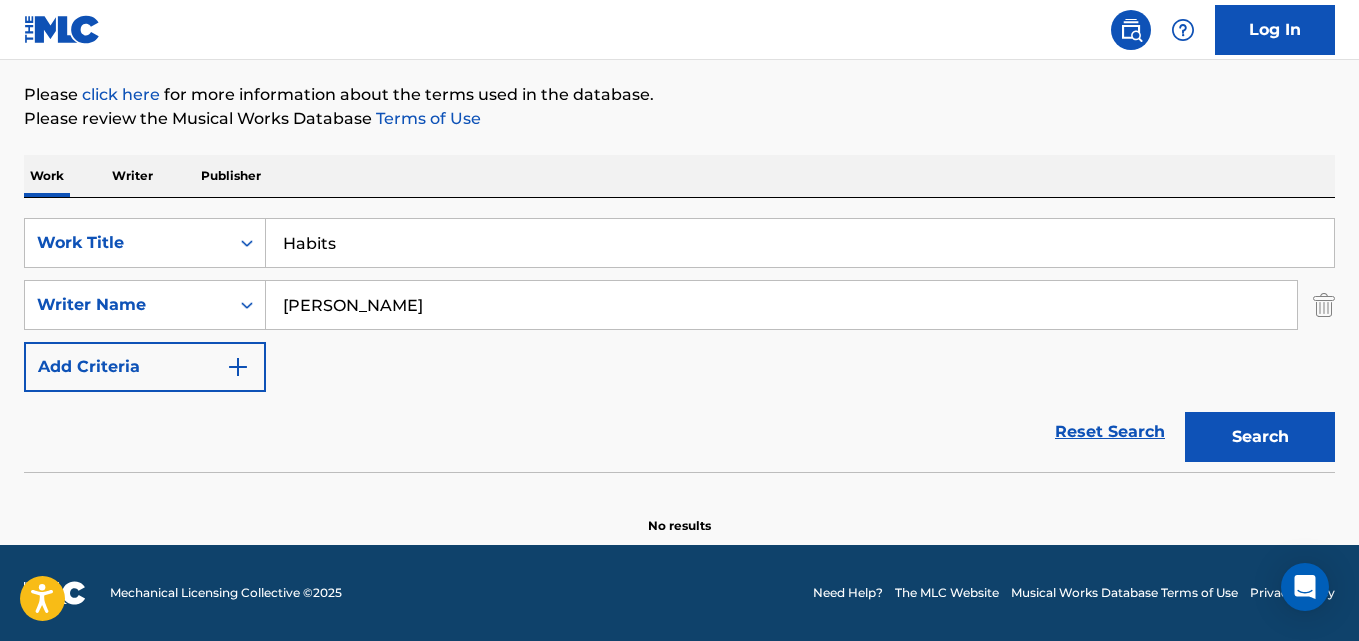 scroll, scrollTop: 227, scrollLeft: 0, axis: vertical 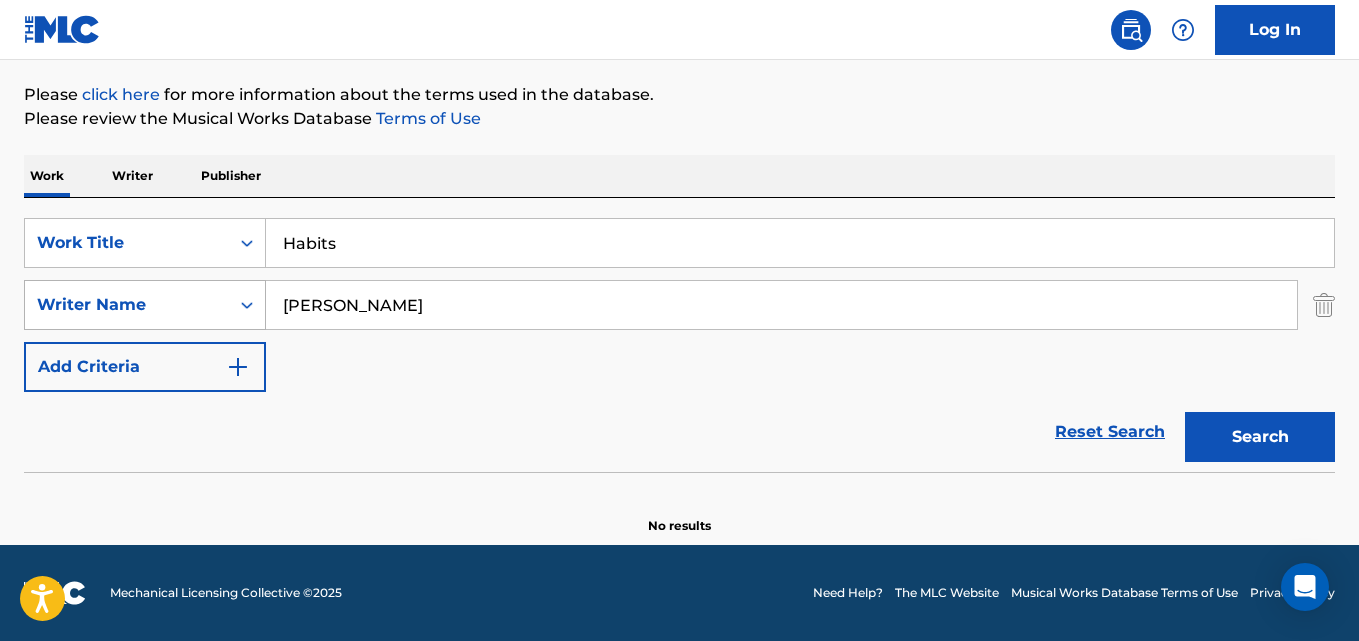 drag, startPoint x: 419, startPoint y: 307, endPoint x: 242, endPoint y: 309, distance: 177.01129 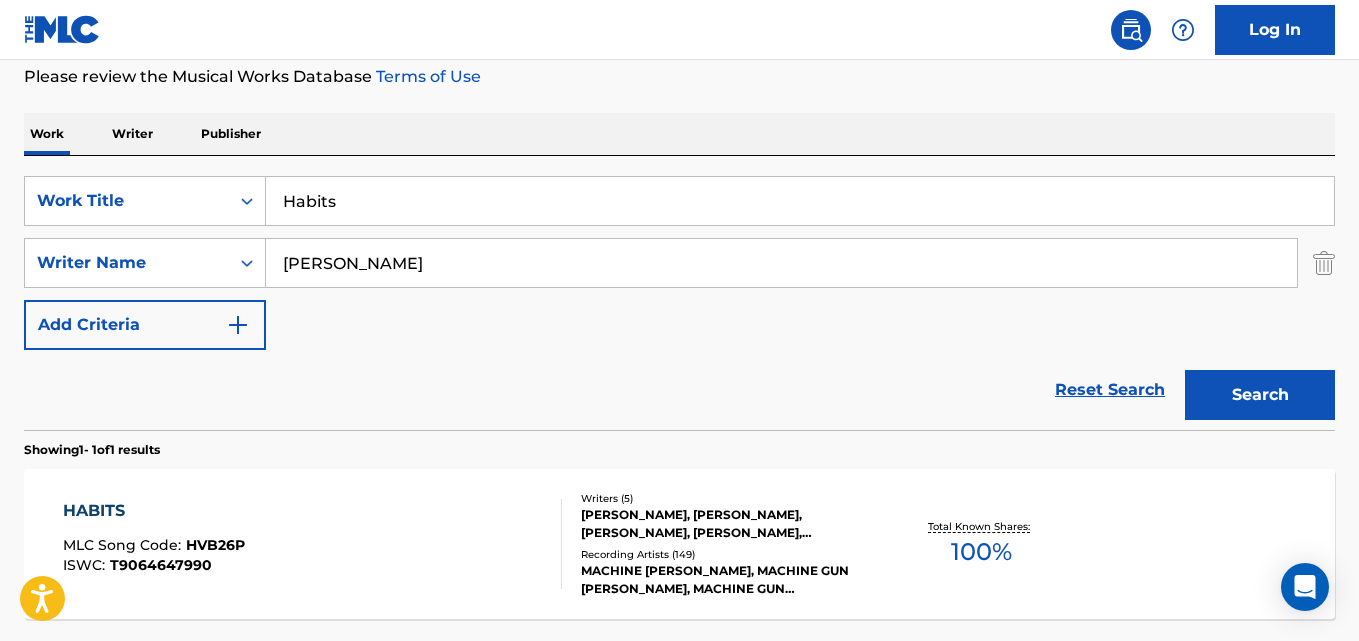 click on "HABITS" at bounding box center (154, 511) 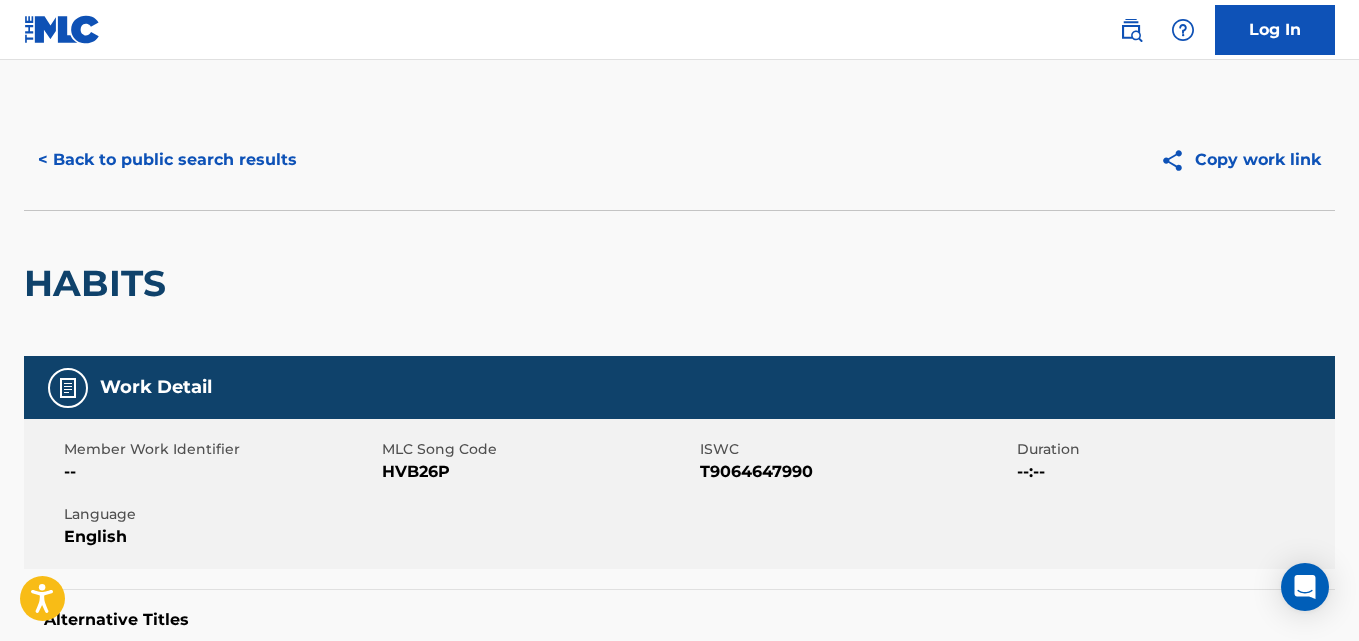 scroll, scrollTop: 833, scrollLeft: 0, axis: vertical 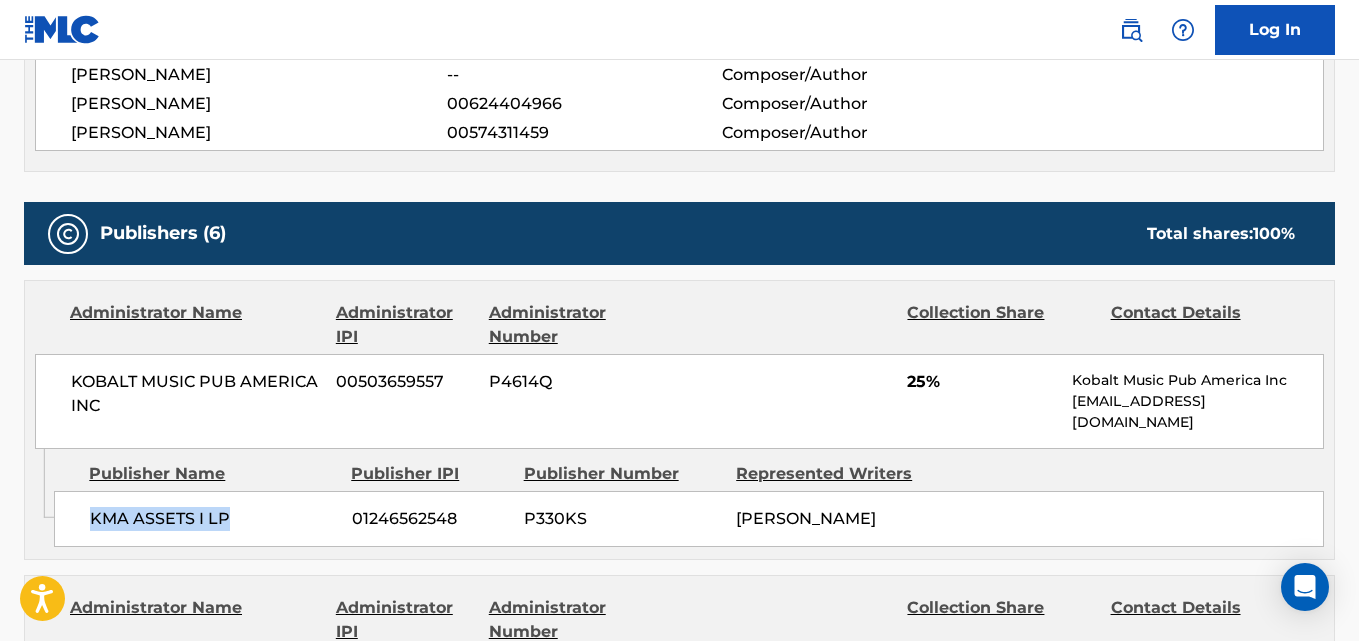 drag, startPoint x: 74, startPoint y: 518, endPoint x: 267, endPoint y: 518, distance: 193 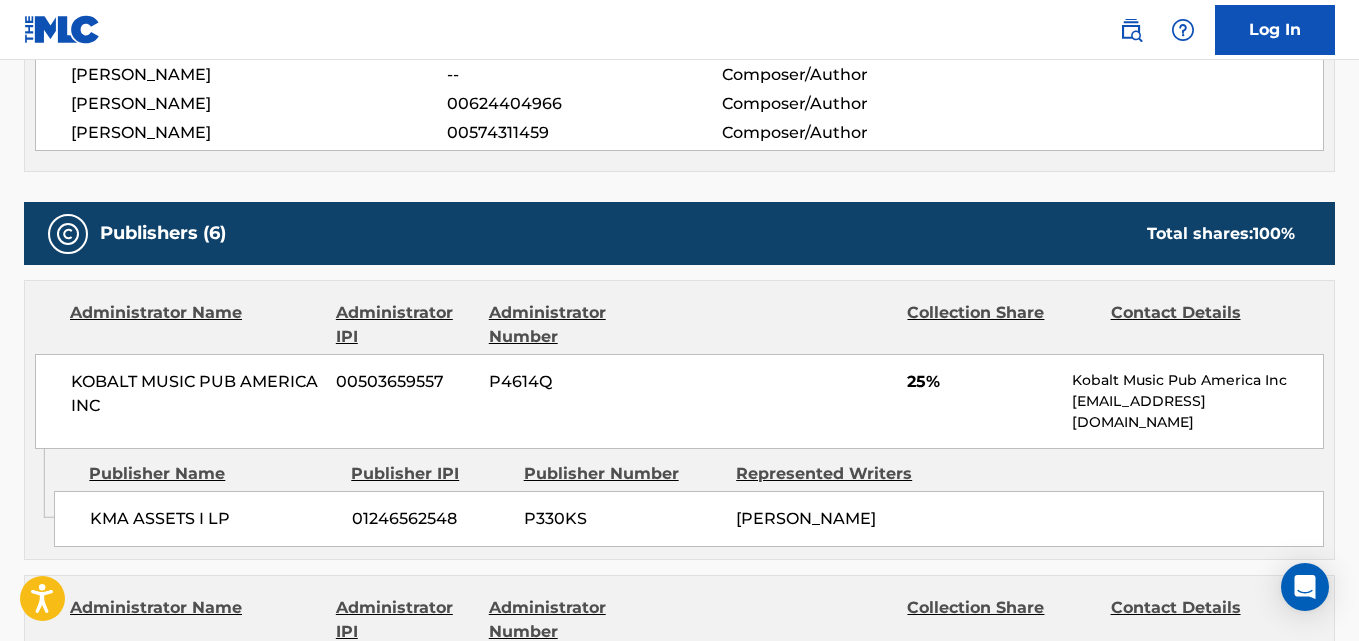 scroll, scrollTop: 1952, scrollLeft: 0, axis: vertical 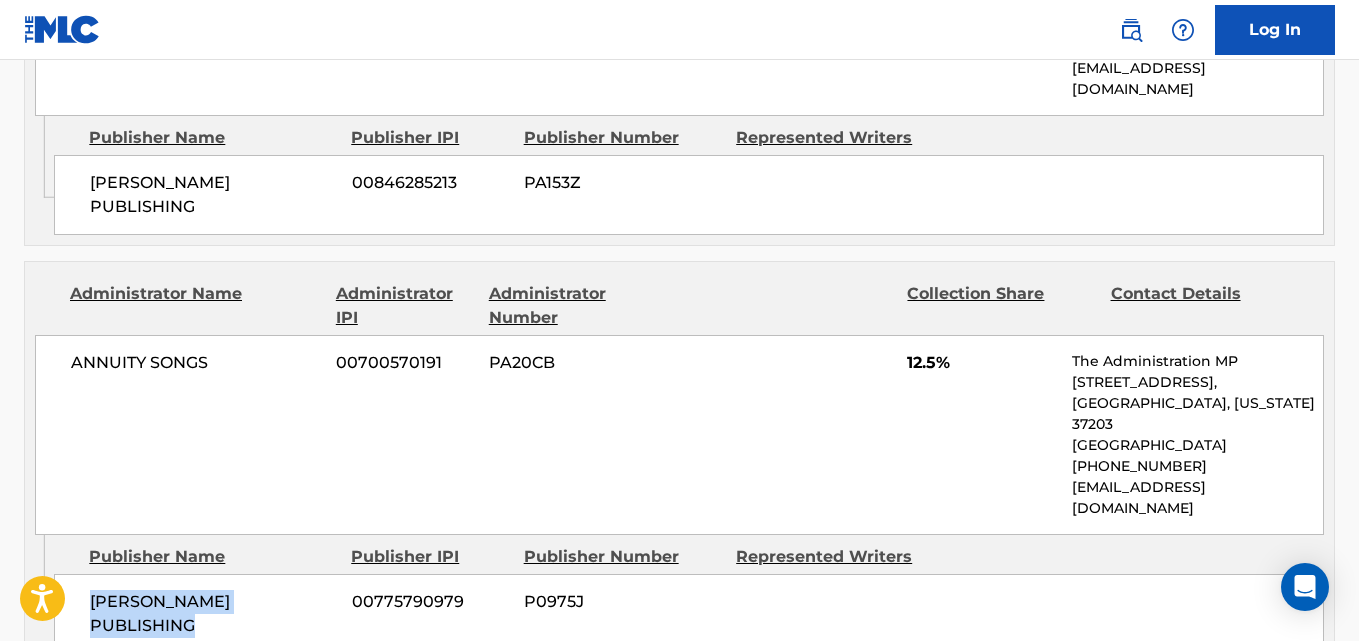 drag, startPoint x: 93, startPoint y: 518, endPoint x: 265, endPoint y: 542, distance: 173.66635 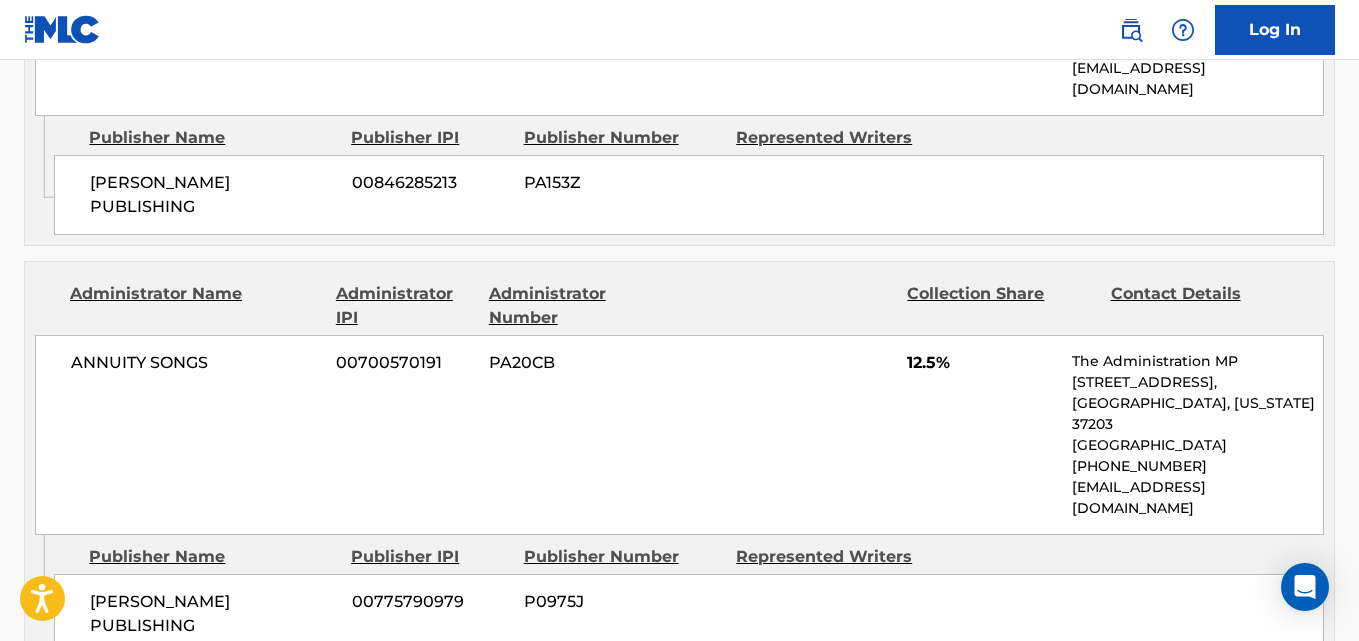 click on "12.5%" at bounding box center (982, 363) 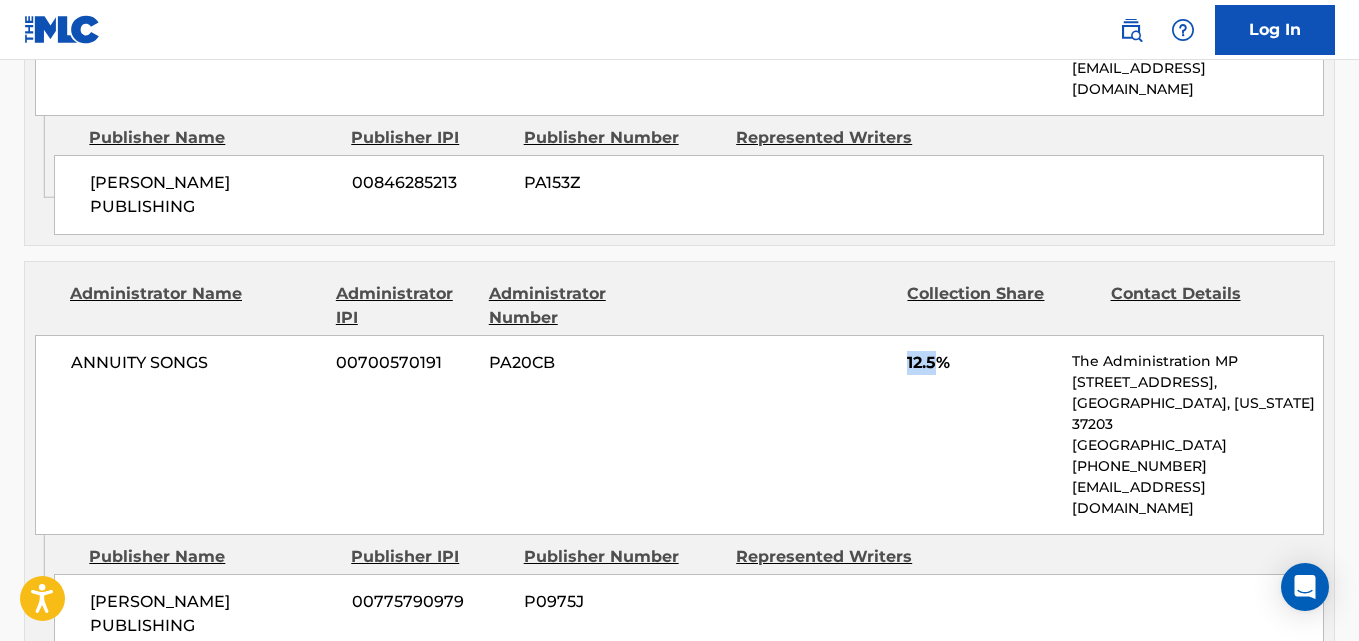 click on "12.5%" at bounding box center (982, 363) 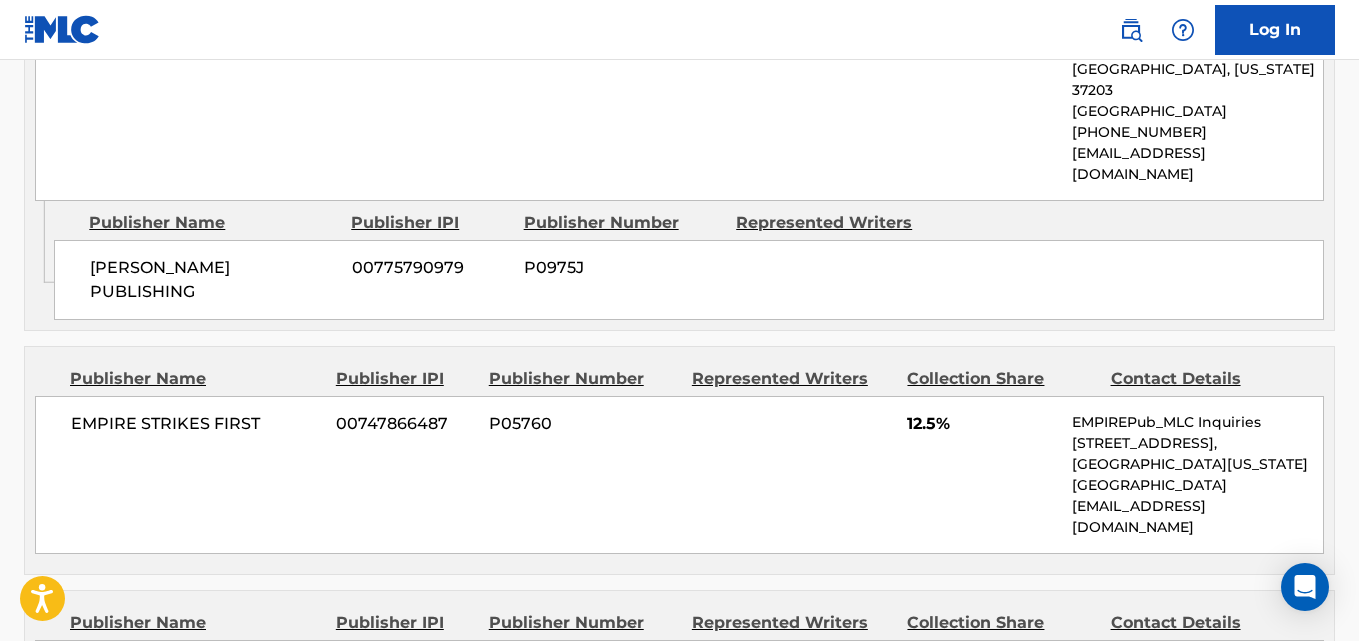 scroll, scrollTop: 2452, scrollLeft: 0, axis: vertical 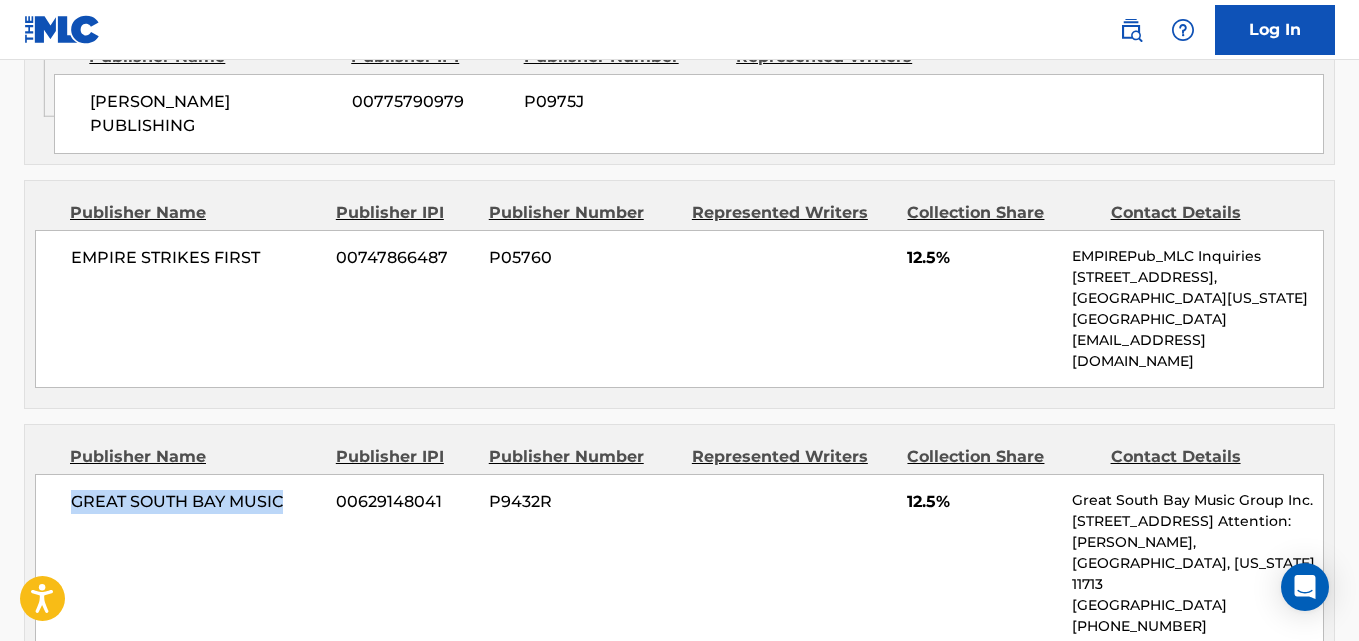 drag, startPoint x: 64, startPoint y: 404, endPoint x: 315, endPoint y: 401, distance: 251.01793 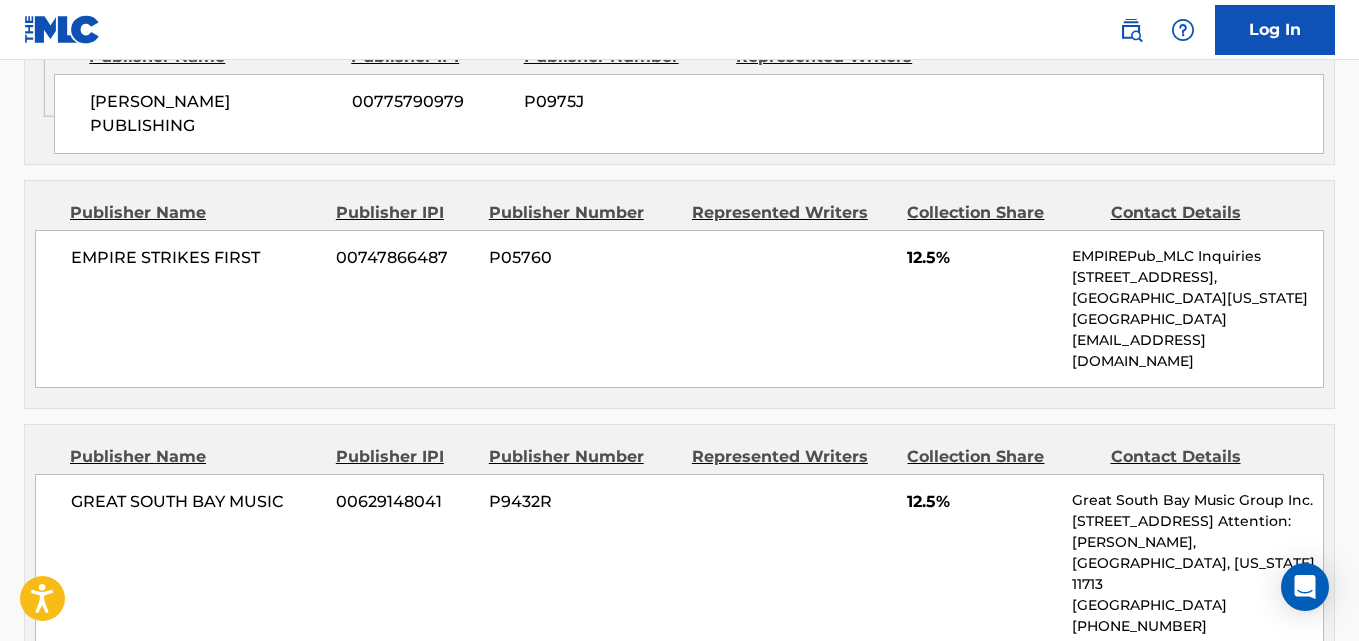 click on "12.5%" at bounding box center (982, 502) 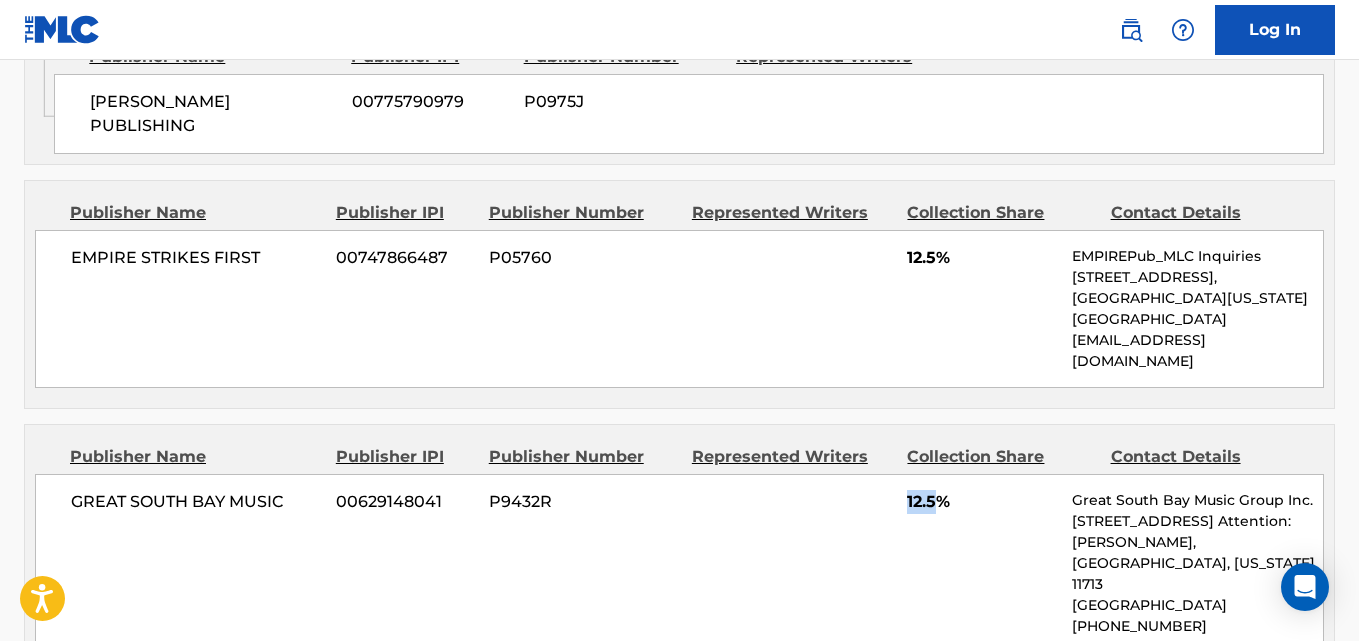 click on "12.5%" at bounding box center [982, 502] 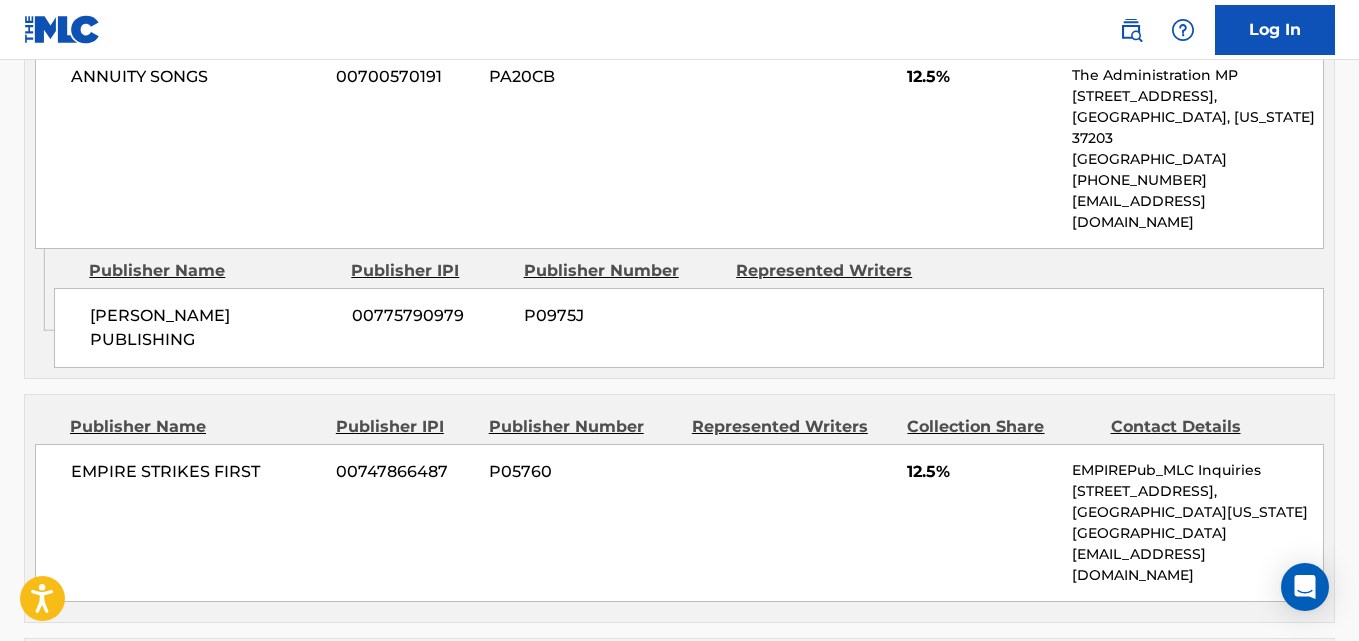 scroll, scrollTop: 2286, scrollLeft: 0, axis: vertical 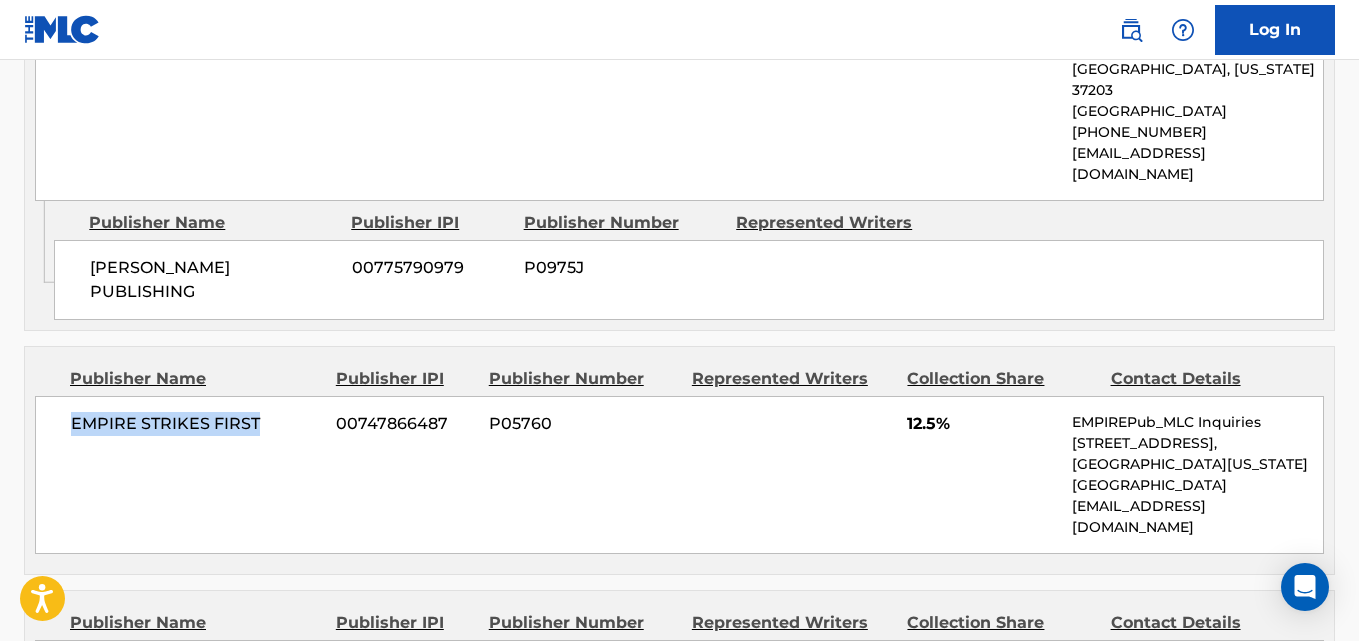 drag, startPoint x: 45, startPoint y: 344, endPoint x: 289, endPoint y: 334, distance: 244.20483 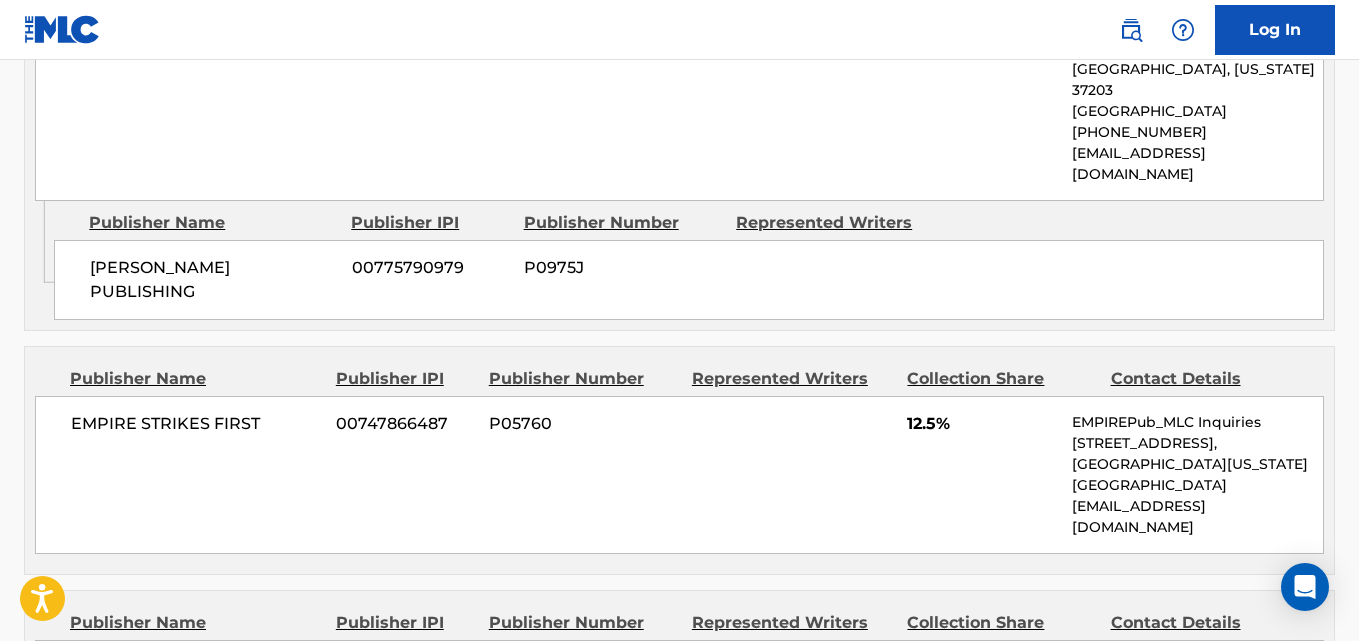 click on "12.5%" at bounding box center [982, 424] 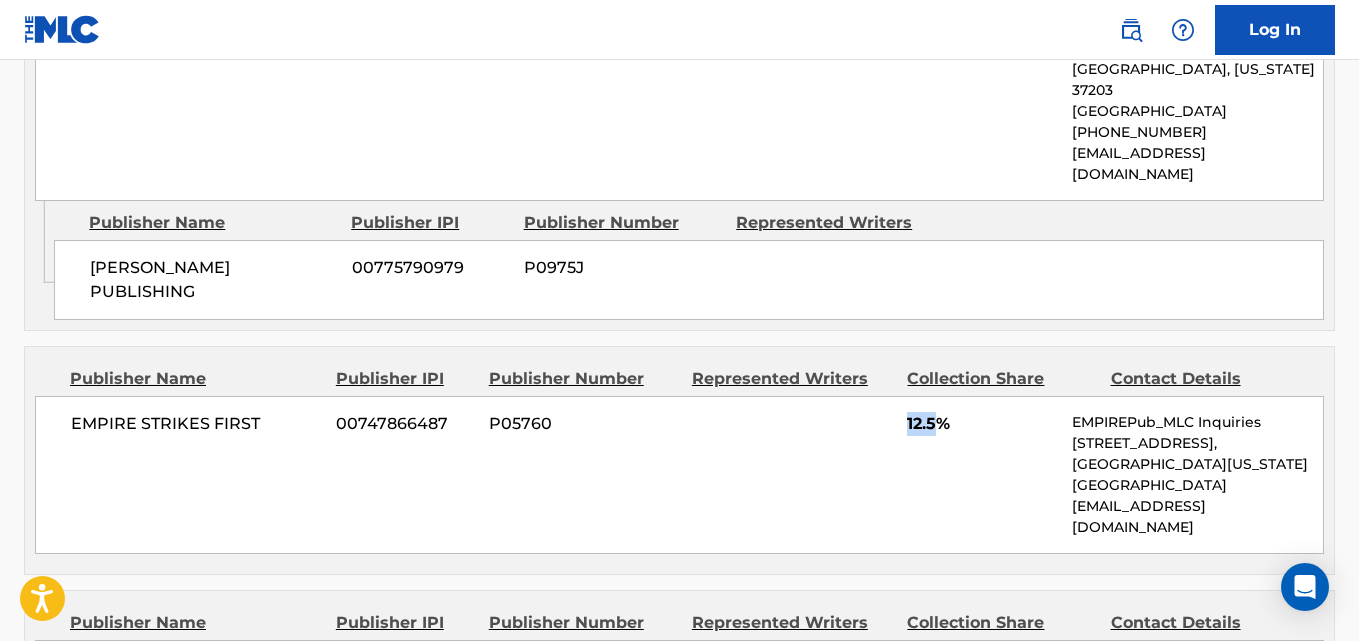 click on "12.5%" at bounding box center (982, 424) 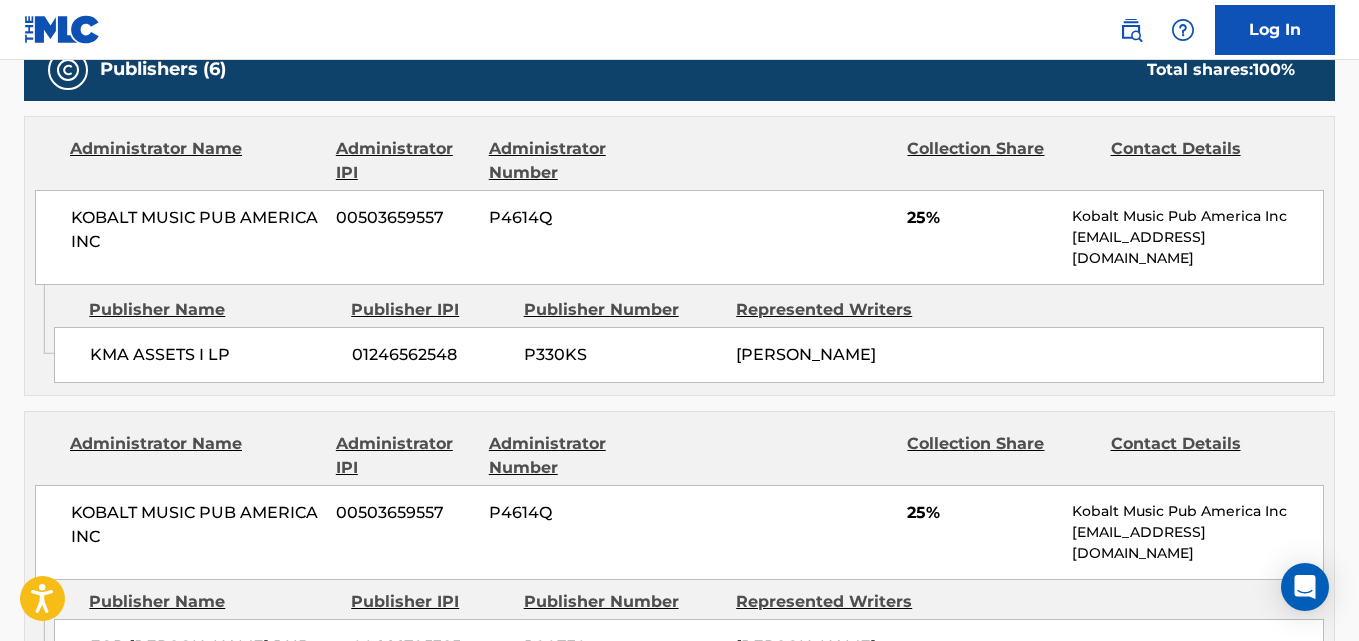 scroll, scrollTop: 952, scrollLeft: 0, axis: vertical 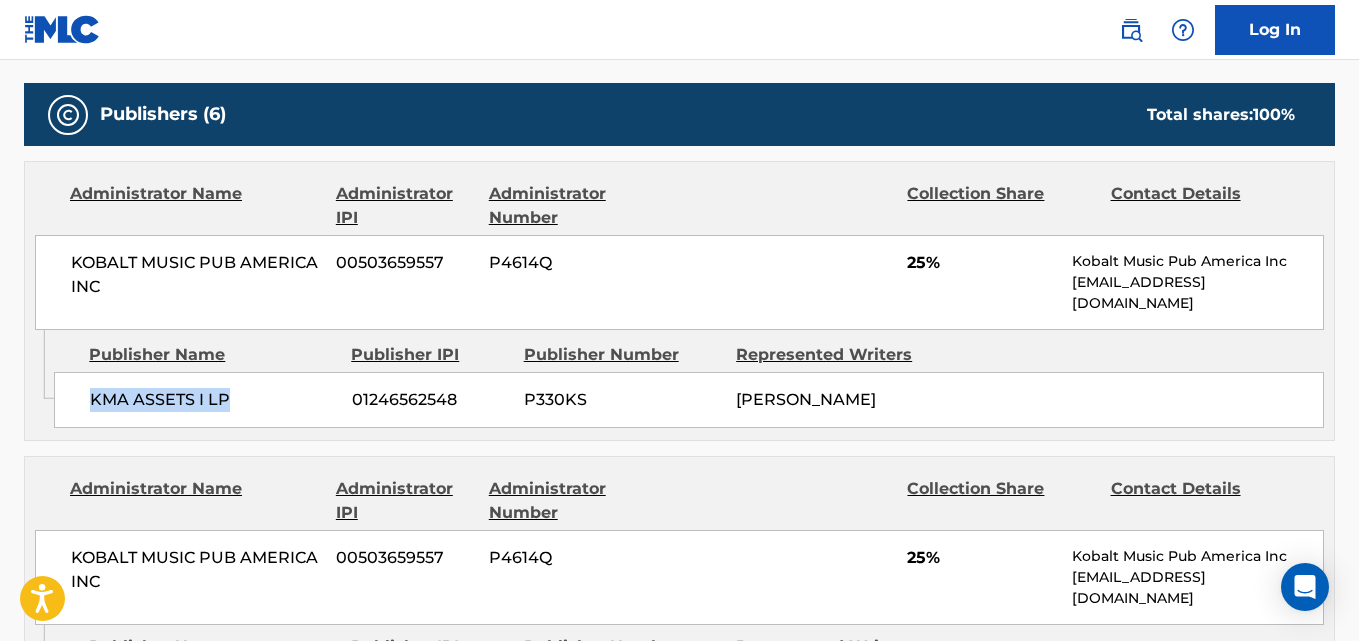 drag, startPoint x: 85, startPoint y: 390, endPoint x: 281, endPoint y: 399, distance: 196.20653 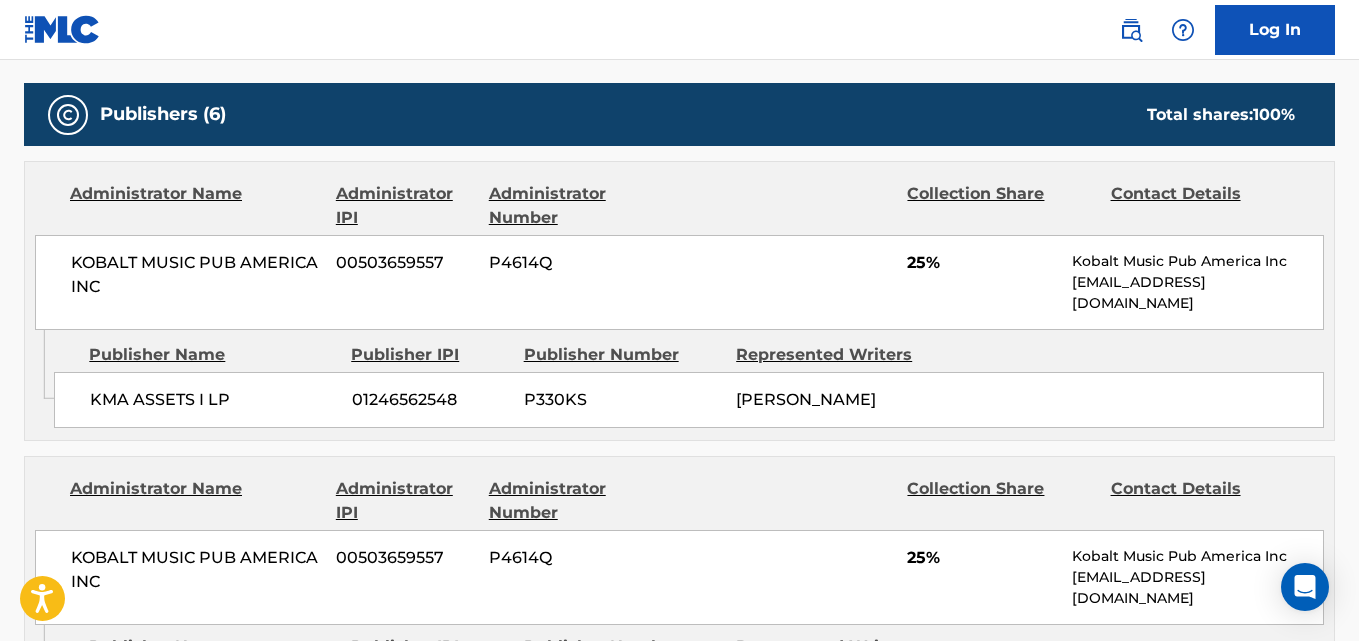 click on "25%" at bounding box center [982, 263] 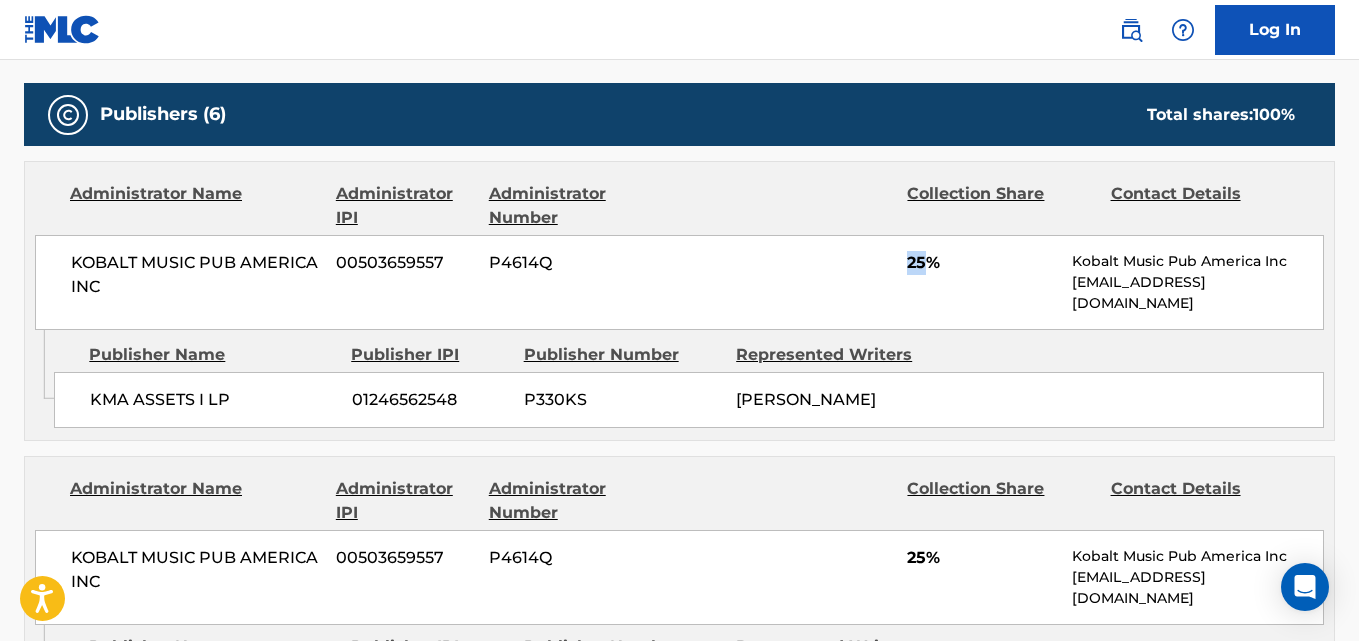 click on "25%" at bounding box center [982, 263] 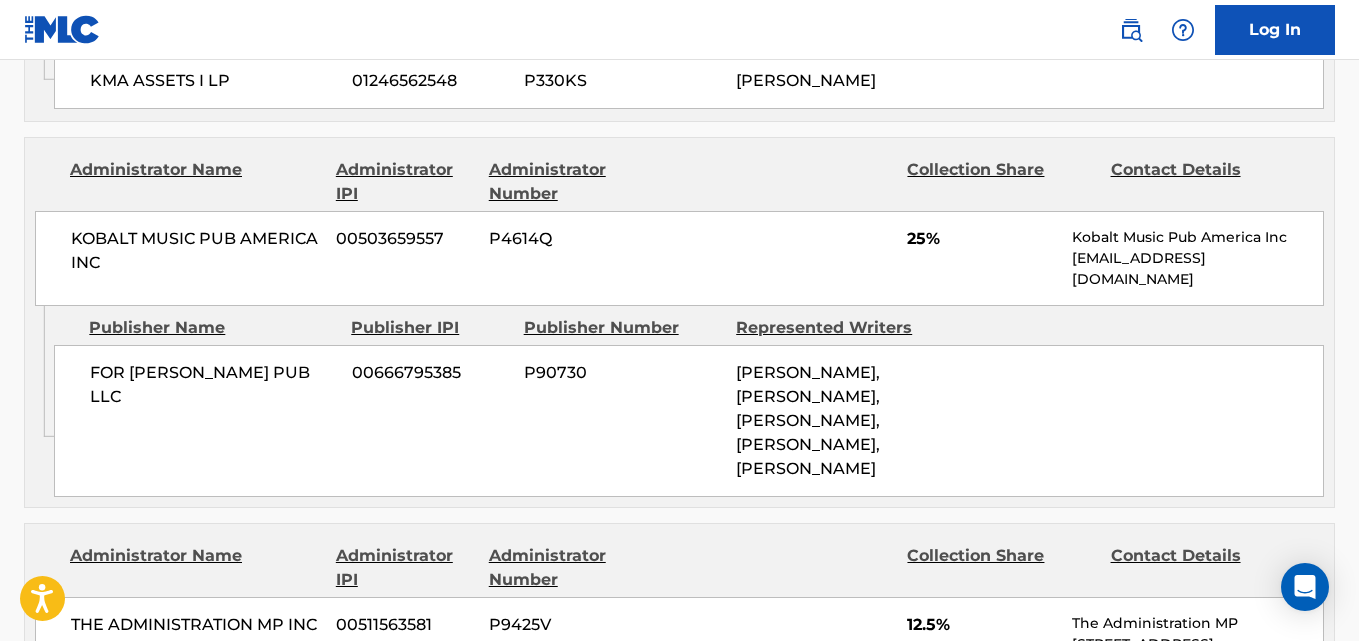scroll, scrollTop: 1286, scrollLeft: 0, axis: vertical 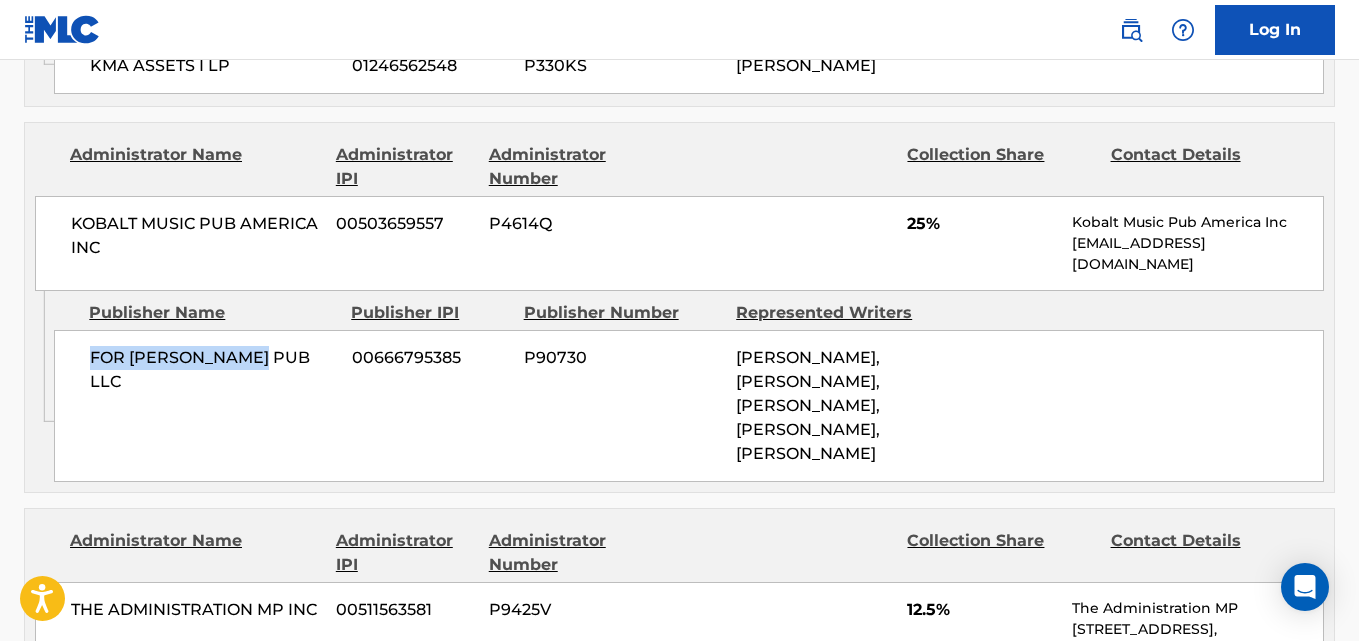 drag, startPoint x: 71, startPoint y: 380, endPoint x: 330, endPoint y: 380, distance: 259 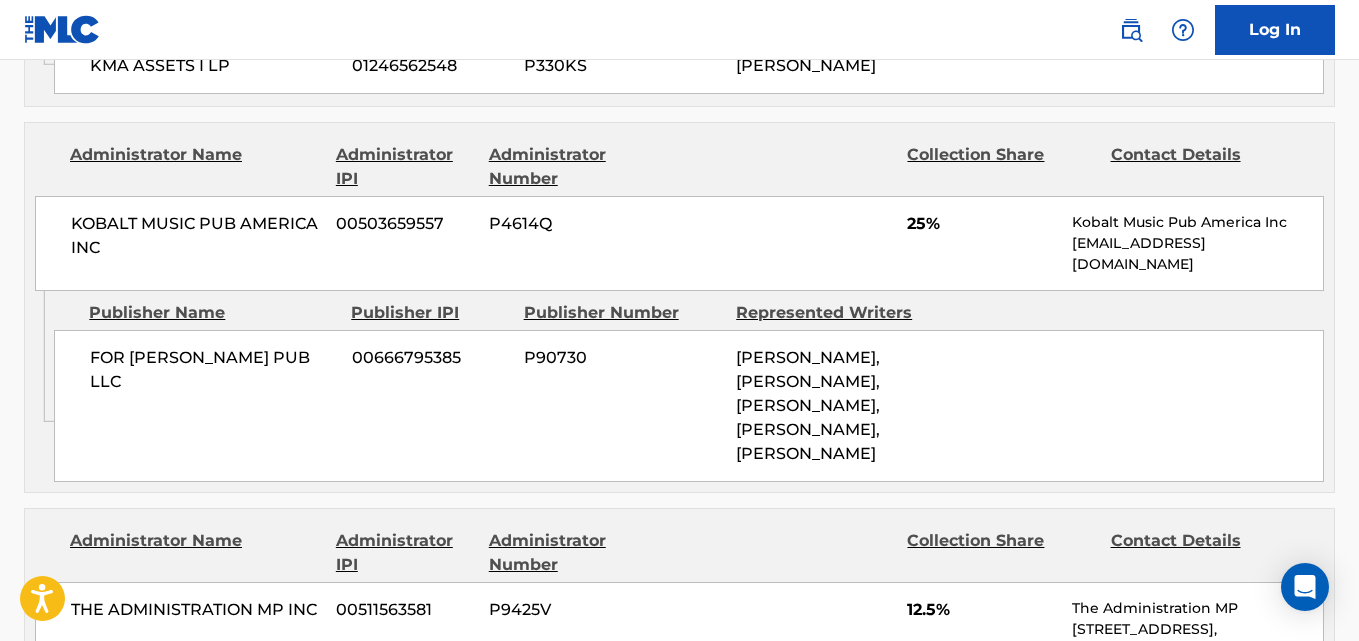 click on "25%" at bounding box center (982, 224) 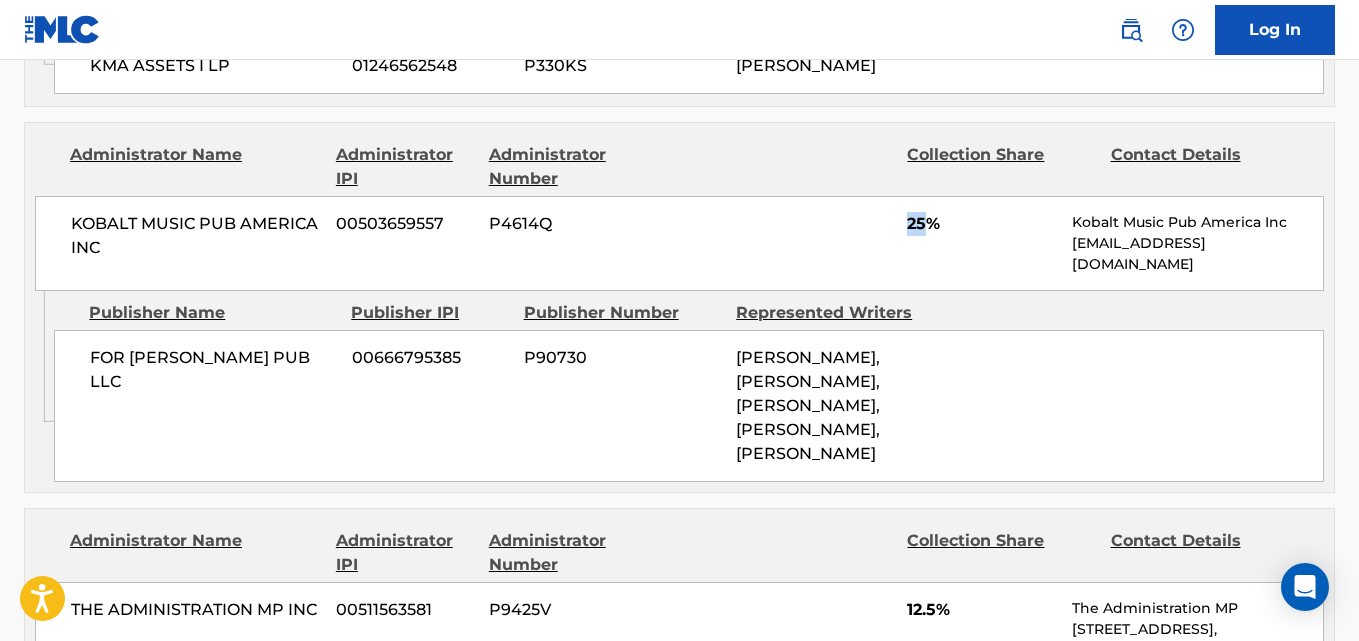 click on "25%" at bounding box center [982, 224] 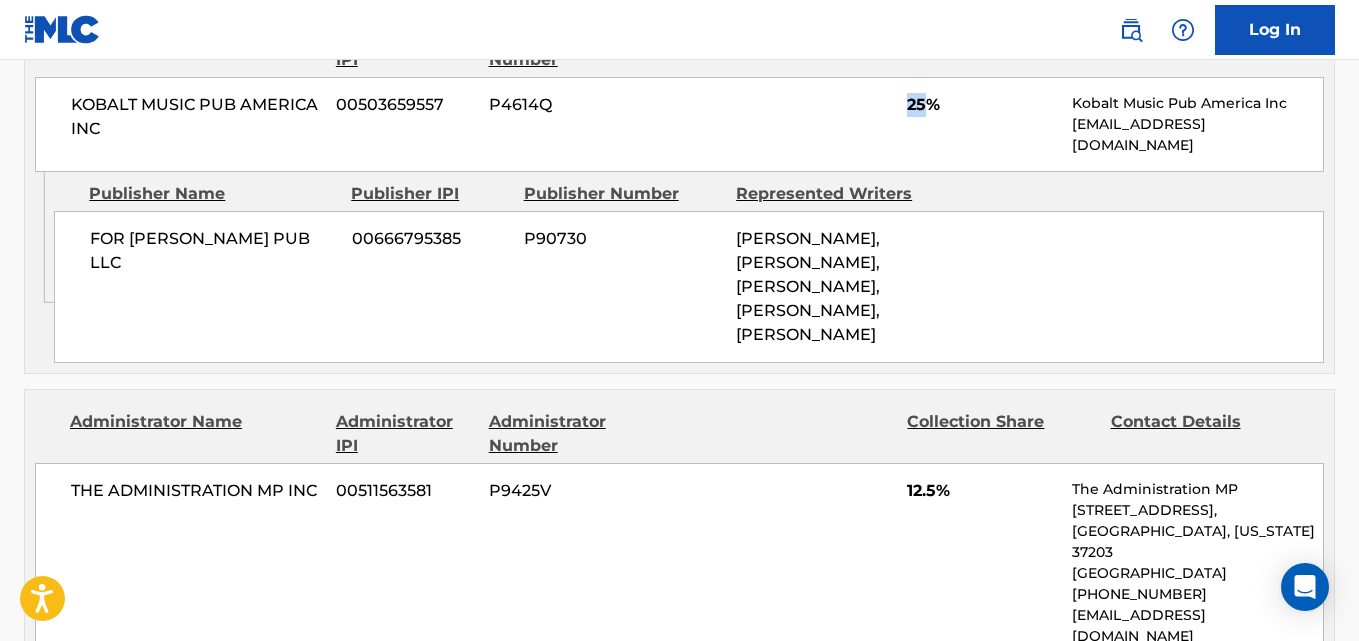 scroll, scrollTop: 1619, scrollLeft: 0, axis: vertical 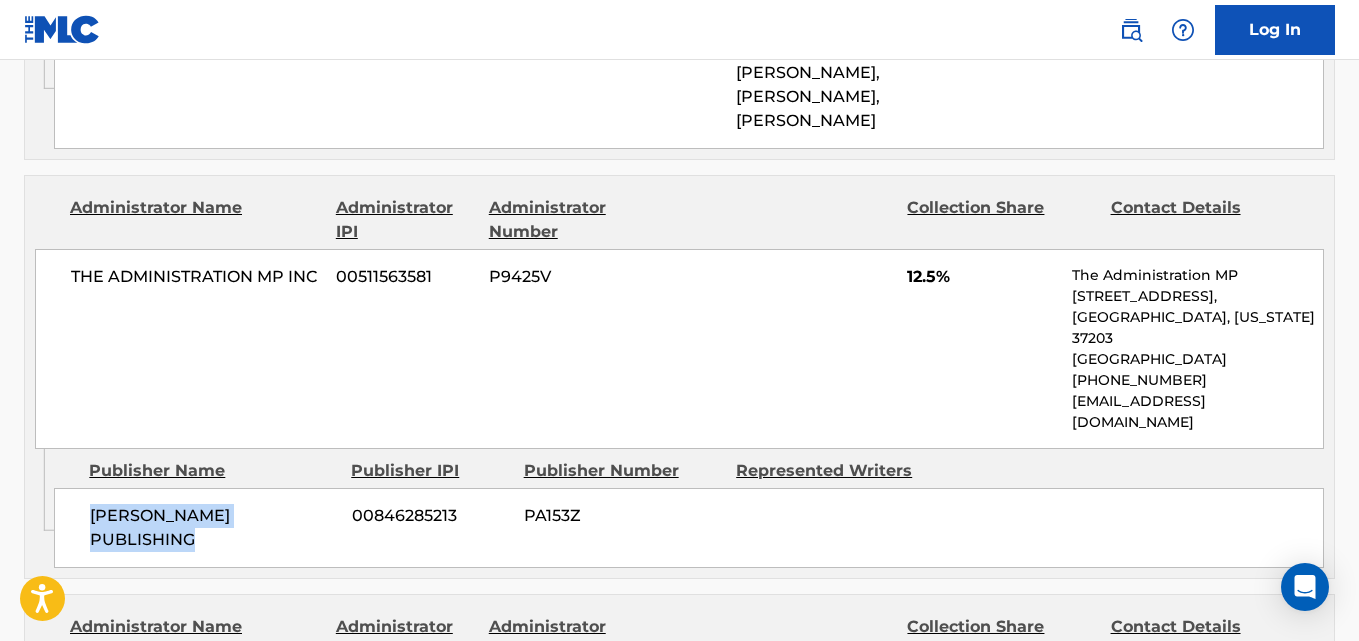 drag, startPoint x: 85, startPoint y: 501, endPoint x: 329, endPoint y: 510, distance: 244.16592 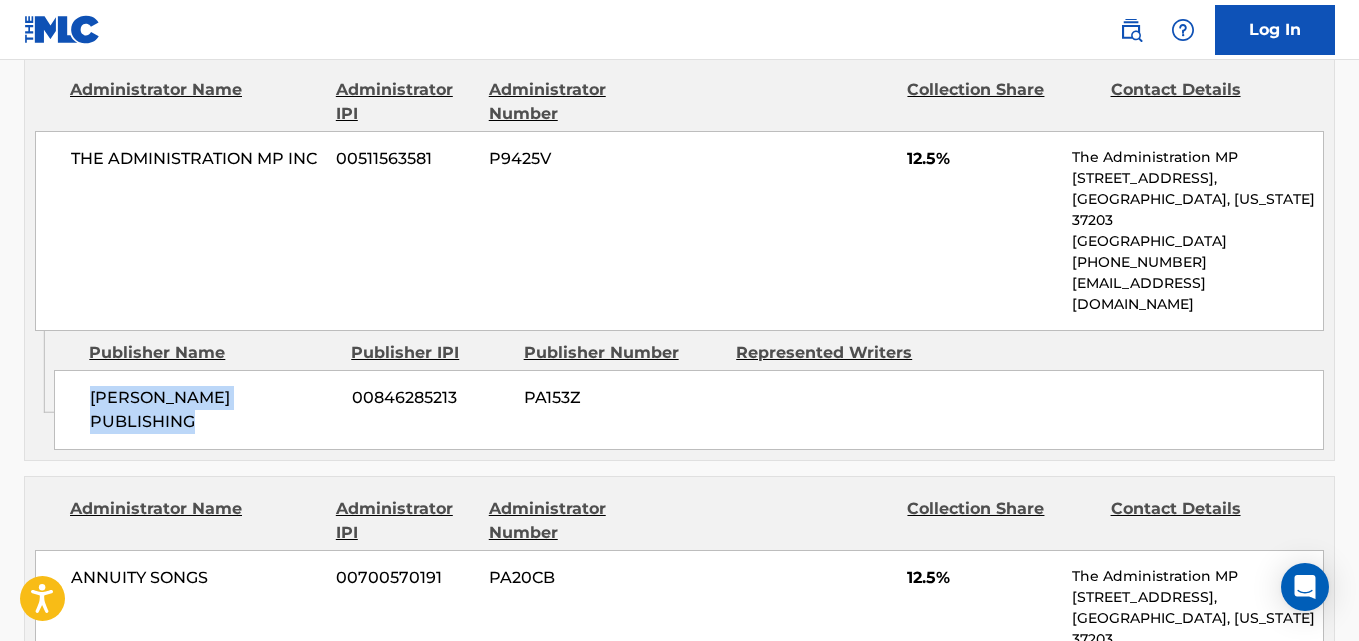 scroll, scrollTop: 1786, scrollLeft: 0, axis: vertical 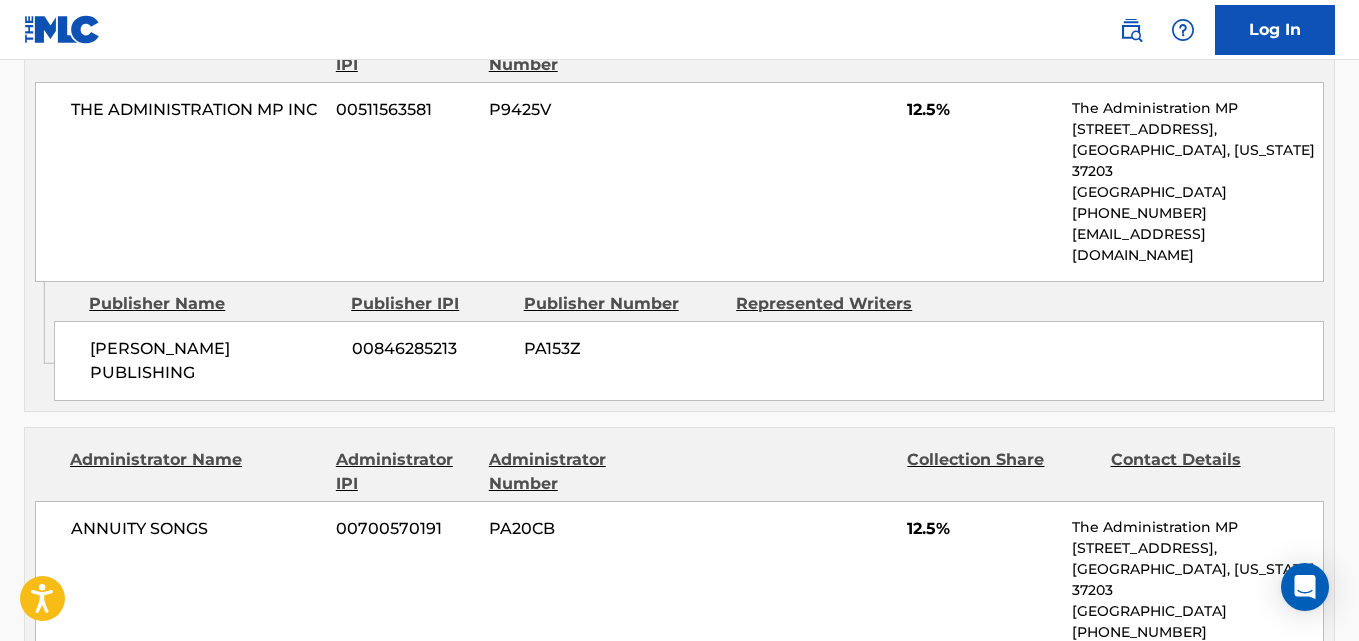 click on "12.5%" at bounding box center (982, 110) 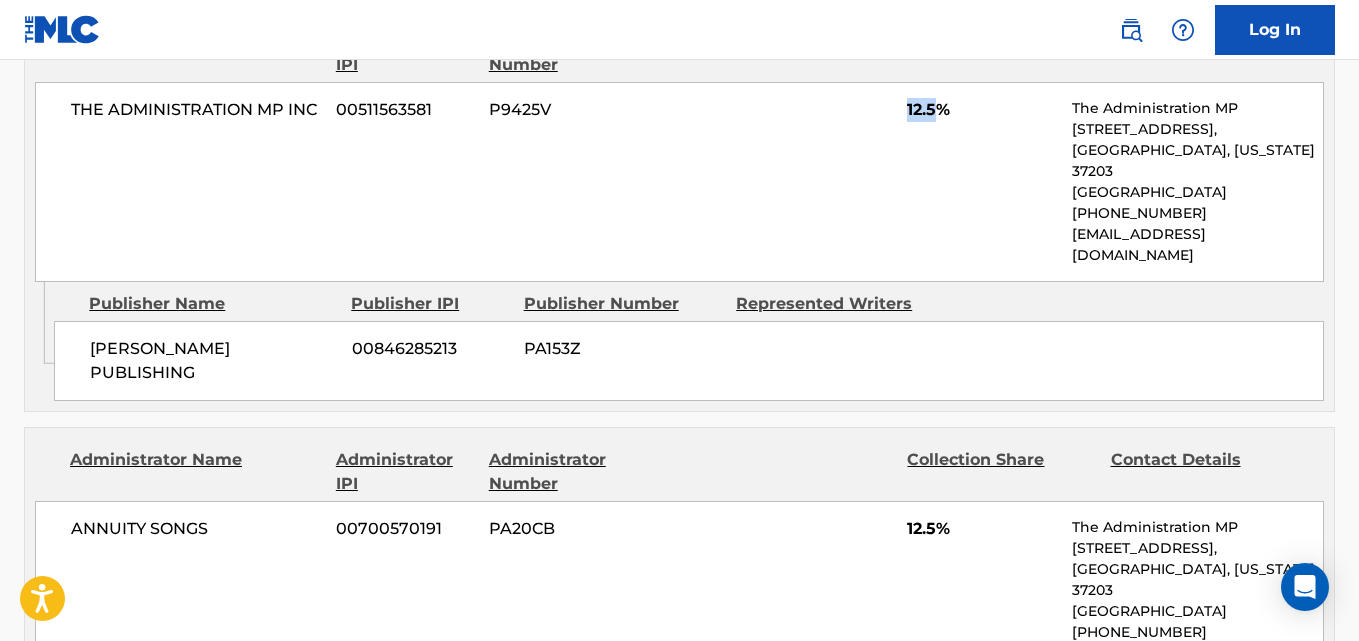 click on "12.5%" at bounding box center [982, 110] 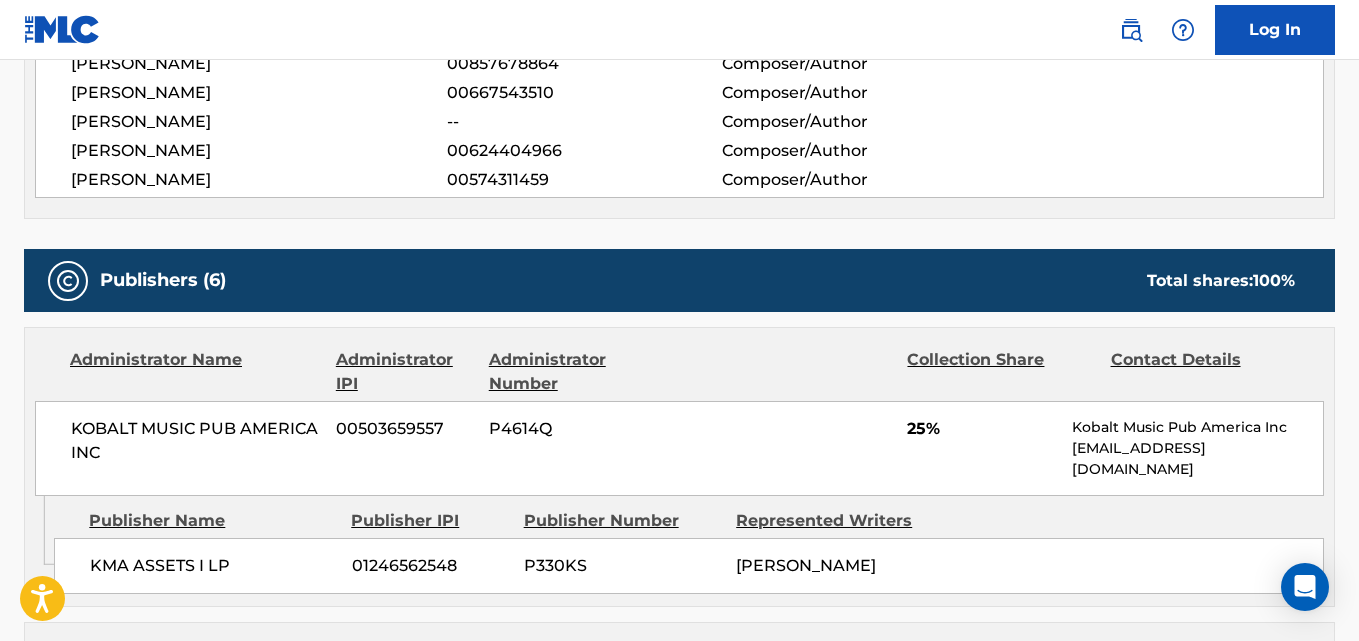 scroll, scrollTop: 0, scrollLeft: 0, axis: both 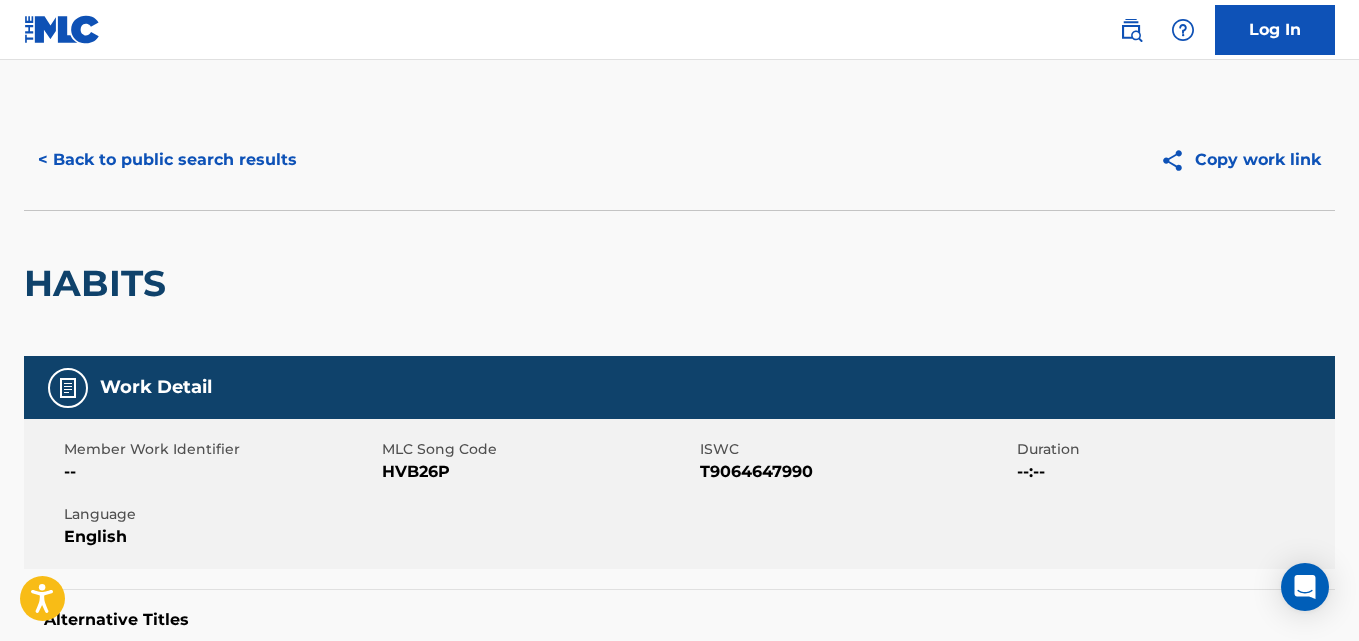click on "< Back to public search results" at bounding box center (167, 160) 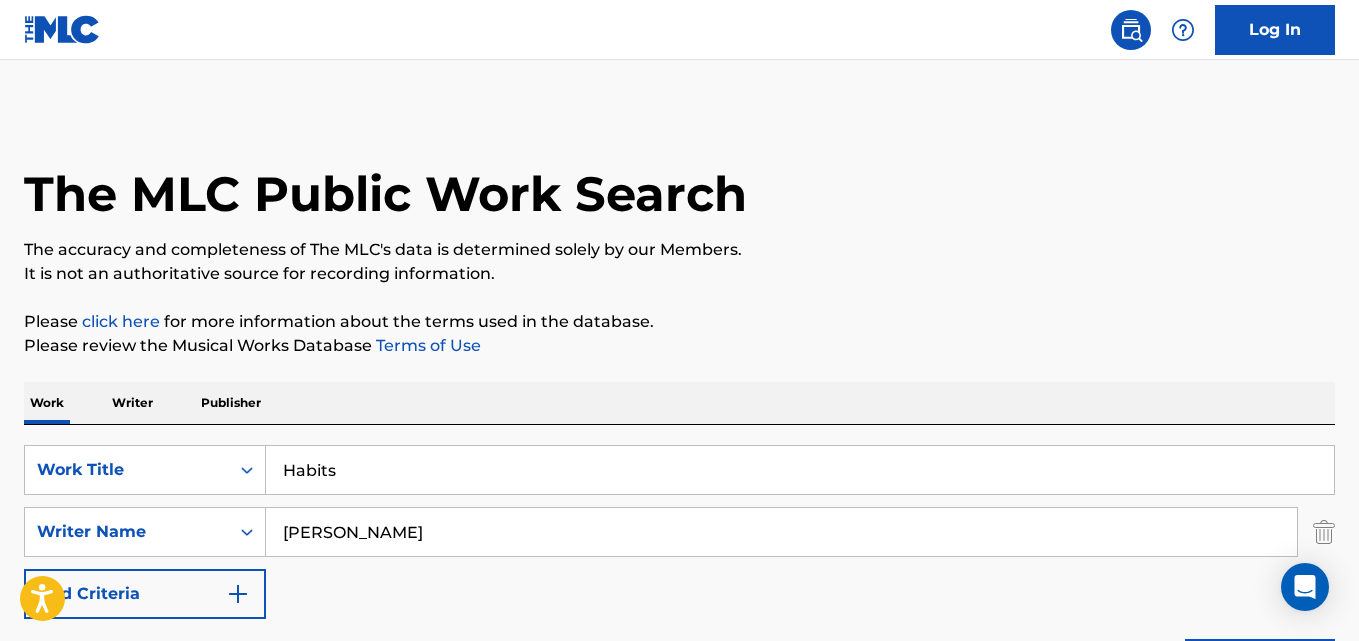 scroll, scrollTop: 269, scrollLeft: 0, axis: vertical 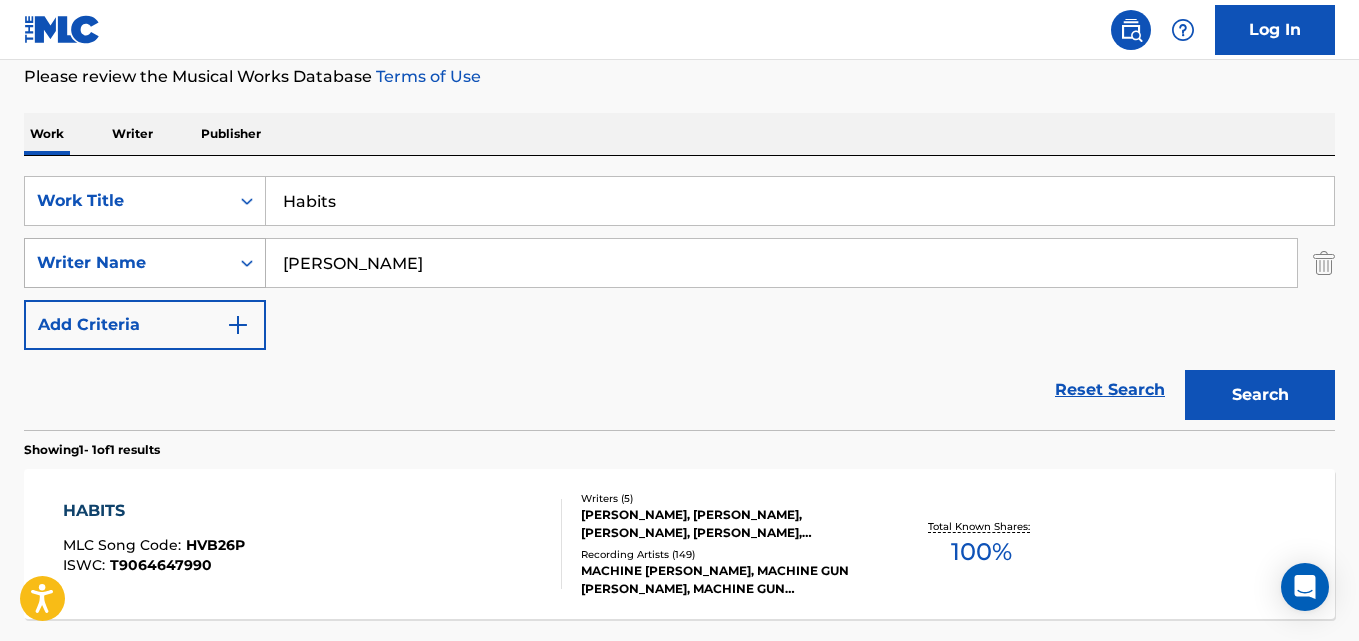 drag, startPoint x: 318, startPoint y: 218, endPoint x: 171, endPoint y: 245, distance: 149.45903 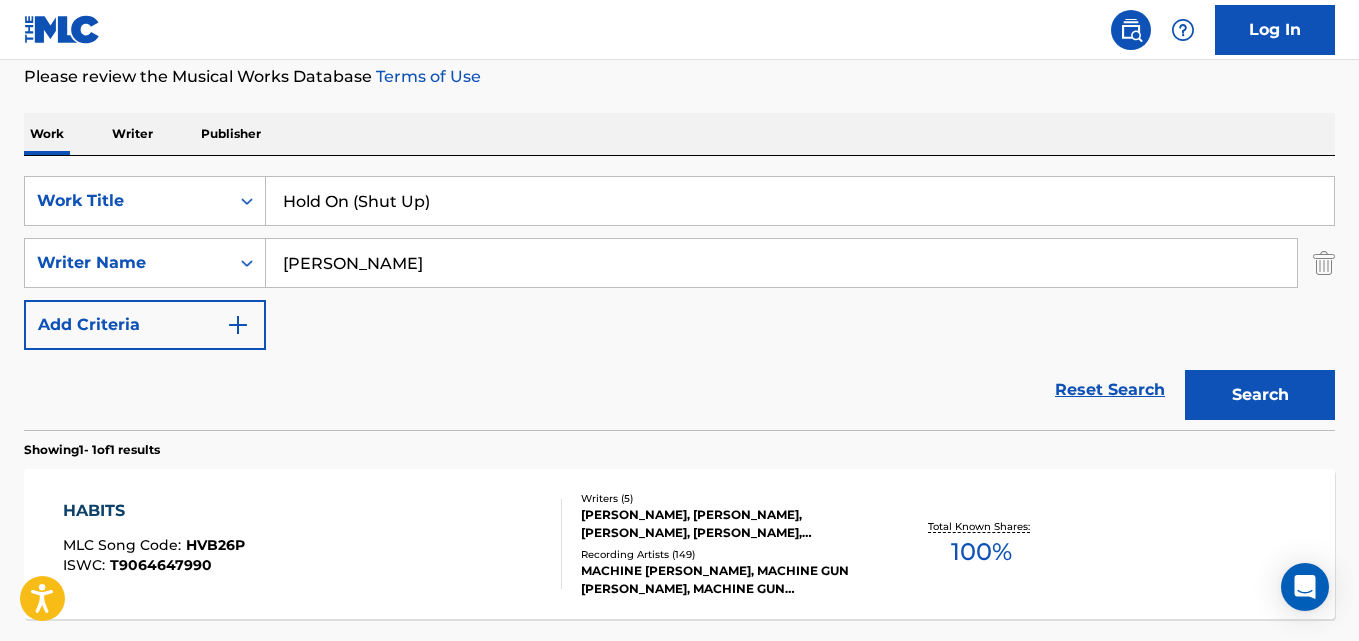 type on "Hold On (Shut Up)" 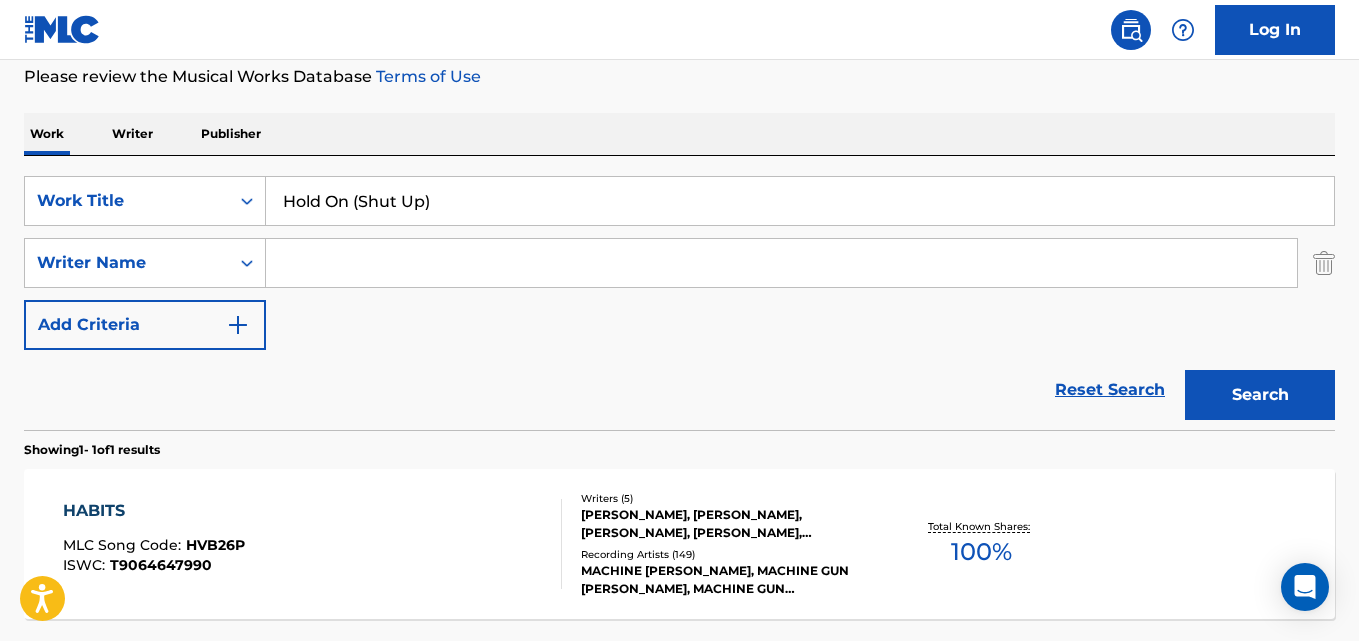 click at bounding box center (781, 263) 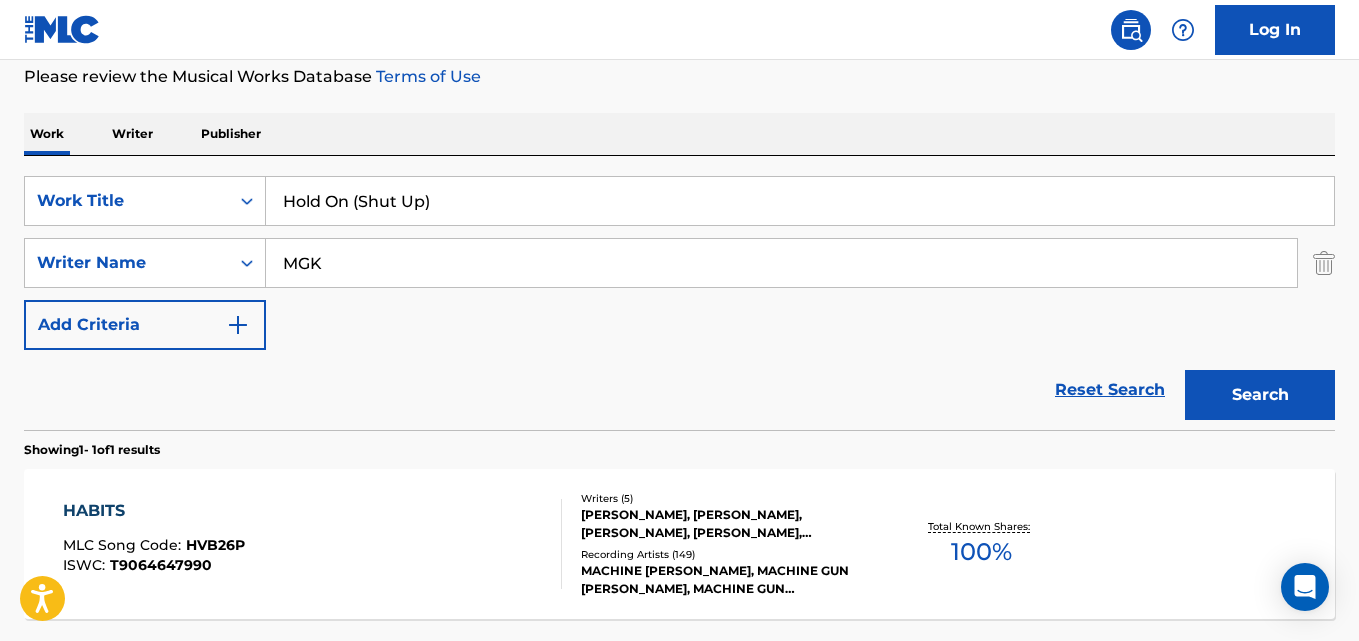 click on "Search" at bounding box center [1260, 395] 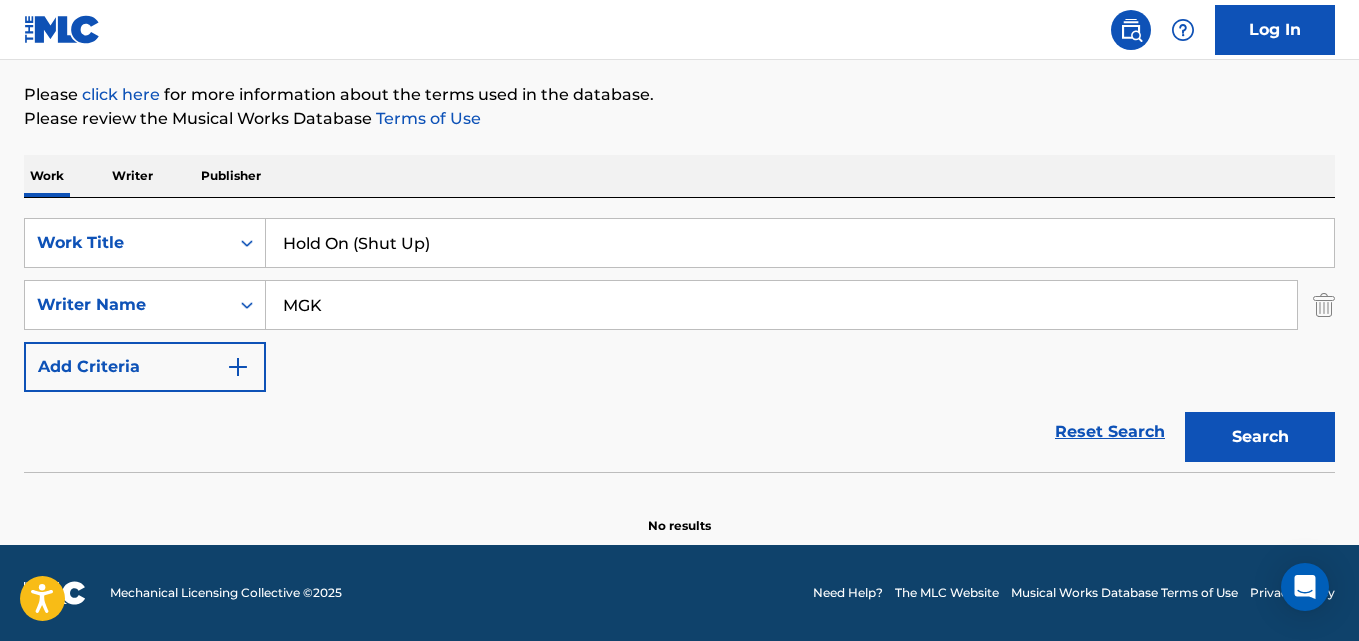 scroll, scrollTop: 227, scrollLeft: 0, axis: vertical 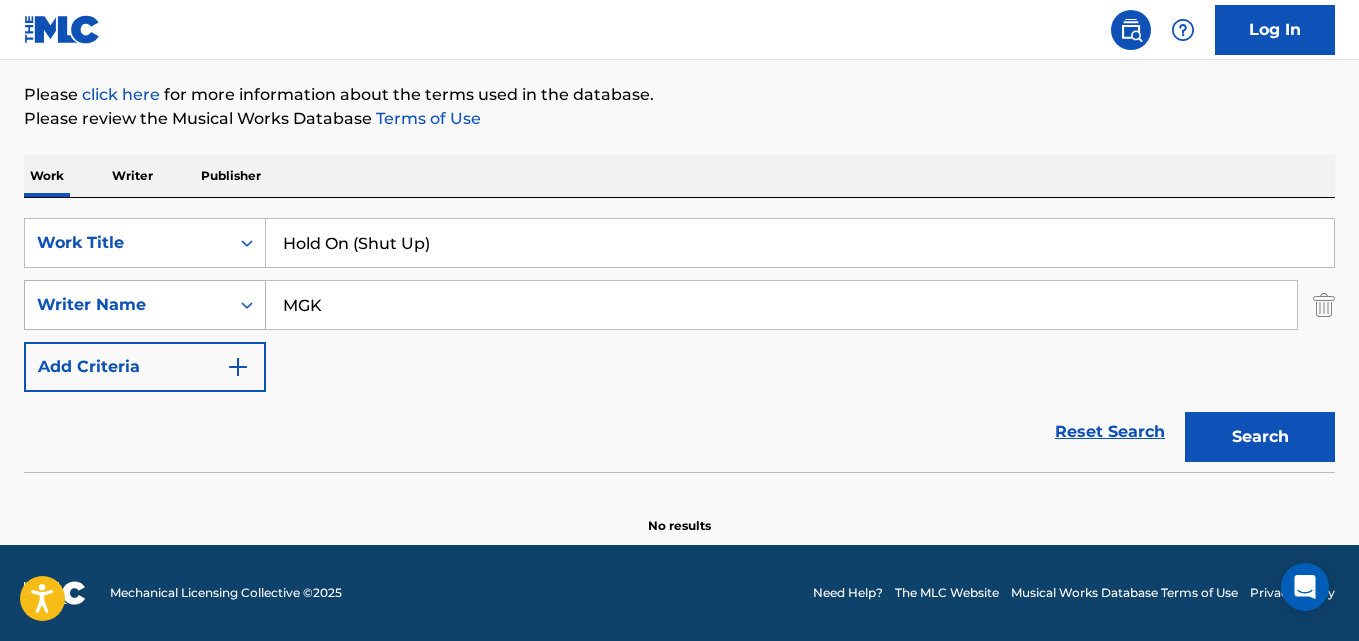drag, startPoint x: 435, startPoint y: 310, endPoint x: 235, endPoint y: 319, distance: 200.2024 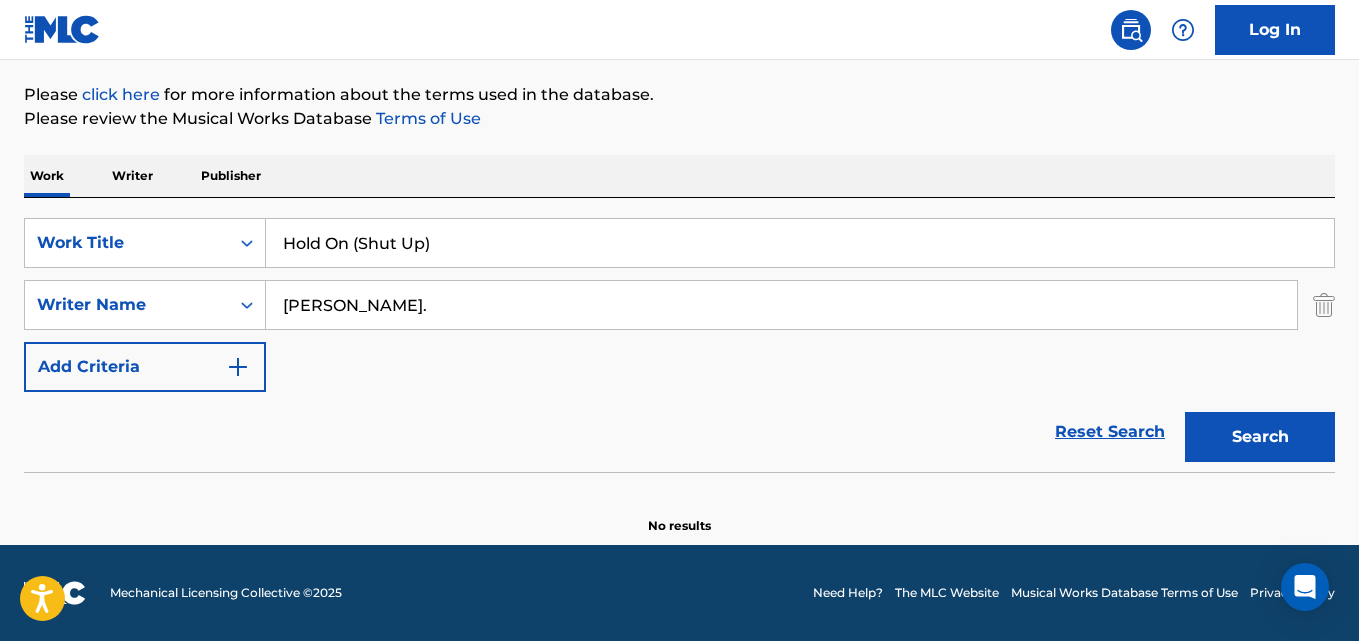 drag, startPoint x: 555, startPoint y: 300, endPoint x: 283, endPoint y: 311, distance: 272.22232 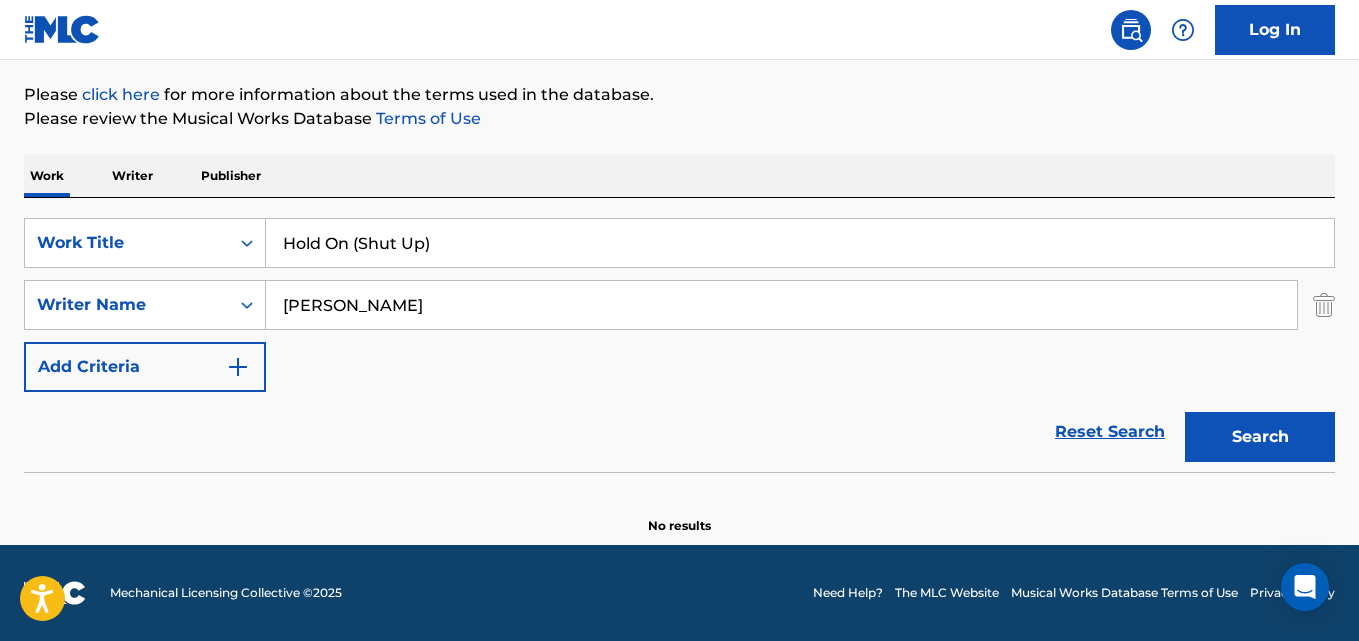 type on "[PERSON_NAME]" 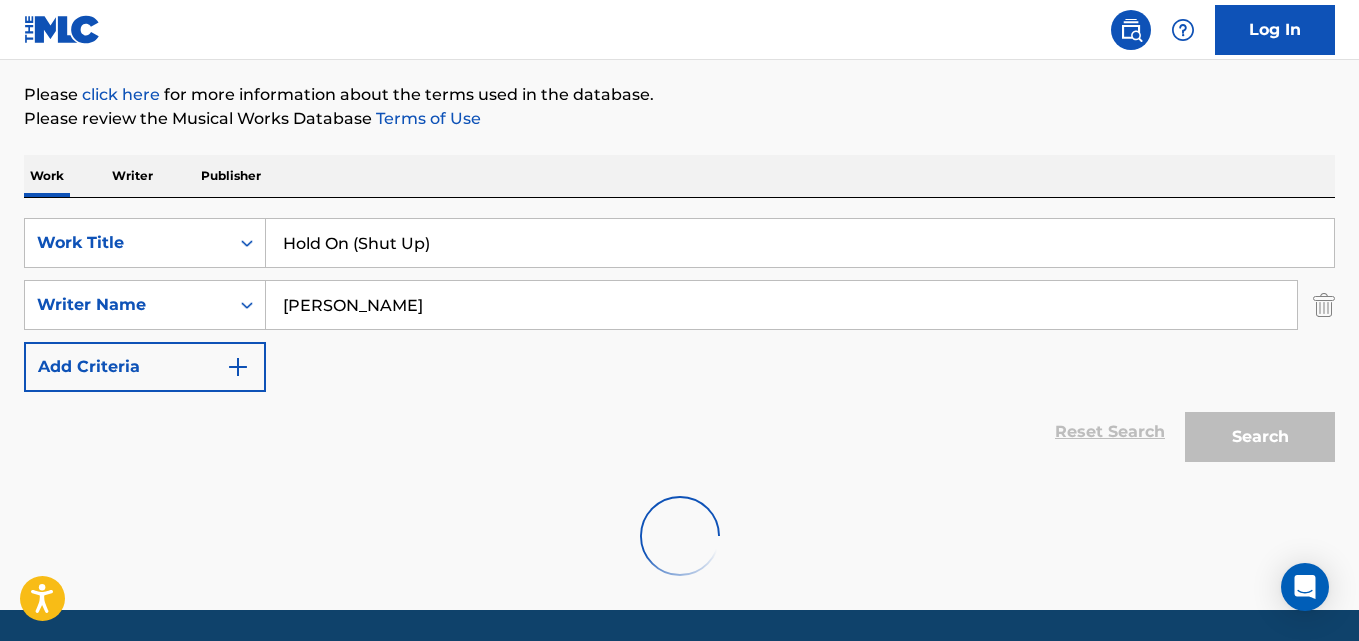 scroll, scrollTop: 269, scrollLeft: 0, axis: vertical 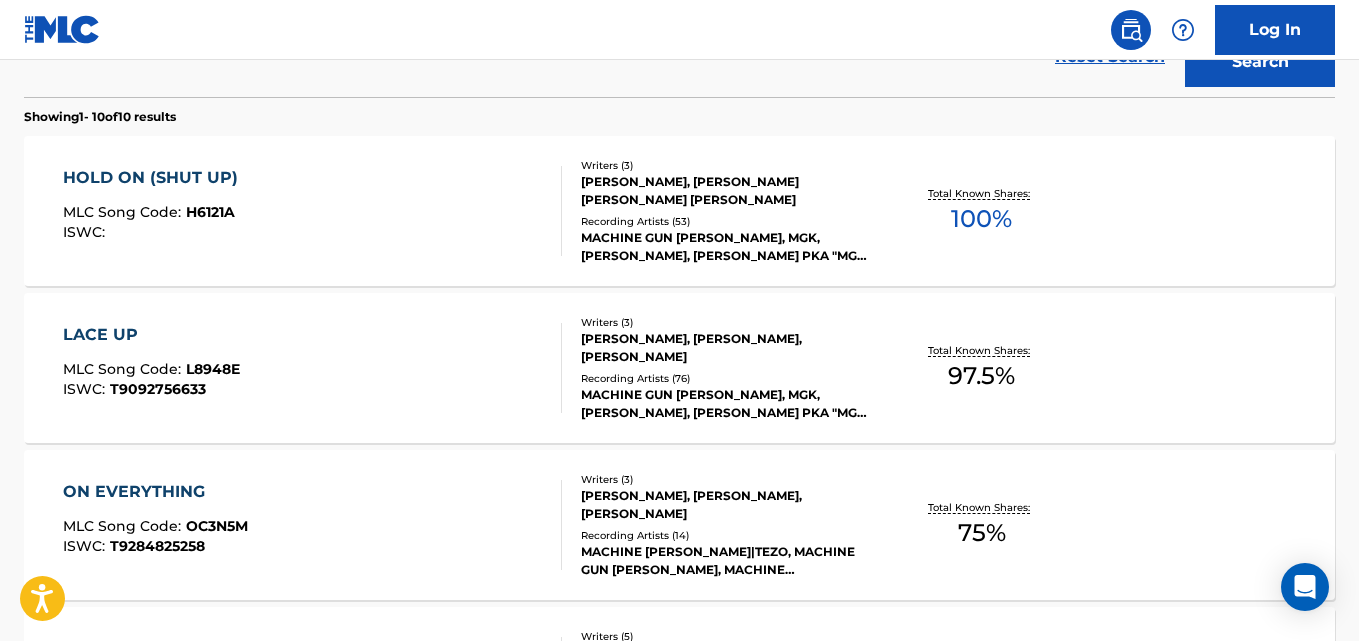 click on "HOLD ON (SHUT UP)" at bounding box center [155, 178] 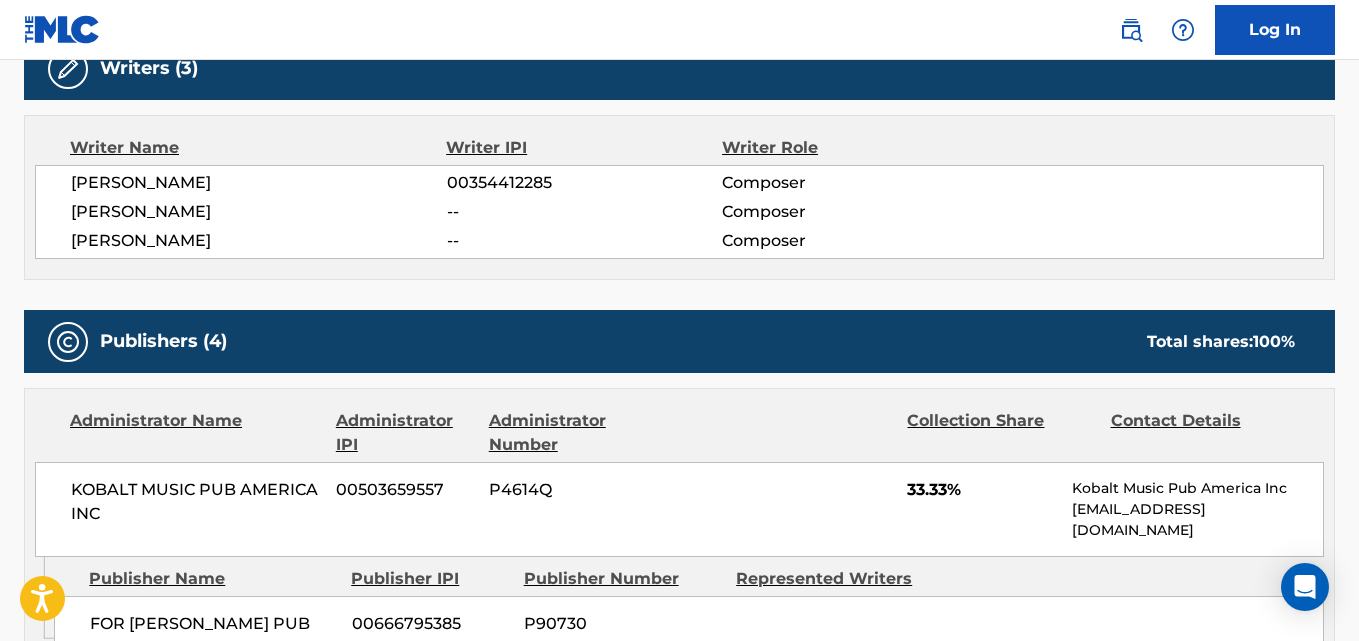 scroll, scrollTop: 1000, scrollLeft: 0, axis: vertical 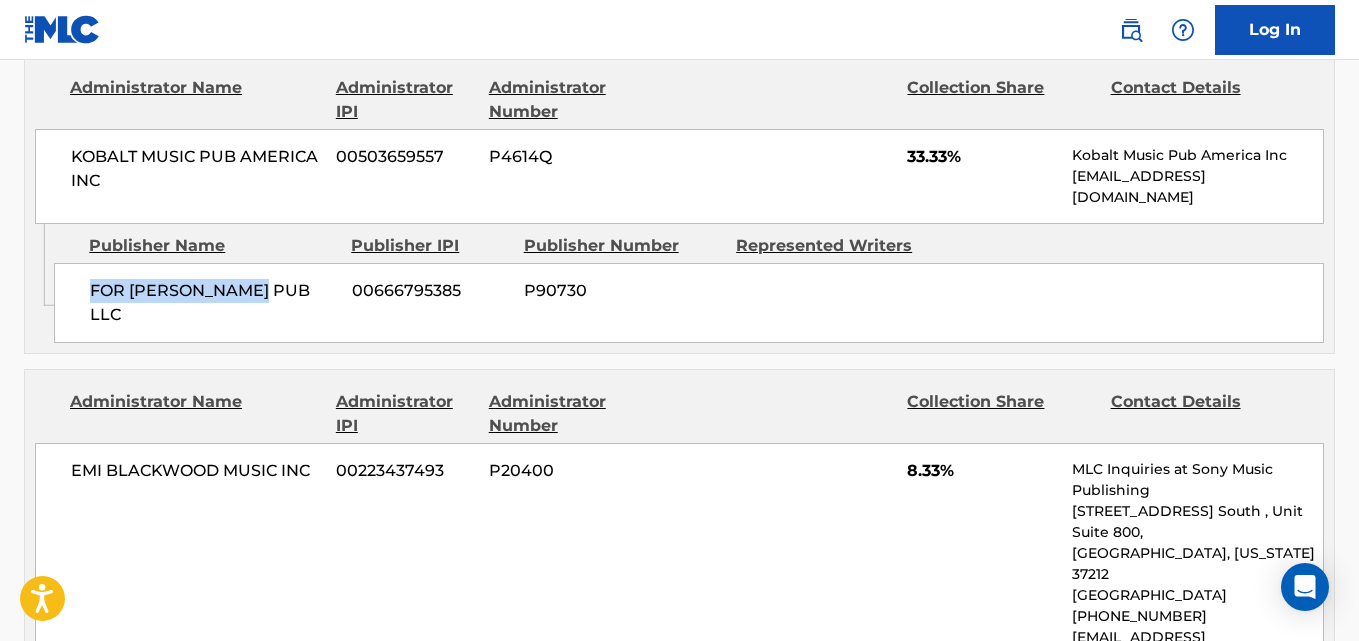 drag, startPoint x: 88, startPoint y: 303, endPoint x: 309, endPoint y: 300, distance: 221.02036 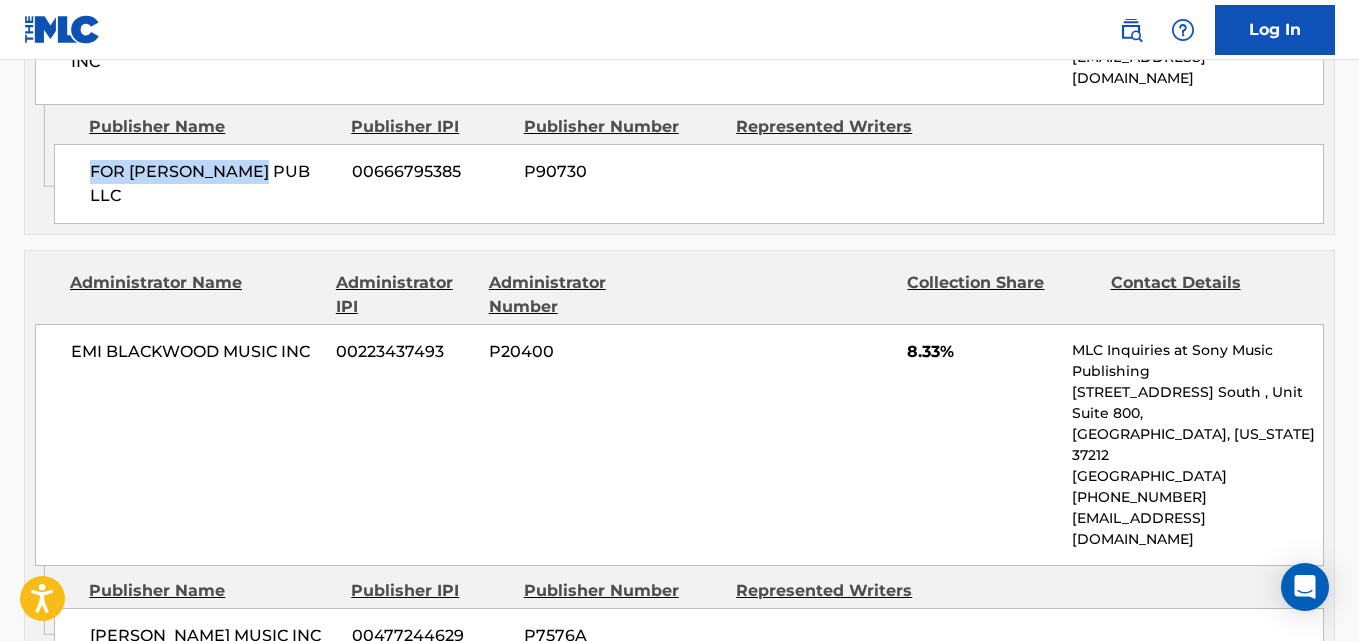 scroll, scrollTop: 1167, scrollLeft: 0, axis: vertical 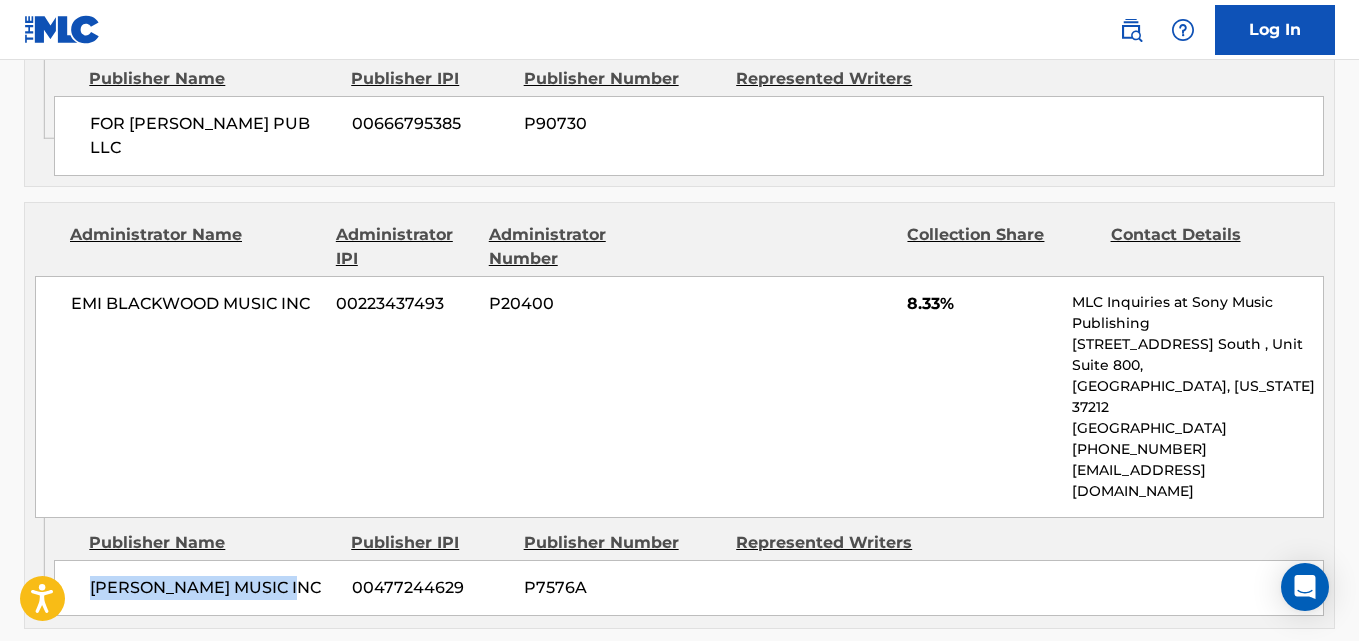 drag, startPoint x: 74, startPoint y: 524, endPoint x: 326, endPoint y: 524, distance: 252 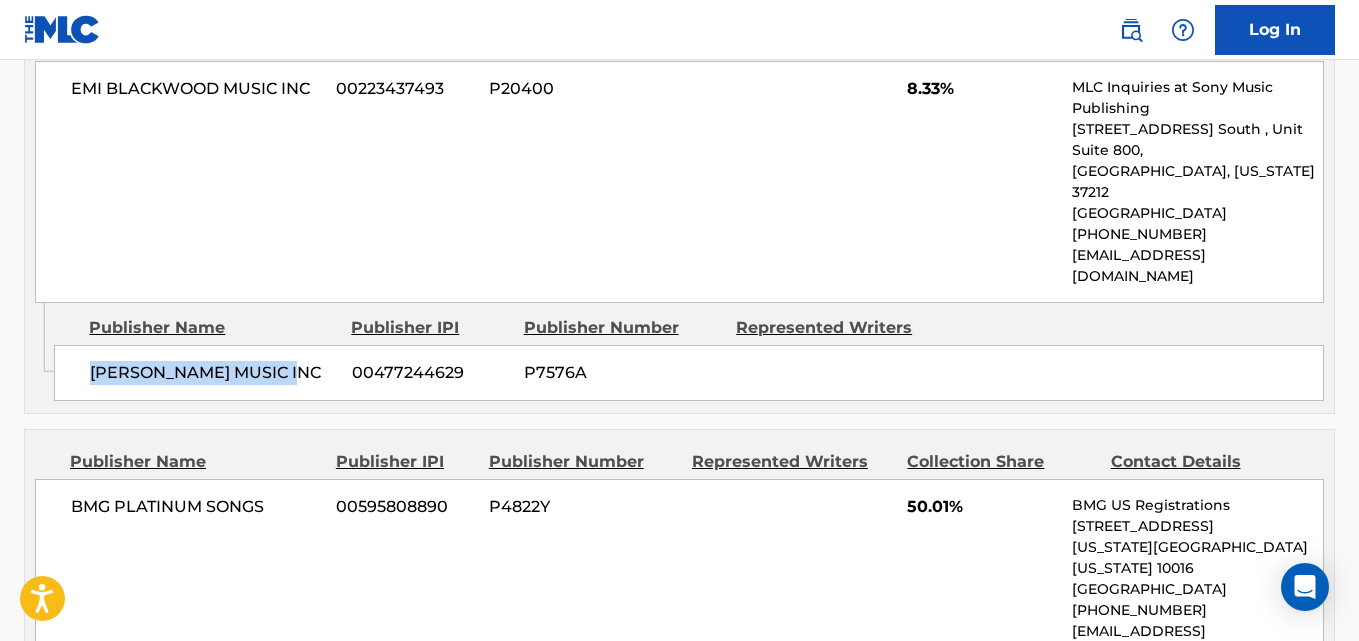 scroll, scrollTop: 1334, scrollLeft: 0, axis: vertical 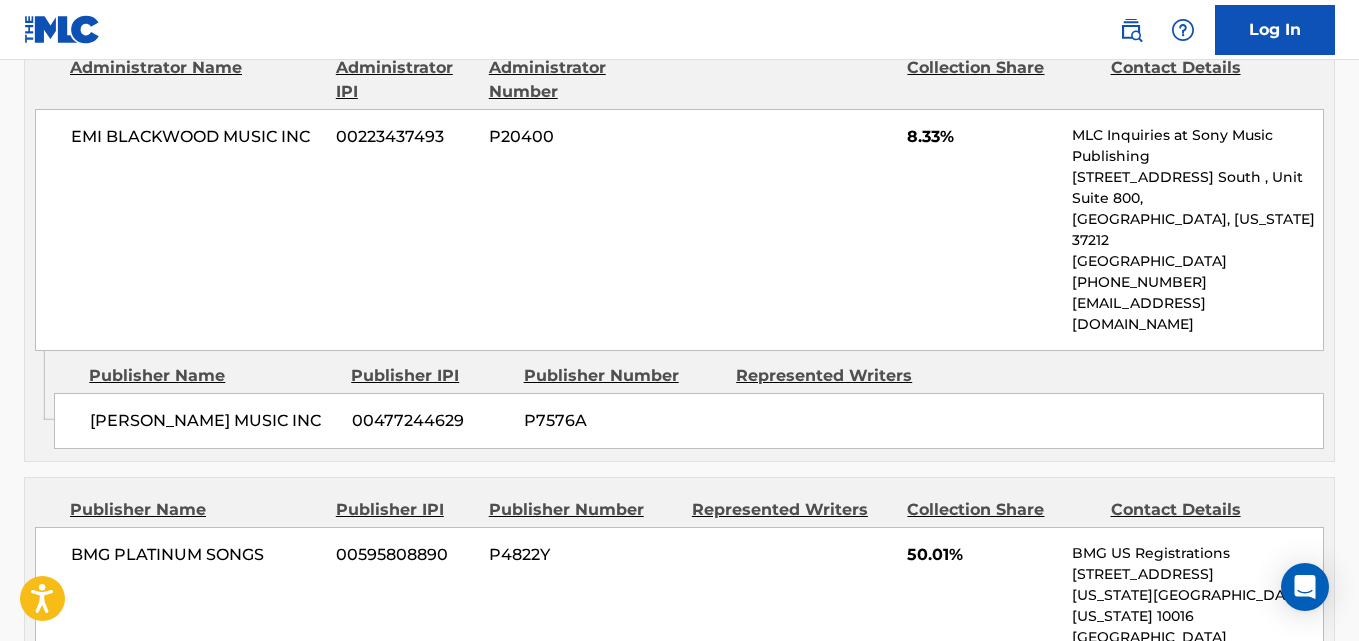 click on "8.33%" at bounding box center (982, 137) 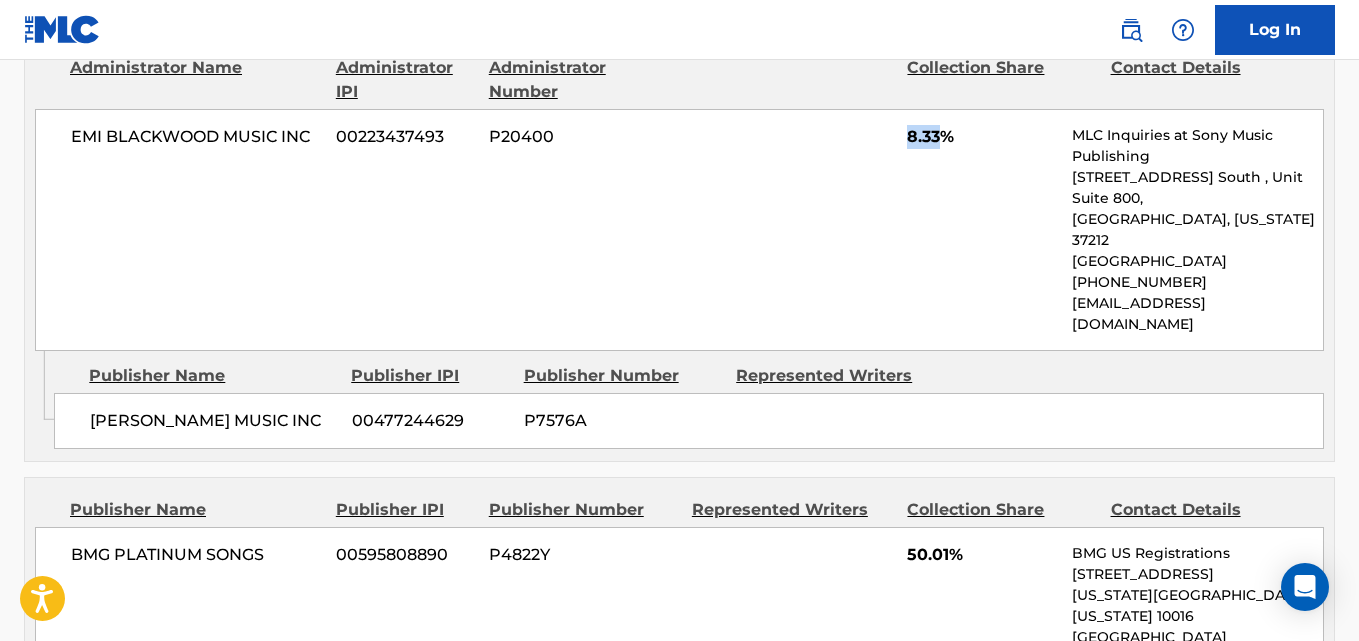 click on "8.33%" at bounding box center [982, 137] 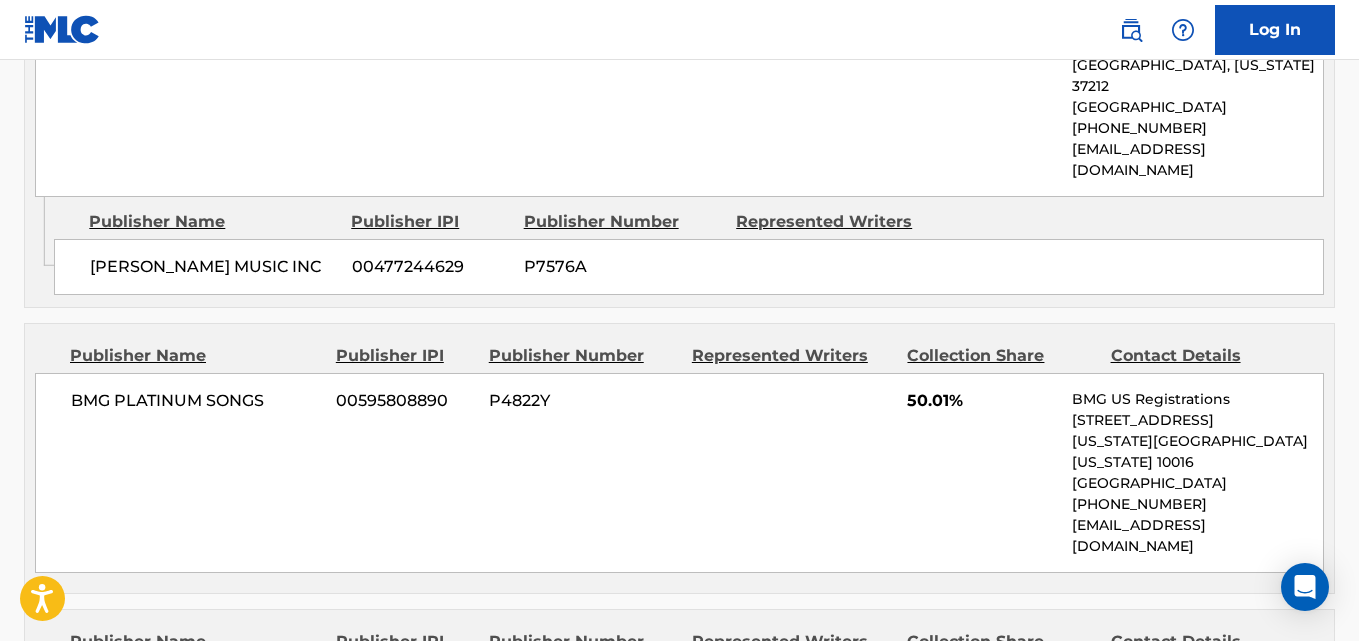 scroll, scrollTop: 1500, scrollLeft: 0, axis: vertical 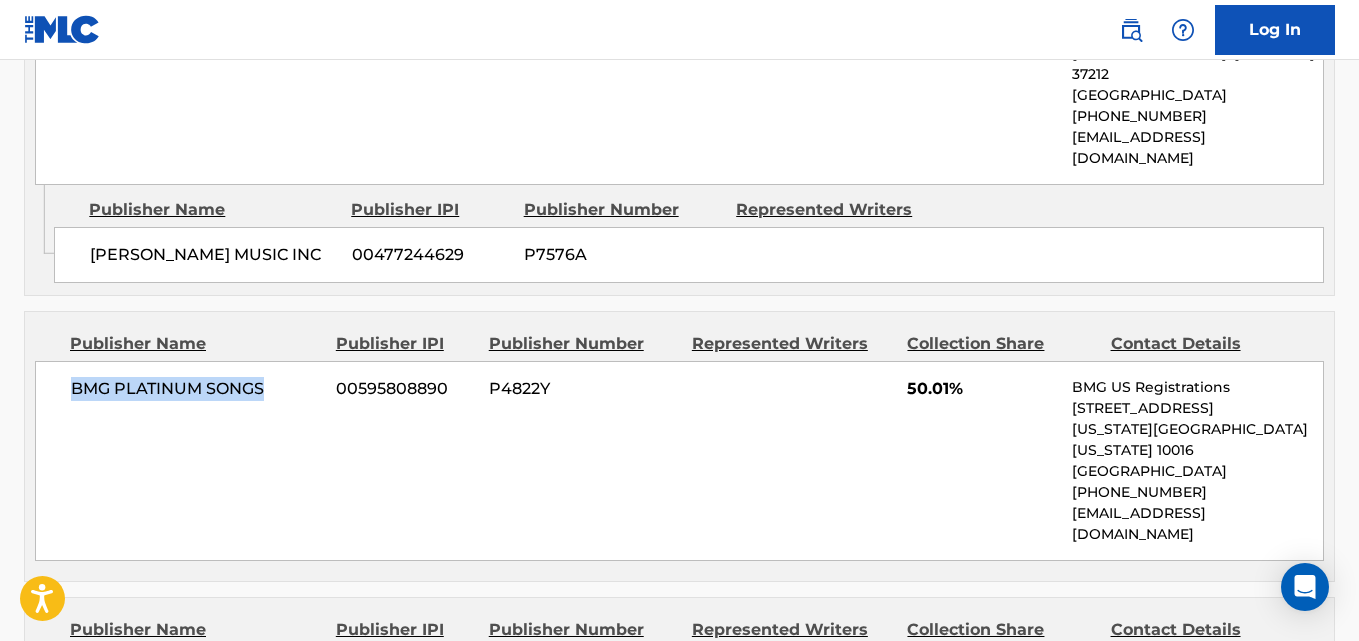 drag, startPoint x: 79, startPoint y: 331, endPoint x: 306, endPoint y: 328, distance: 227.01982 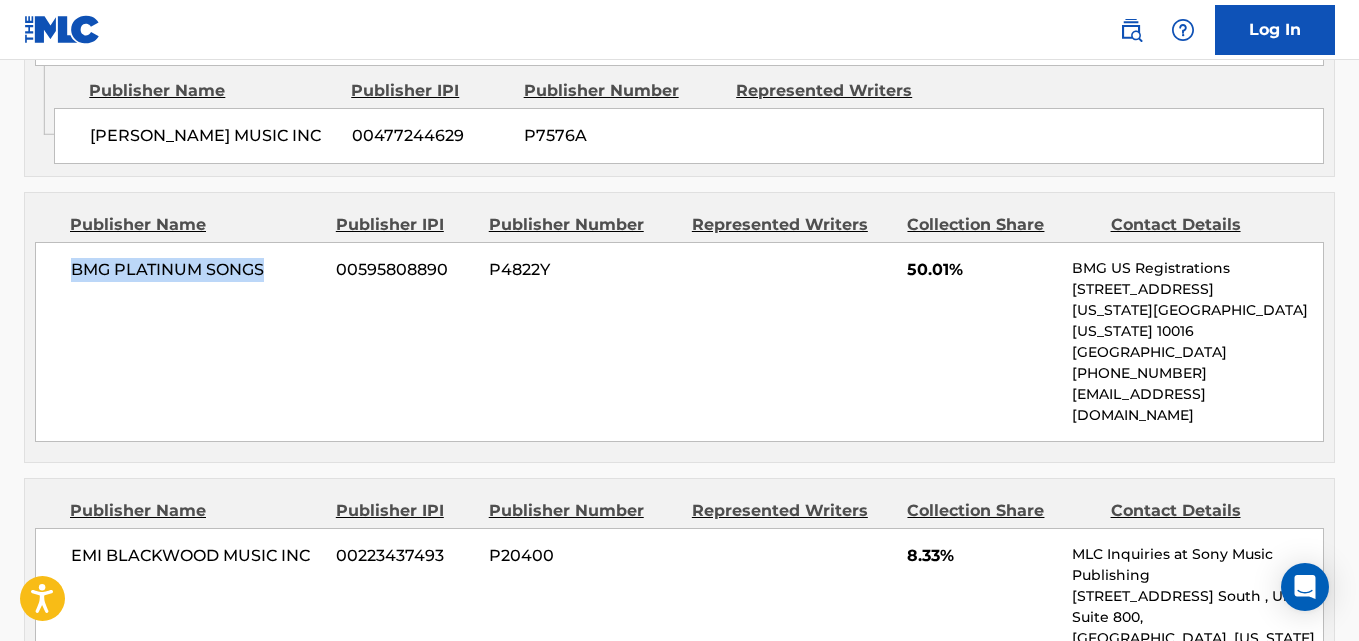 scroll, scrollTop: 1667, scrollLeft: 0, axis: vertical 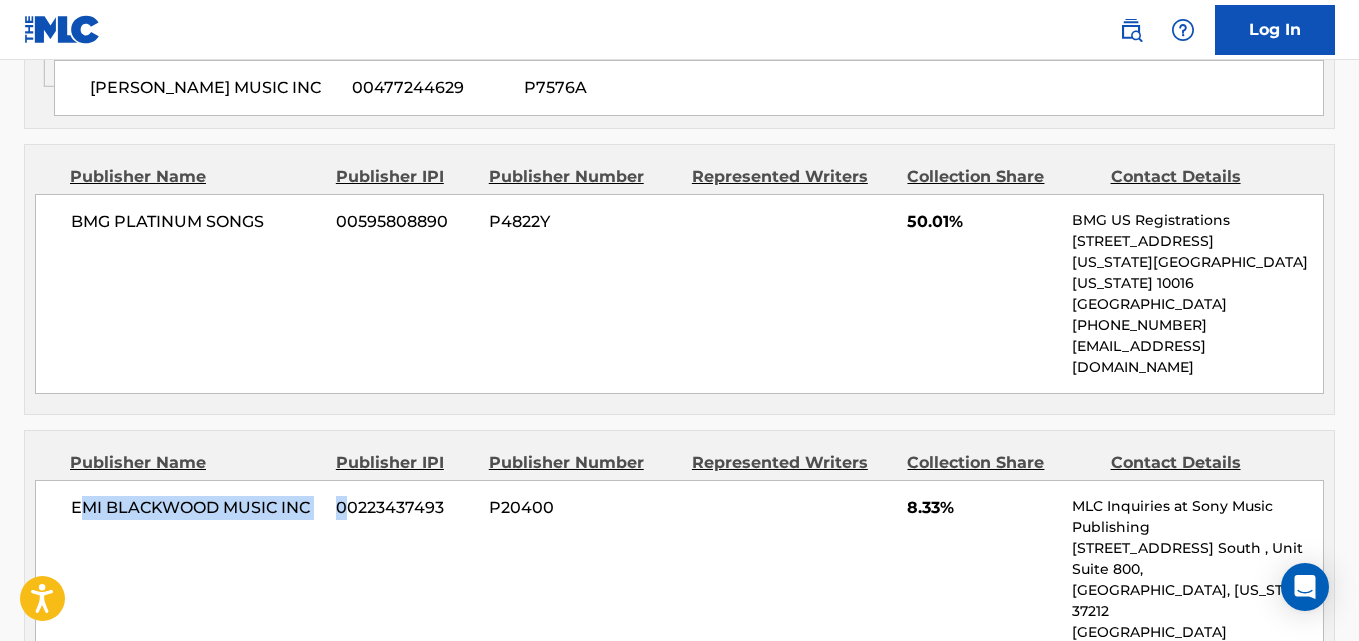 drag, startPoint x: 77, startPoint y: 402, endPoint x: 342, endPoint y: 402, distance: 265 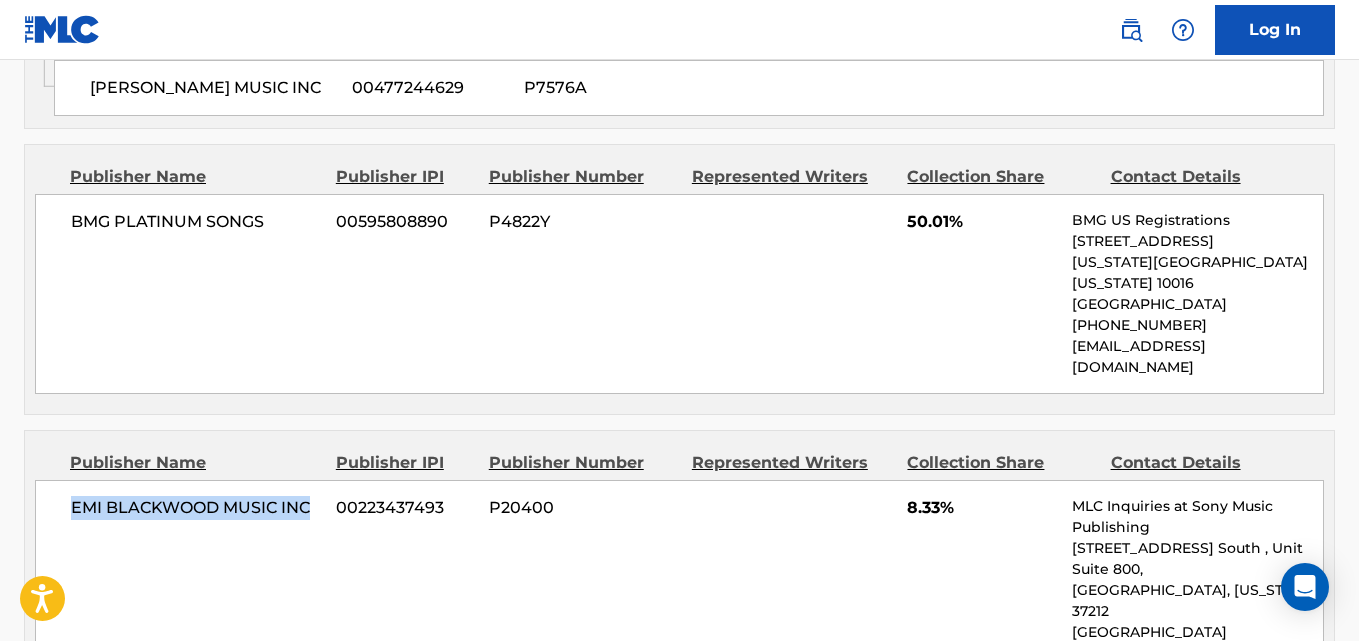 drag, startPoint x: 65, startPoint y: 410, endPoint x: 325, endPoint y: 404, distance: 260.0692 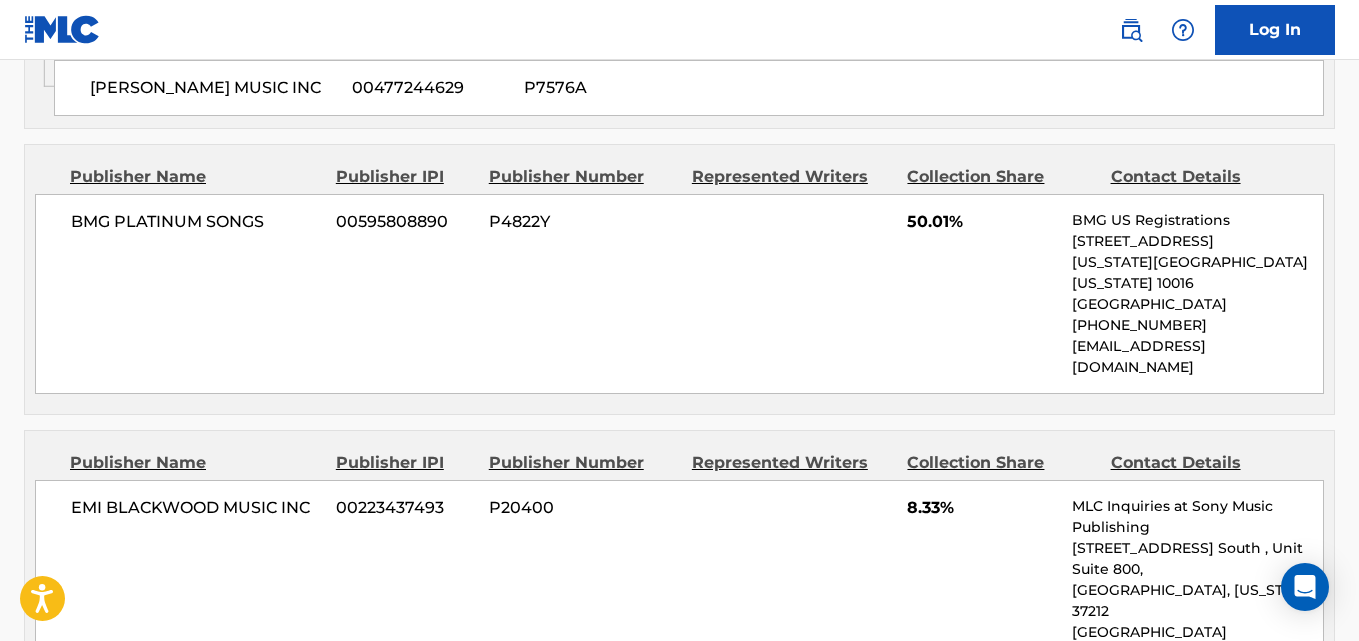 click on "8.33%" at bounding box center [982, 508] 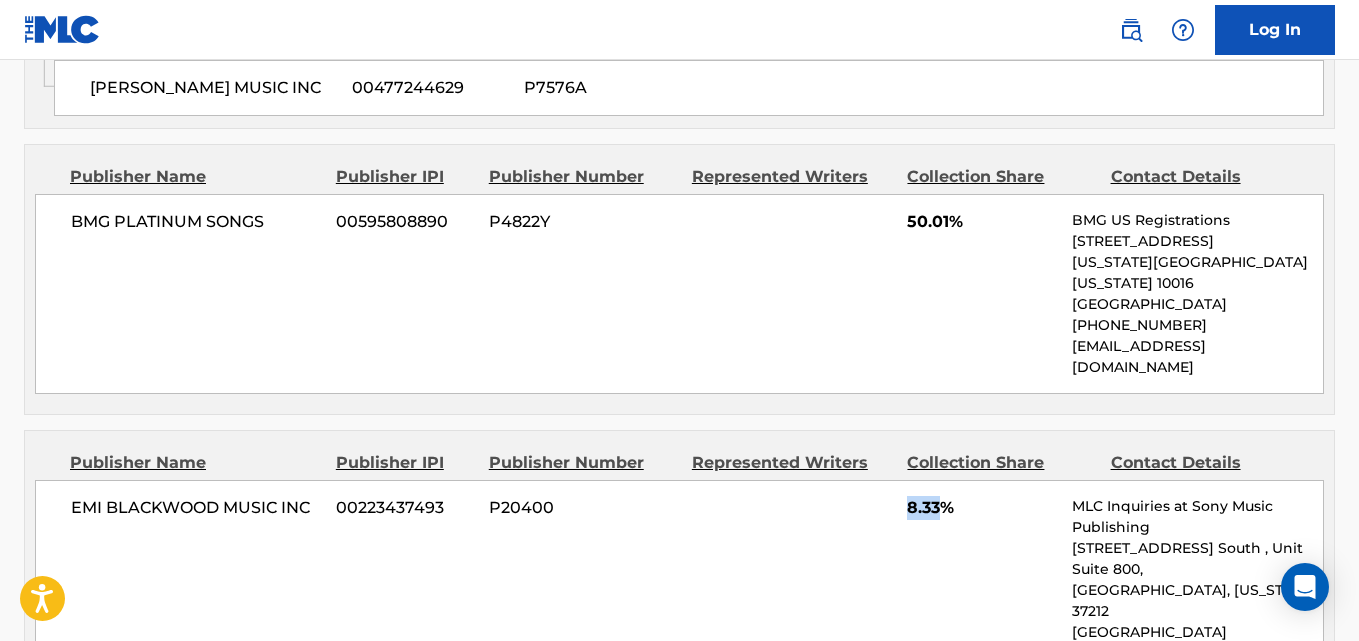 click on "8.33%" at bounding box center [982, 508] 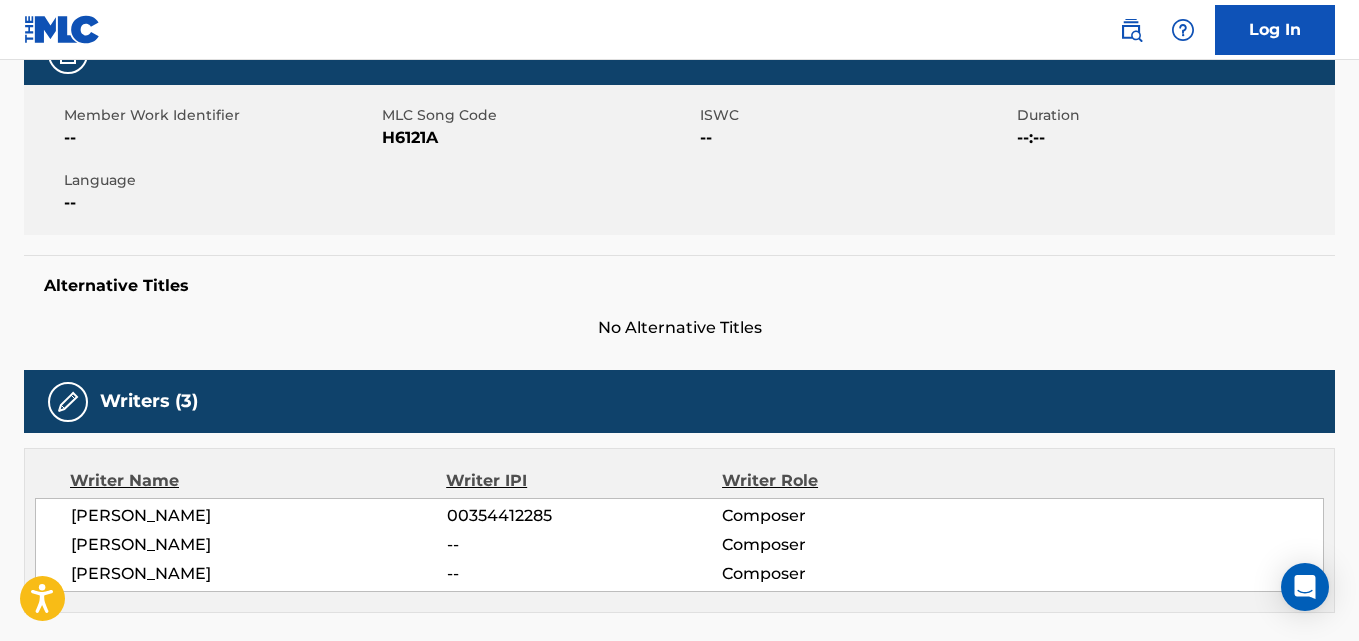 scroll, scrollTop: 0, scrollLeft: 0, axis: both 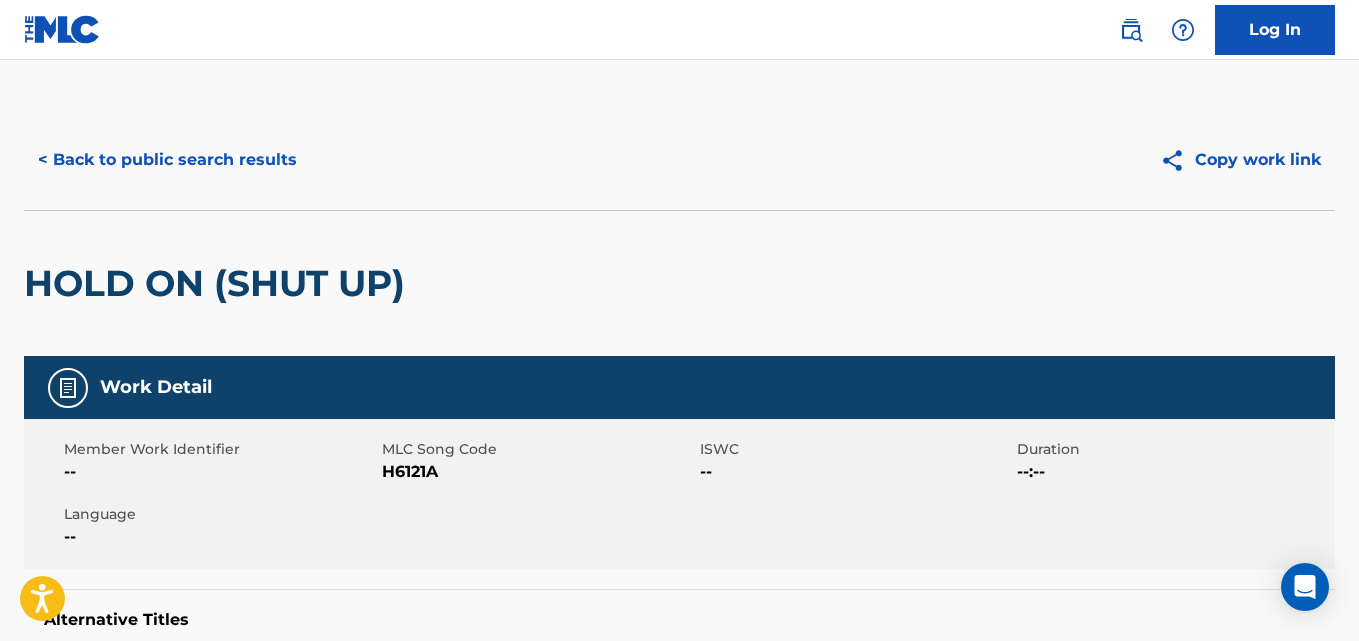 click on "< Back to public search results" at bounding box center (167, 160) 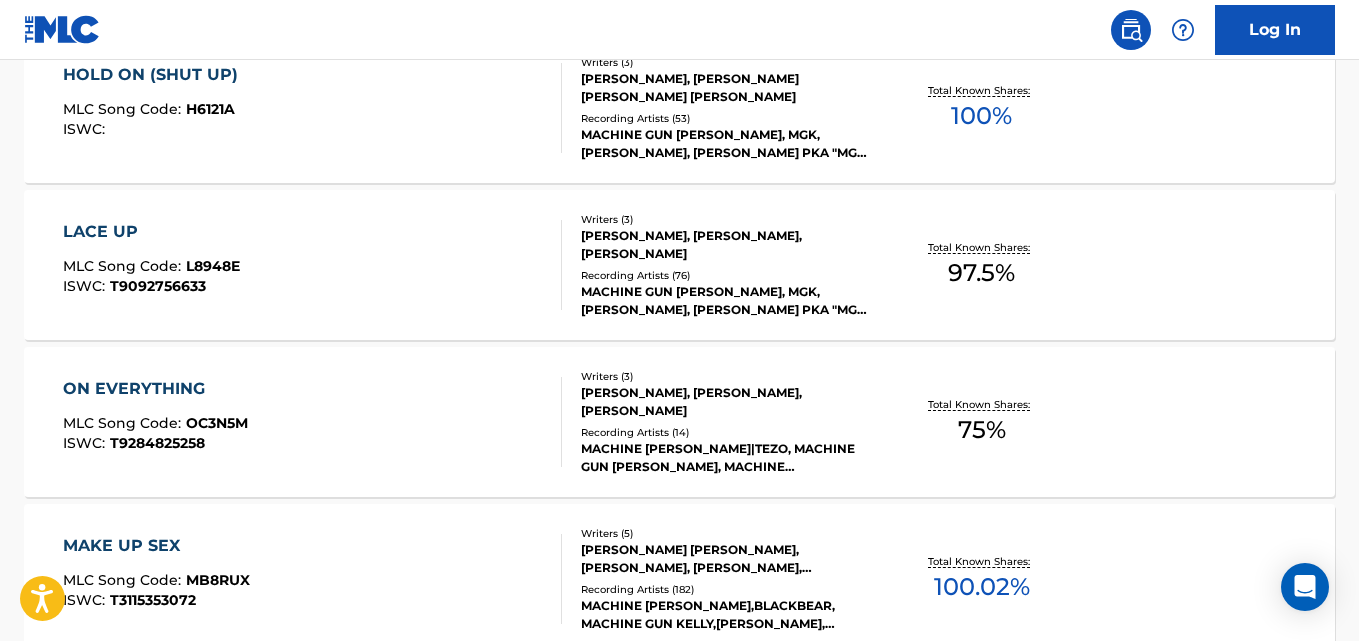 scroll, scrollTop: 0, scrollLeft: 0, axis: both 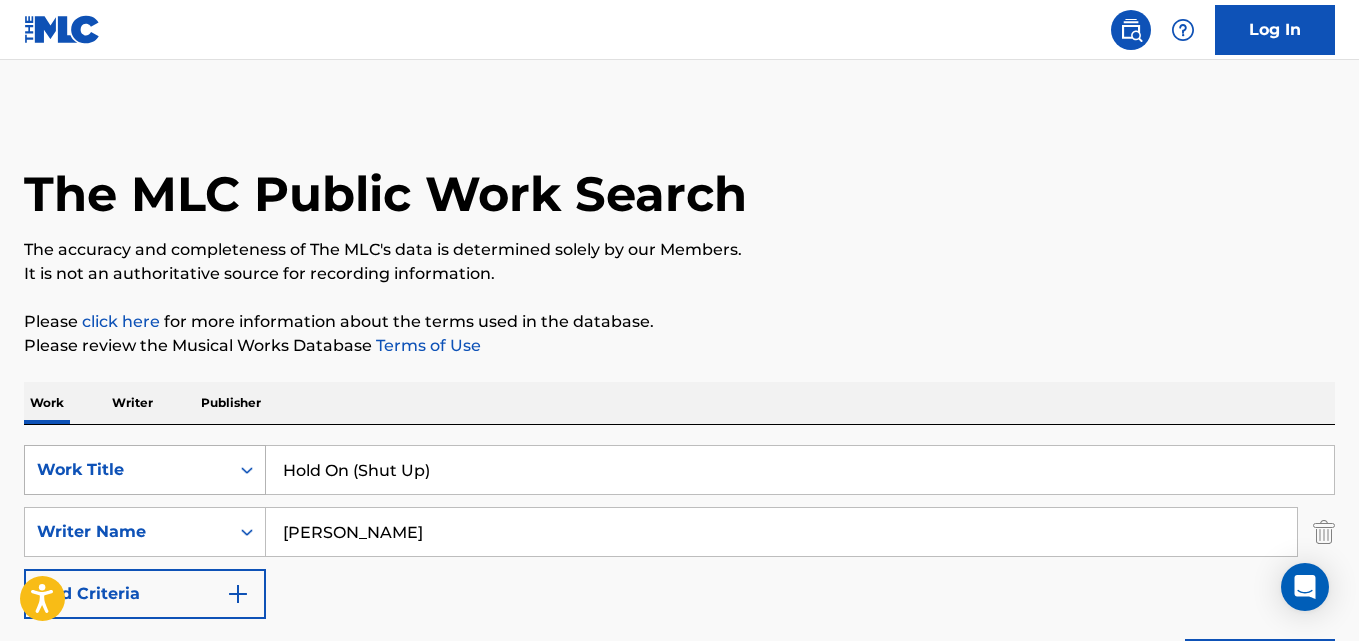 drag, startPoint x: 468, startPoint y: 482, endPoint x: 186, endPoint y: 482, distance: 282 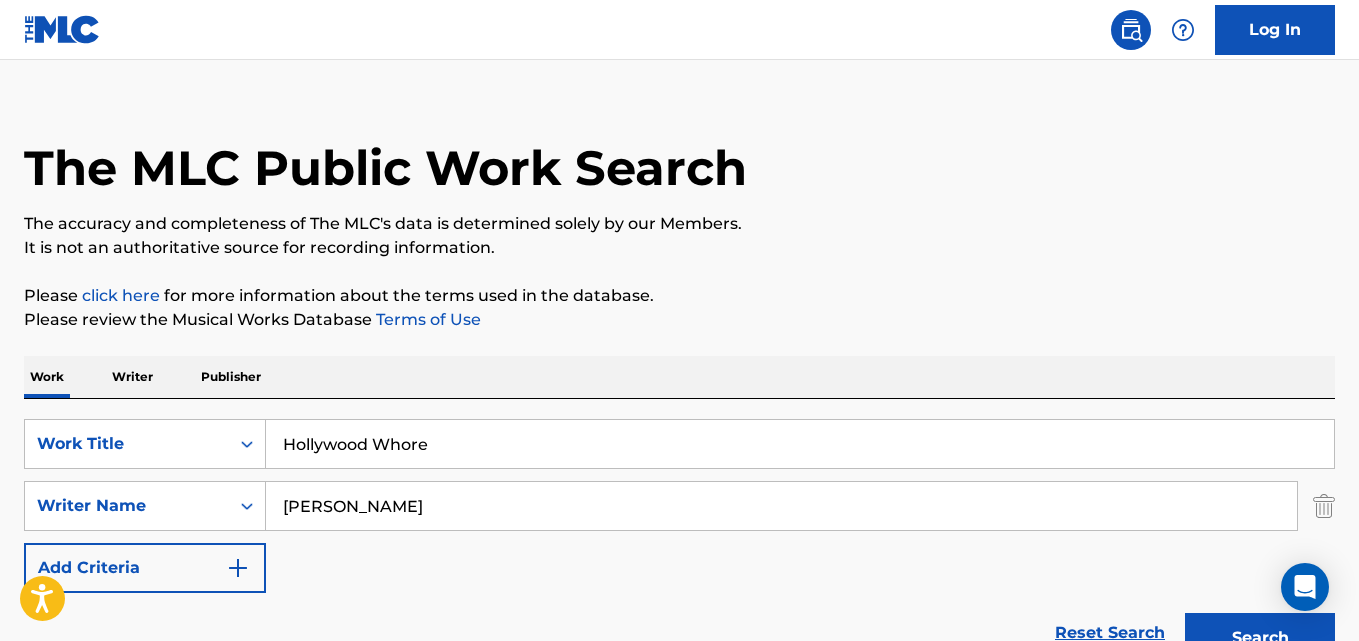 scroll, scrollTop: 333, scrollLeft: 0, axis: vertical 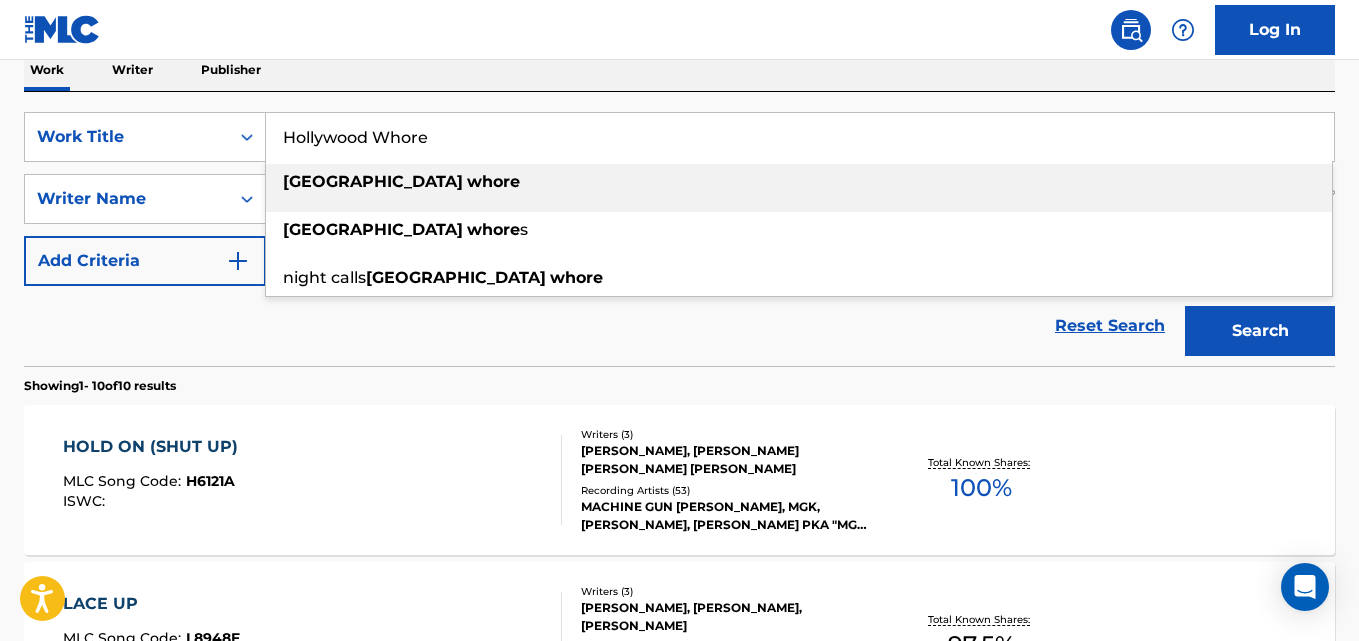 type on "Hollywood Whore" 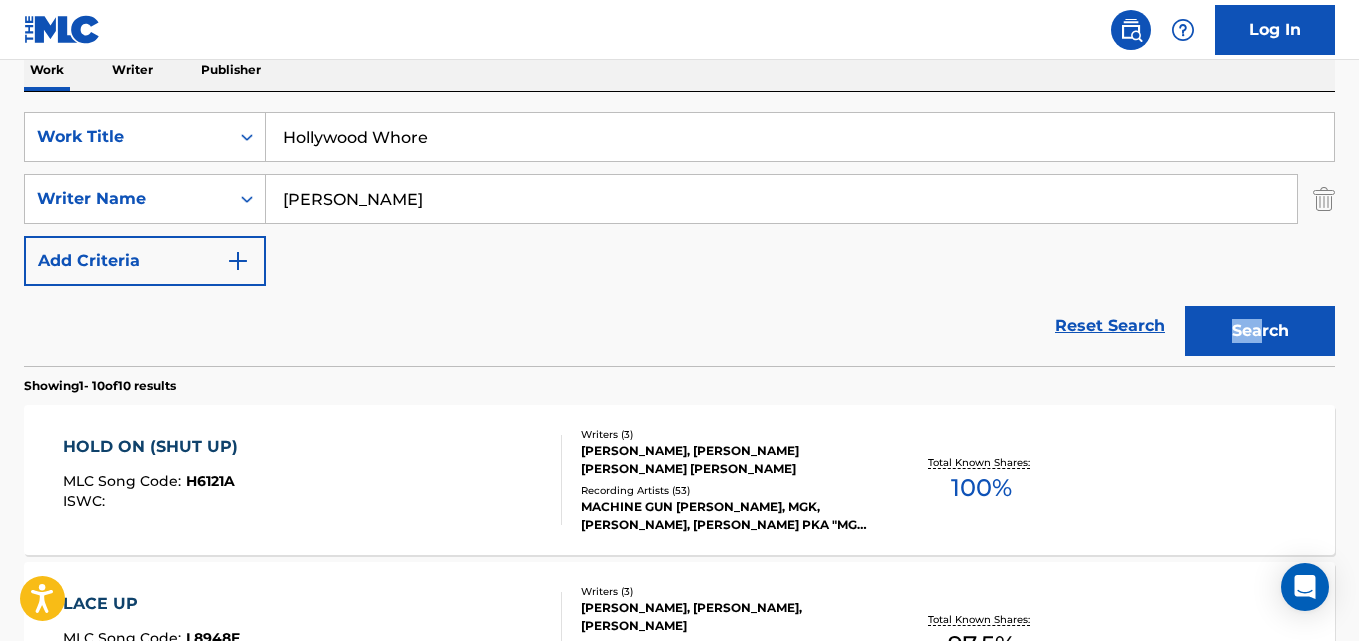 drag, startPoint x: 1163, startPoint y: 325, endPoint x: 1247, endPoint y: 350, distance: 87.64131 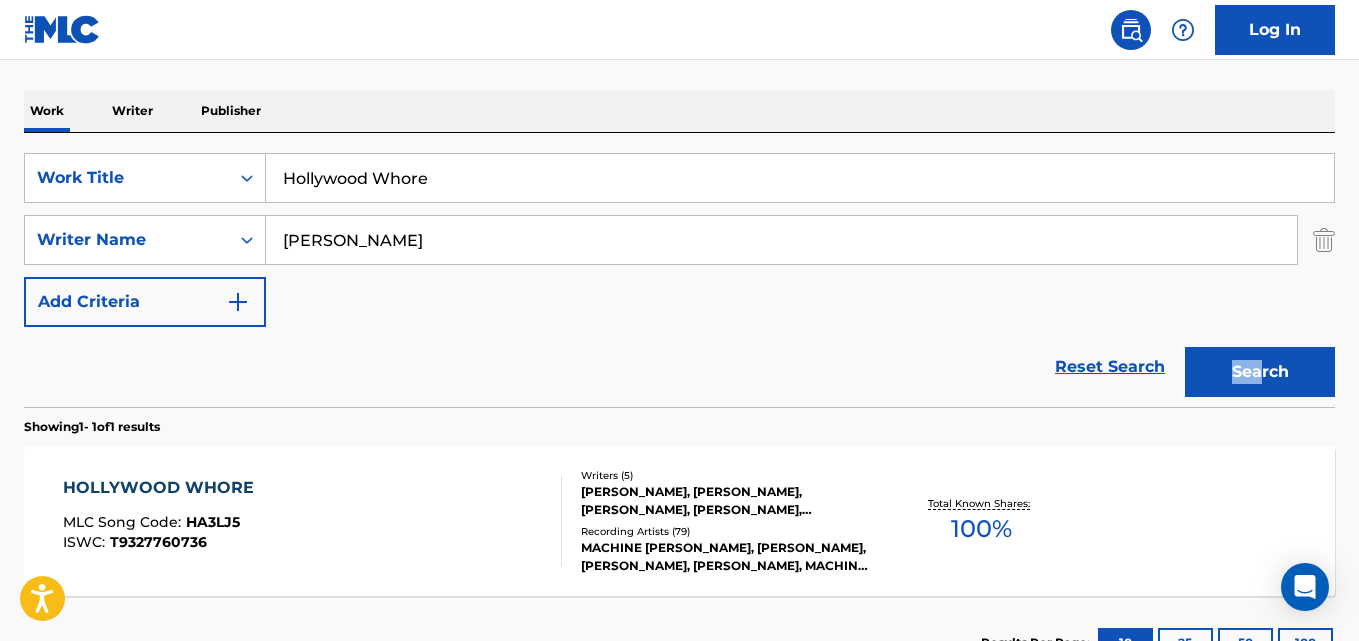 scroll, scrollTop: 333, scrollLeft: 0, axis: vertical 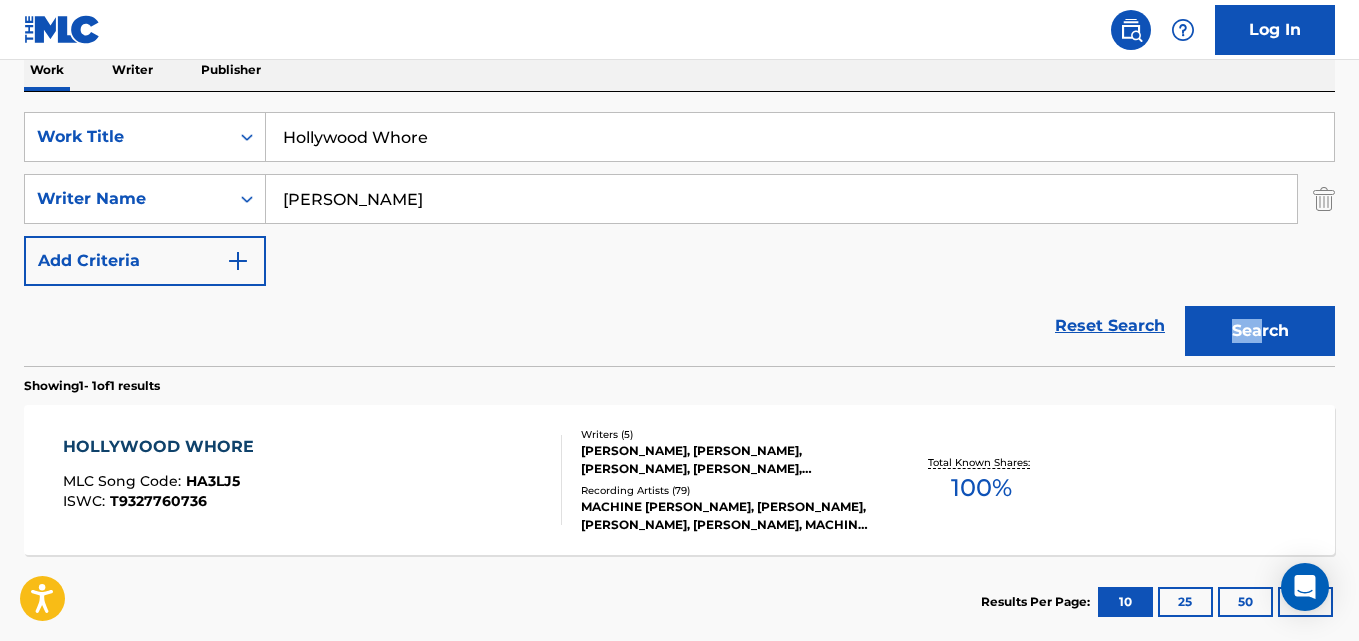 click on "HOLLYWOOD WHORE MLC Song Code : HA3LJ5 ISWC : T9327760736" at bounding box center [163, 480] 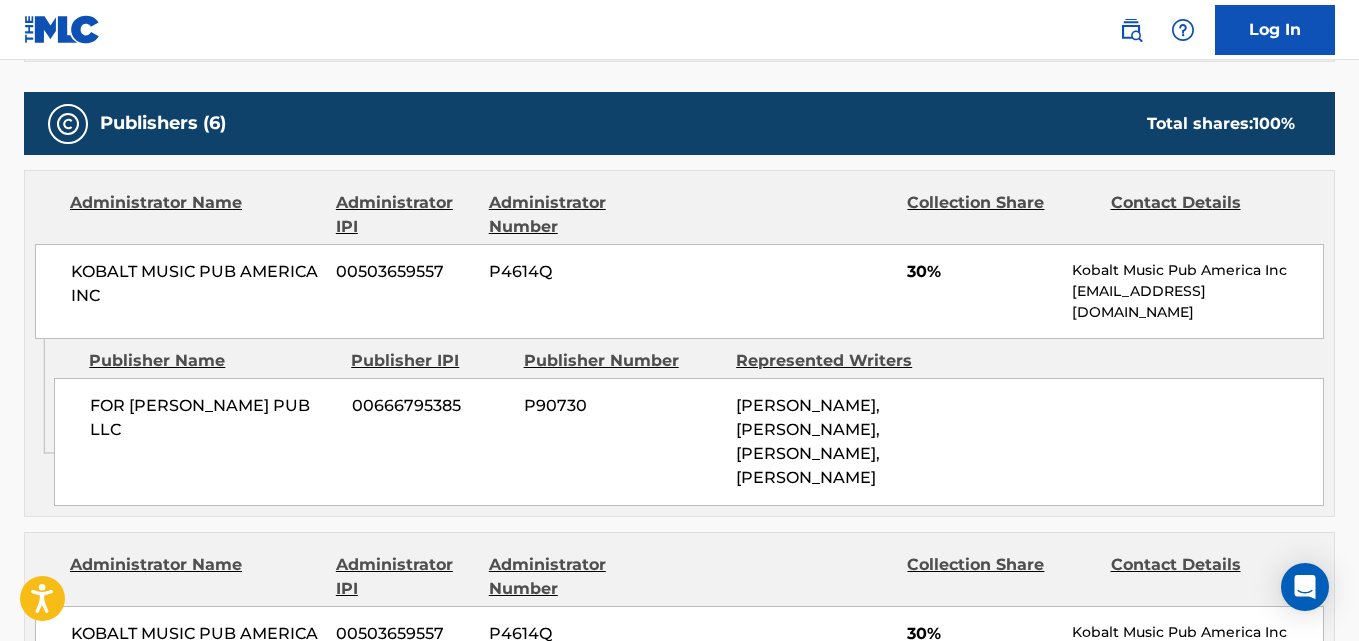 scroll, scrollTop: 833, scrollLeft: 0, axis: vertical 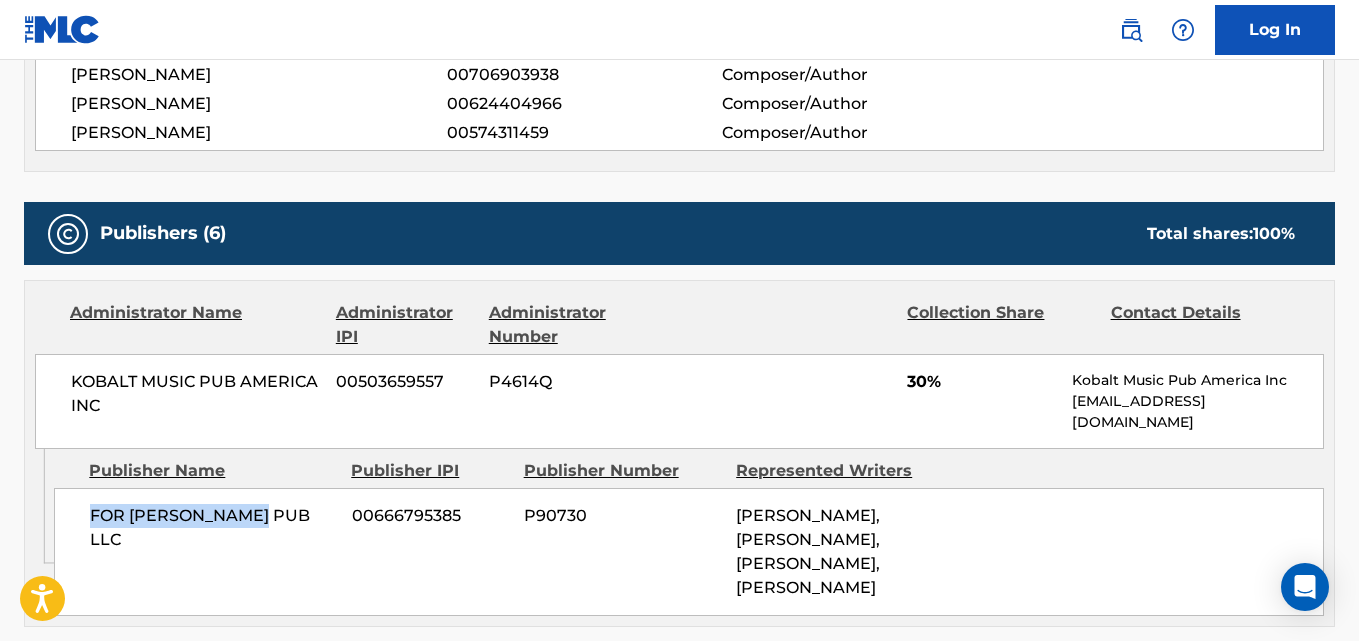 drag, startPoint x: 89, startPoint y: 522, endPoint x: 263, endPoint y: 522, distance: 174 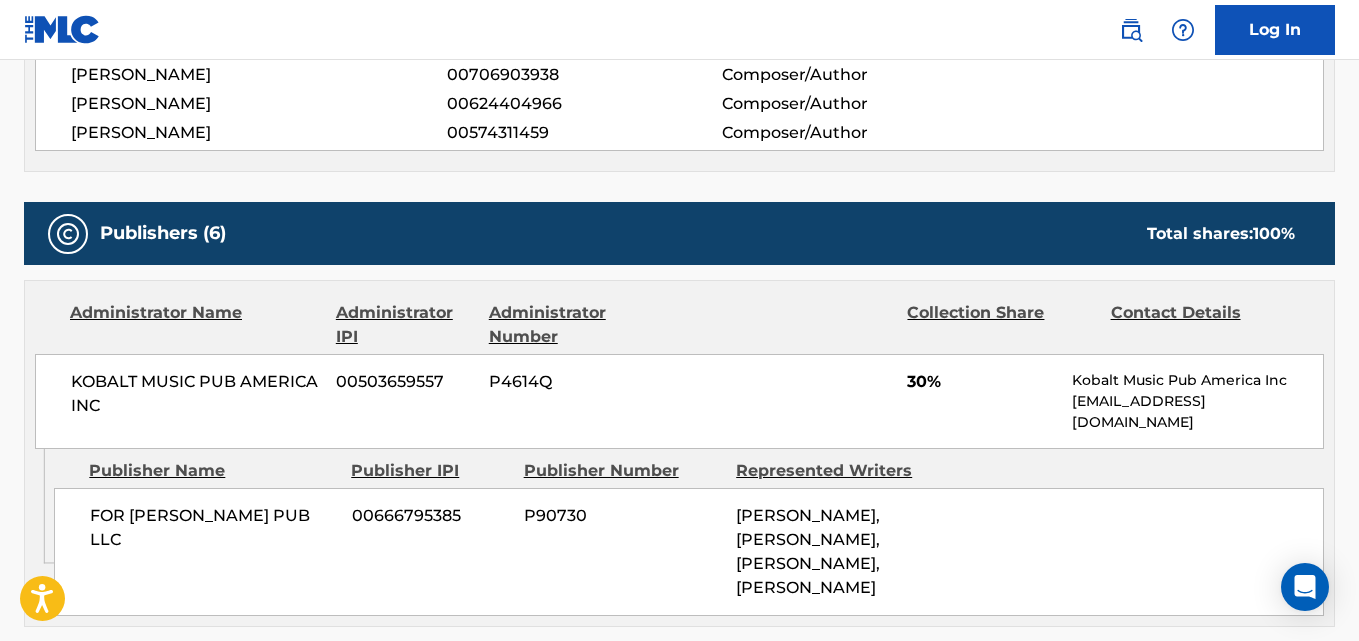 click on "30%" at bounding box center (982, 382) 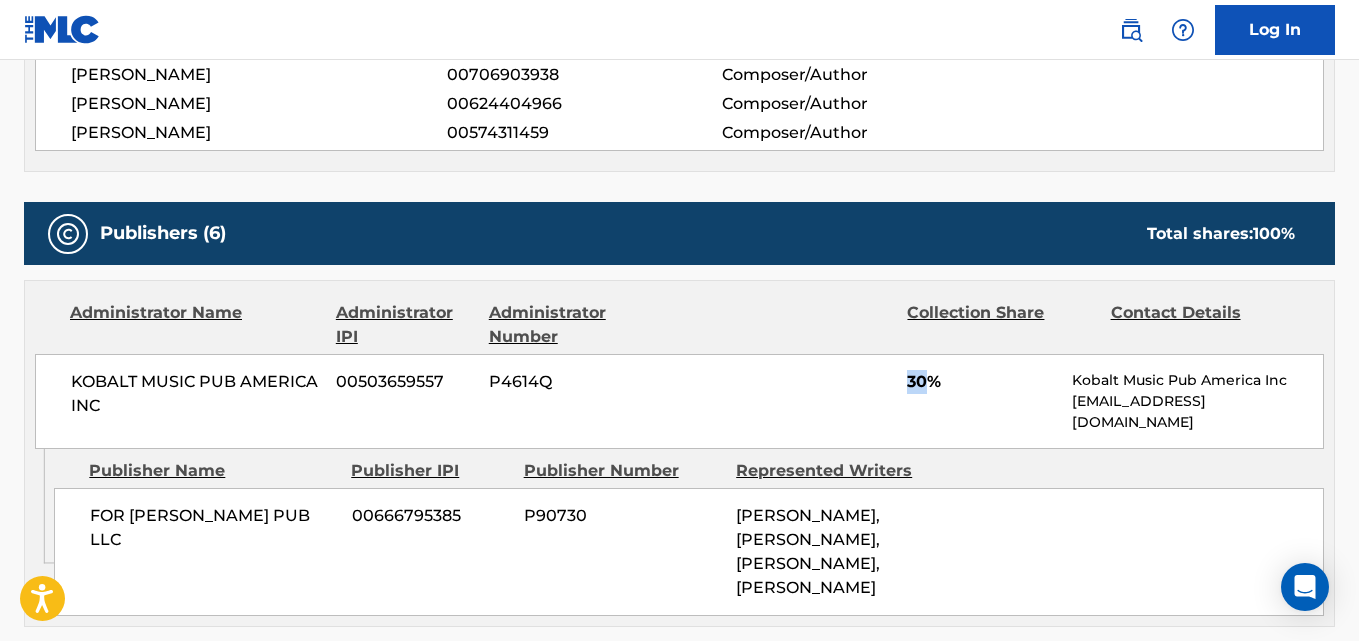 click on "30%" at bounding box center [982, 382] 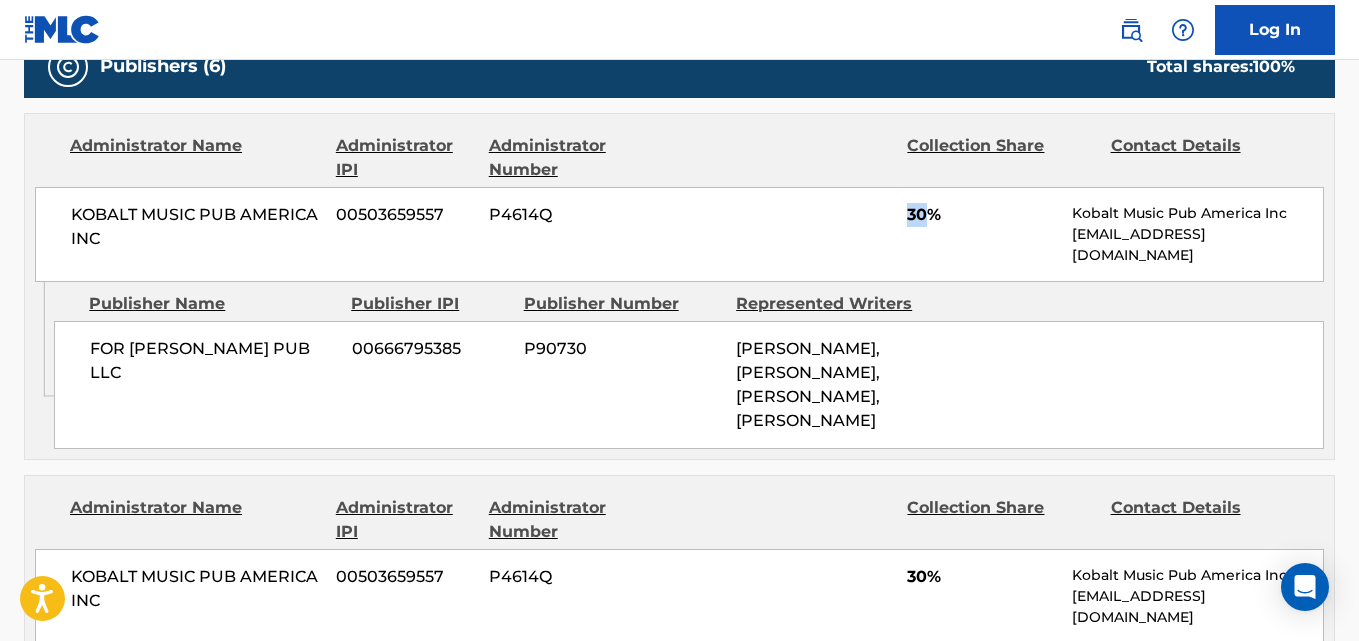 scroll, scrollTop: 1167, scrollLeft: 0, axis: vertical 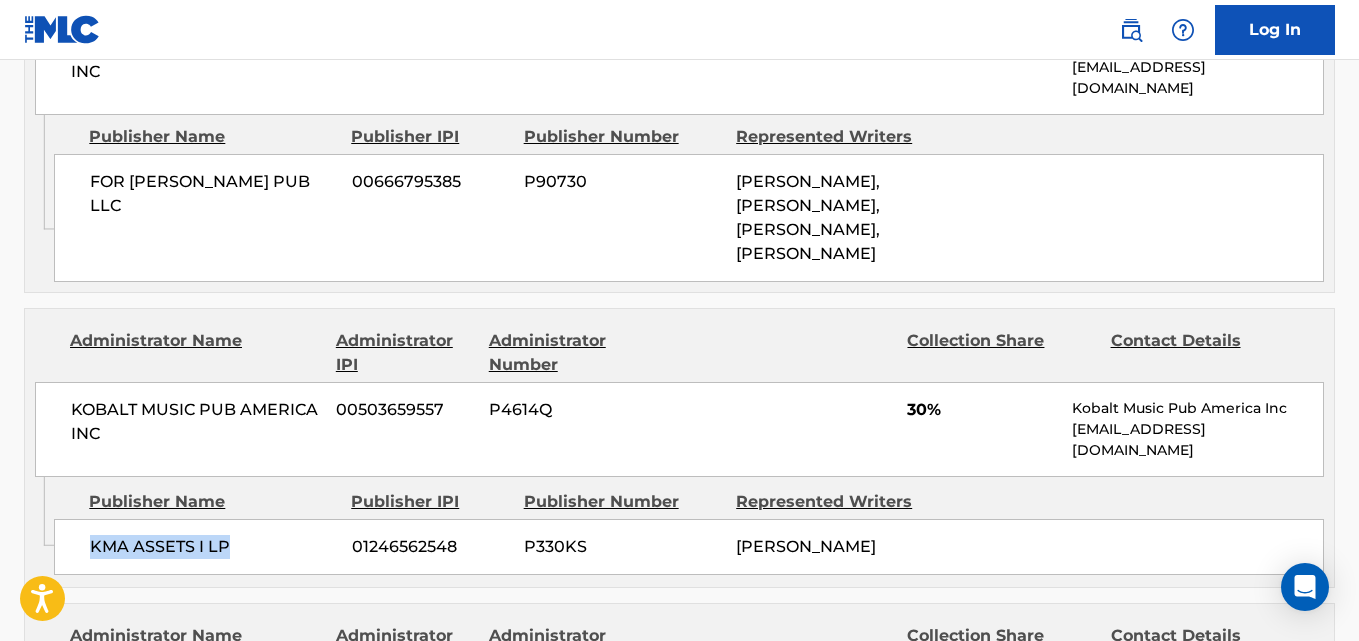 drag, startPoint x: 168, startPoint y: 549, endPoint x: 268, endPoint y: 550, distance: 100.005 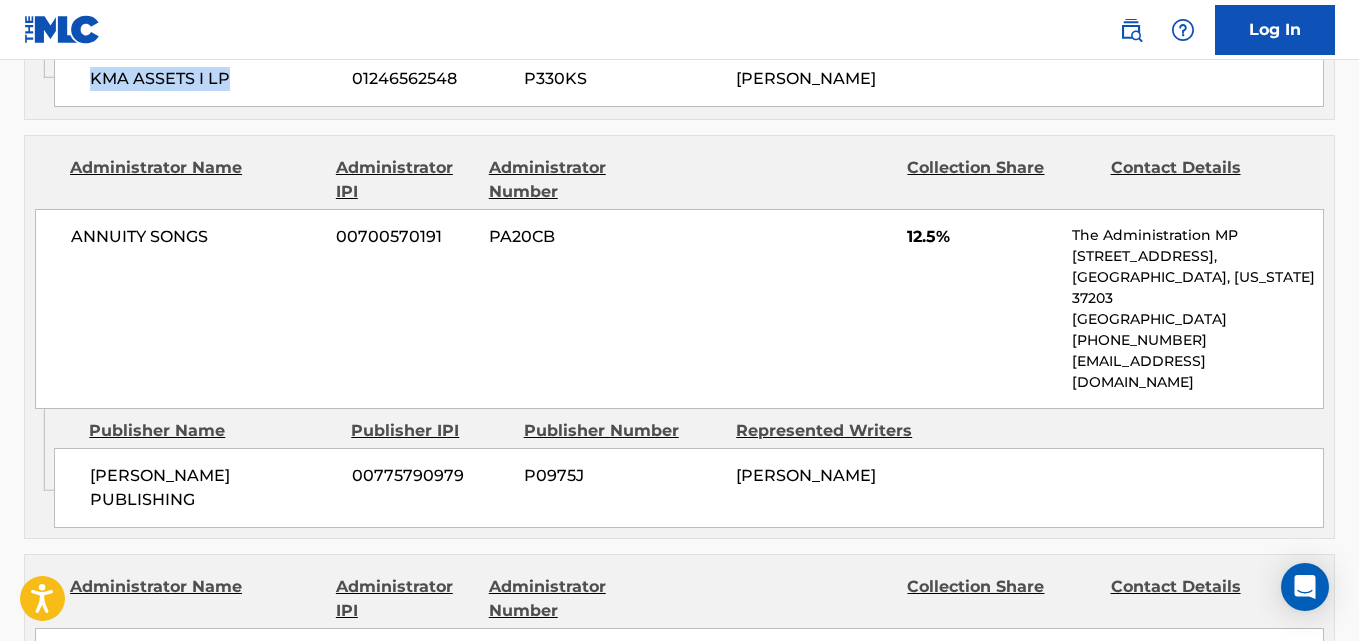 scroll, scrollTop: 1333, scrollLeft: 0, axis: vertical 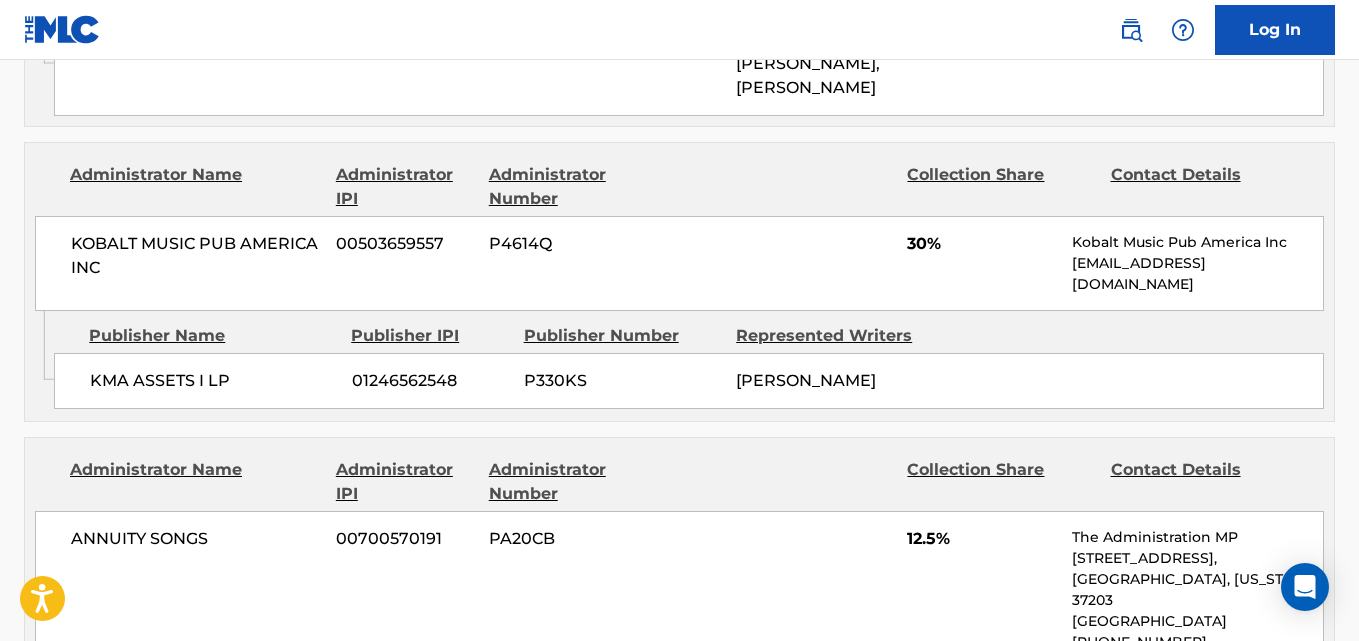 click on "30%" at bounding box center [982, 244] 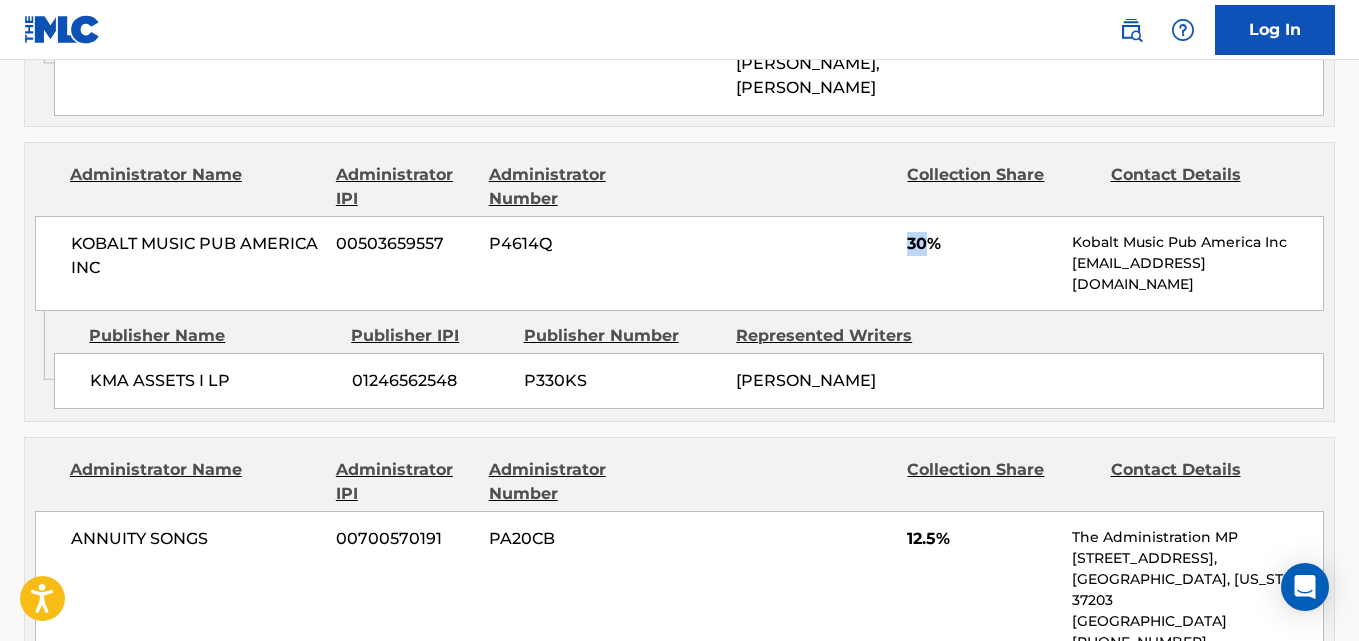 click on "30%" at bounding box center (982, 244) 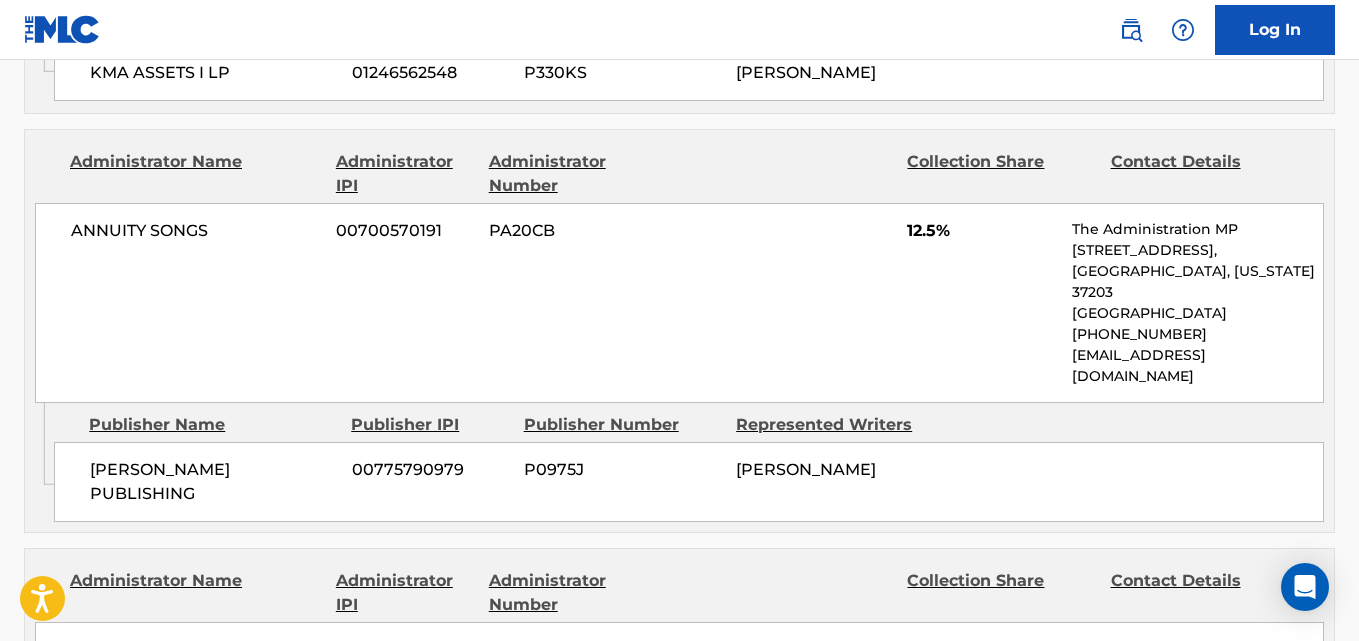 scroll, scrollTop: 1667, scrollLeft: 0, axis: vertical 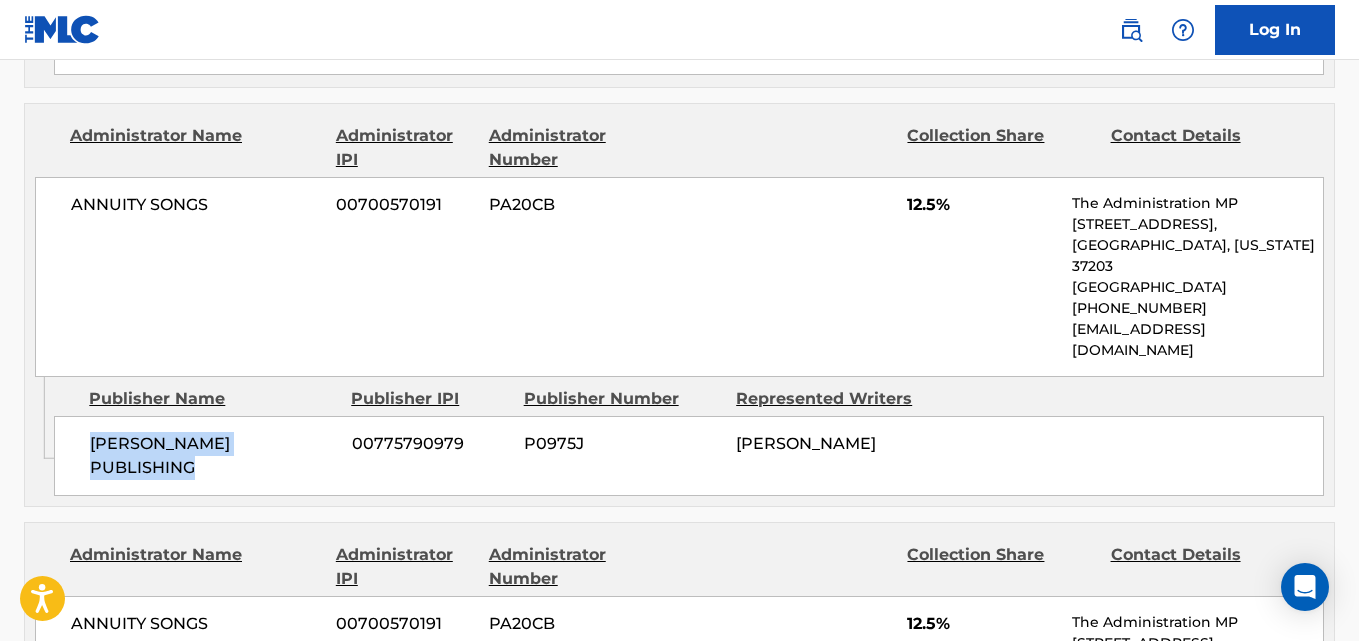 drag, startPoint x: 86, startPoint y: 415, endPoint x: 298, endPoint y: 443, distance: 213.84106 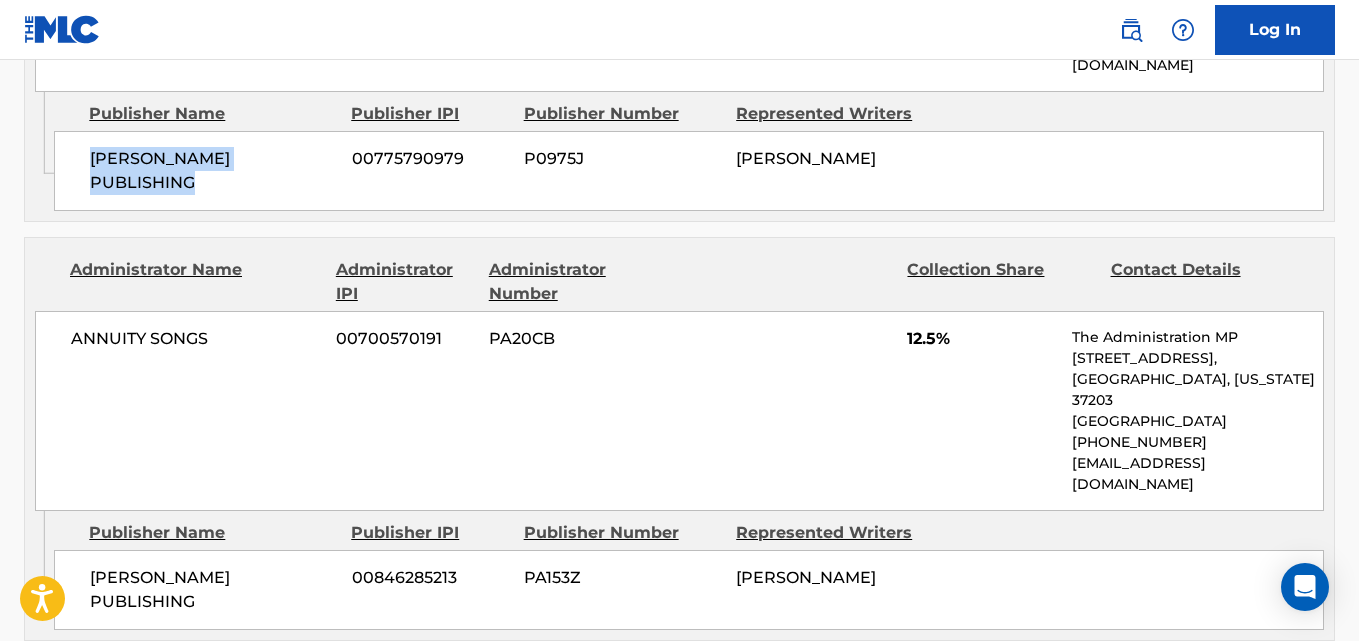 scroll, scrollTop: 2000, scrollLeft: 0, axis: vertical 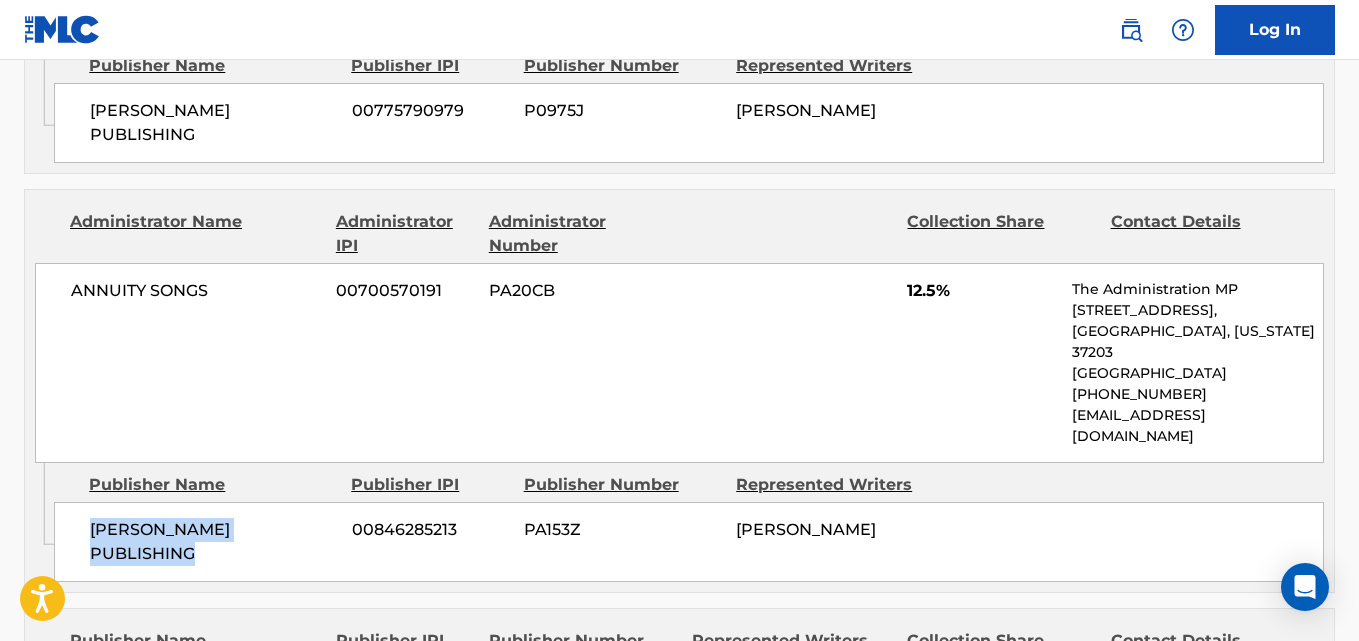 drag, startPoint x: 88, startPoint y: 463, endPoint x: 342, endPoint y: 466, distance: 254.01772 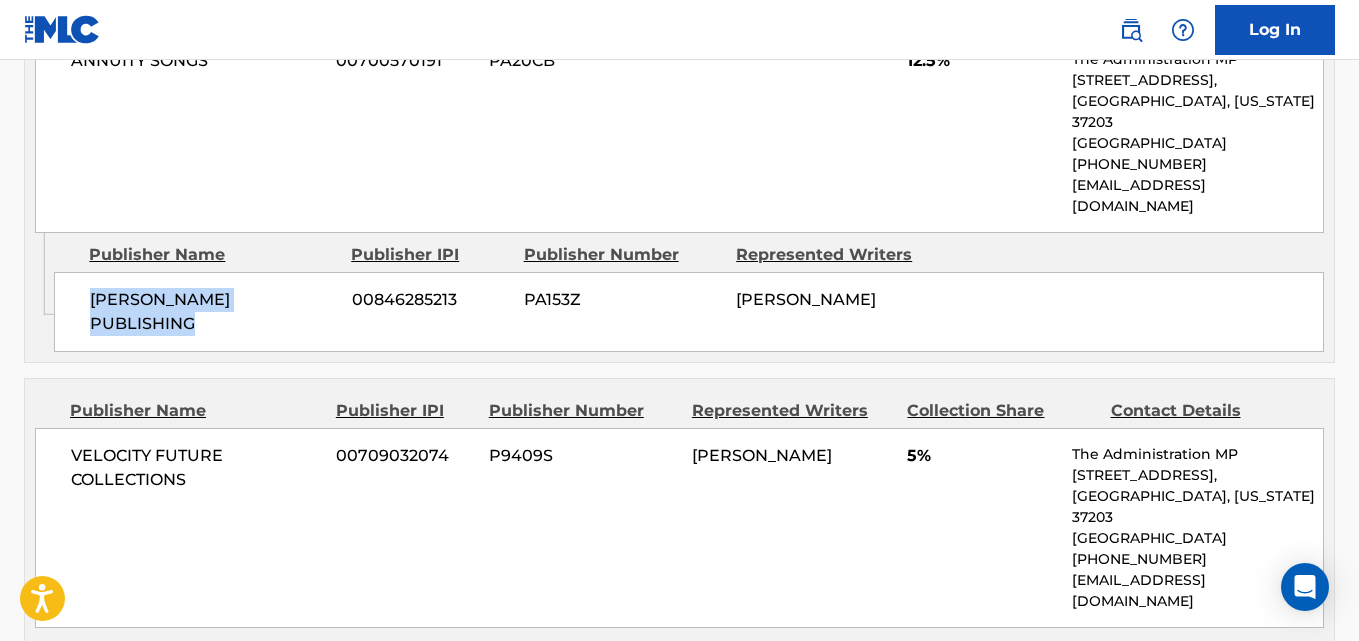 scroll, scrollTop: 2333, scrollLeft: 0, axis: vertical 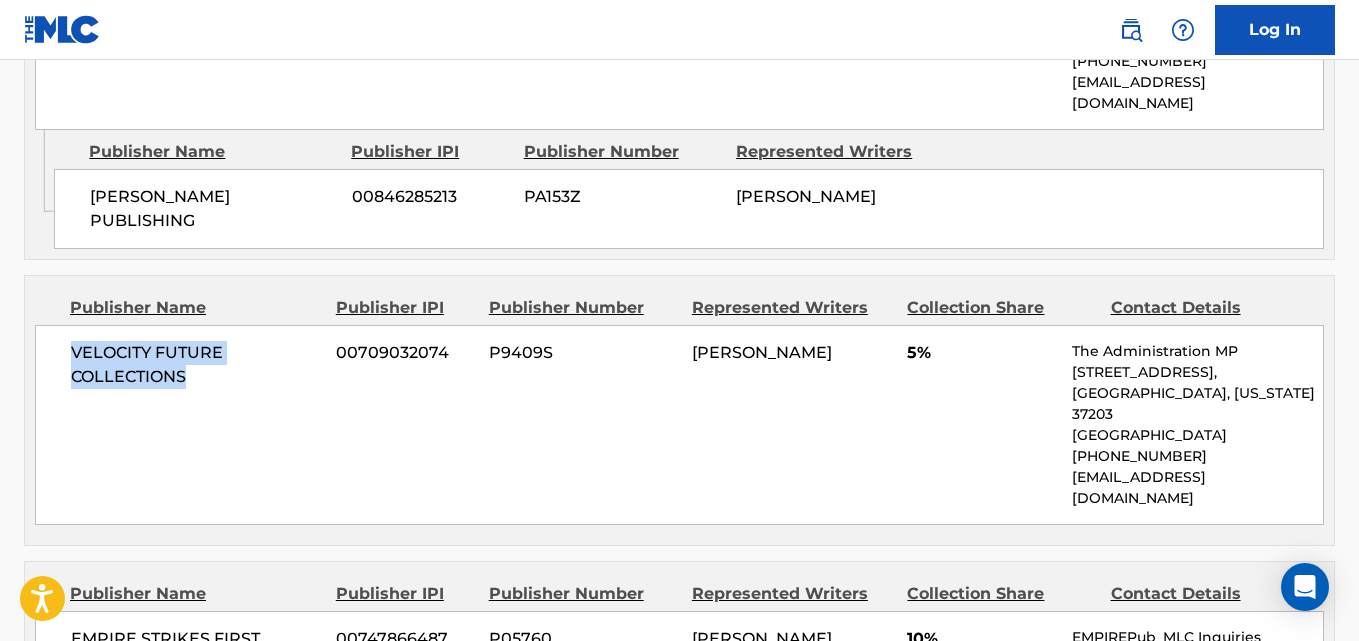 drag, startPoint x: 58, startPoint y: 266, endPoint x: 256, endPoint y: 297, distance: 200.41208 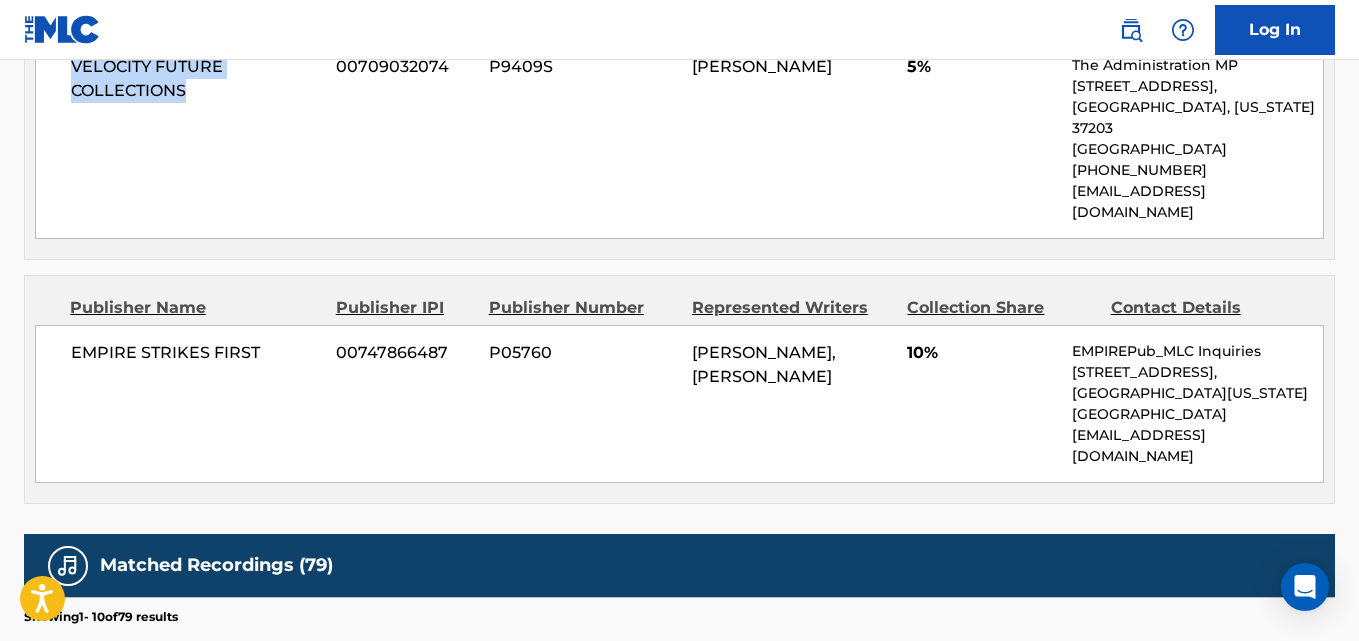 scroll, scrollTop: 2667, scrollLeft: 0, axis: vertical 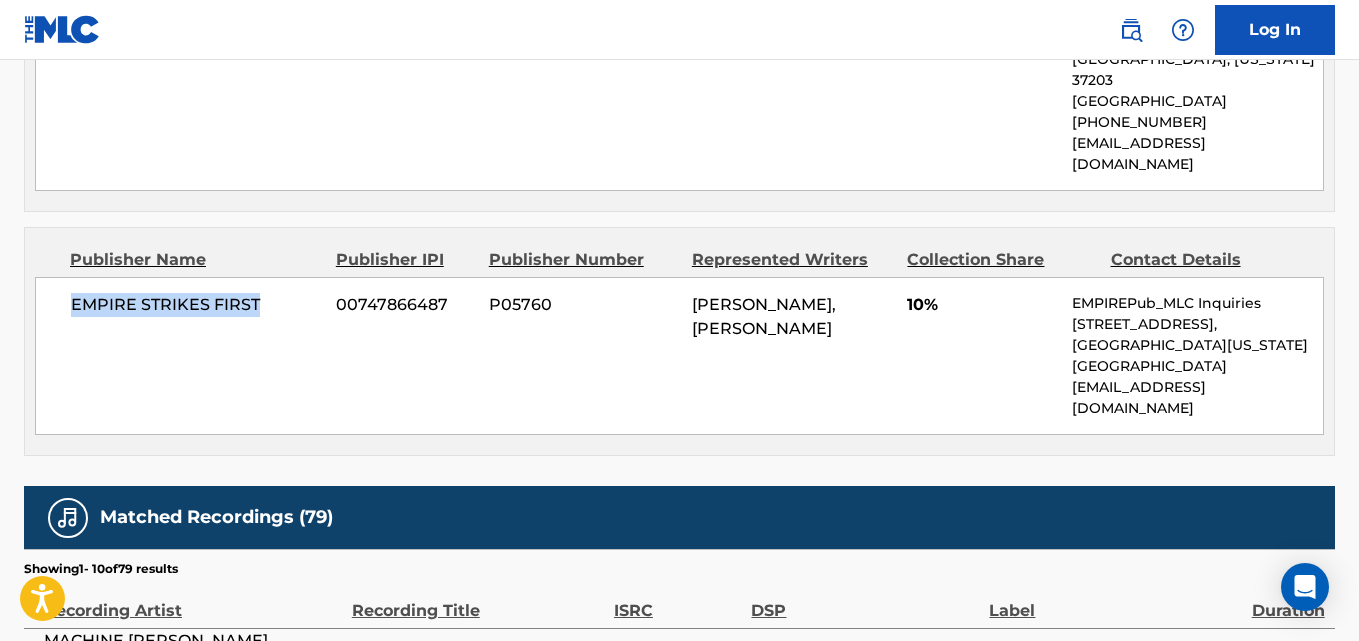 drag, startPoint x: 70, startPoint y: 183, endPoint x: 281, endPoint y: 182, distance: 211.00237 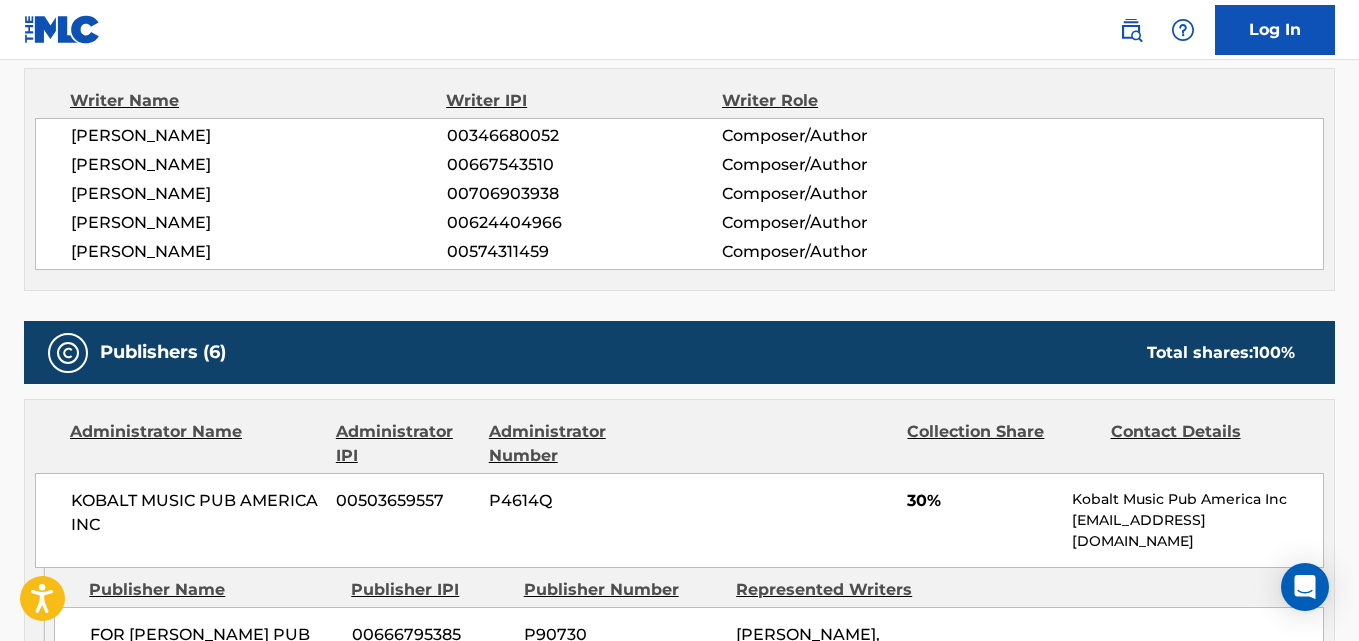 scroll, scrollTop: 0, scrollLeft: 0, axis: both 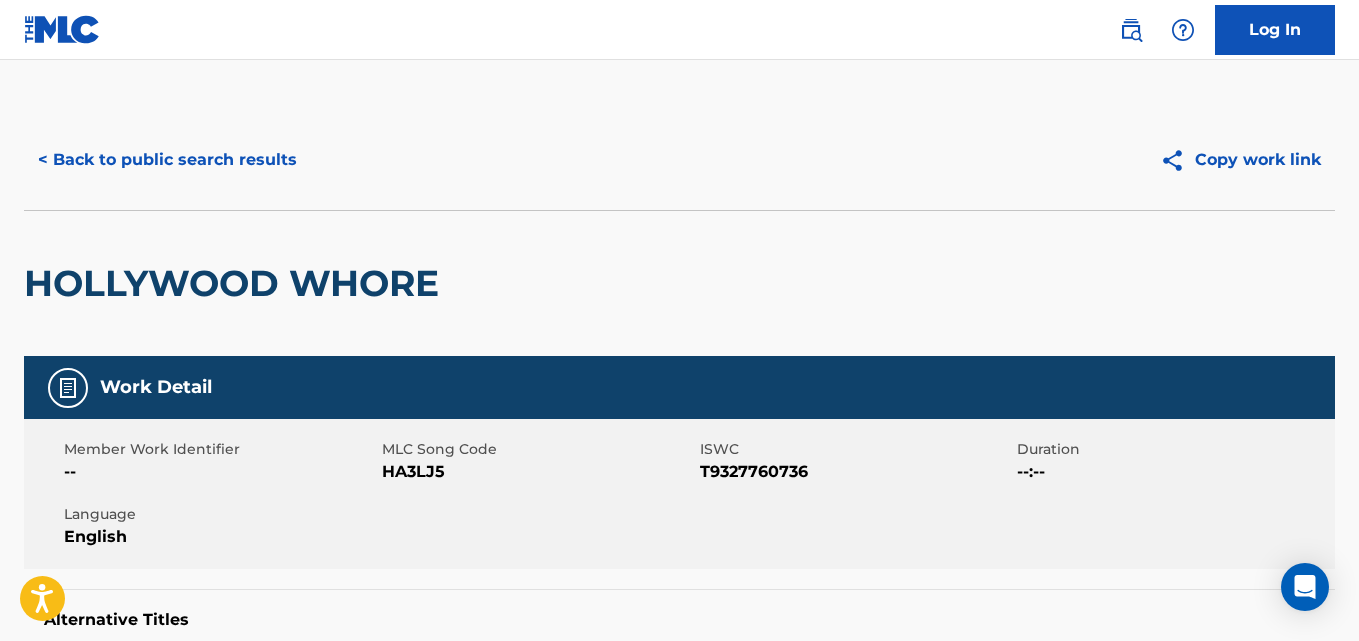 click on "< Back to public search results" at bounding box center [167, 160] 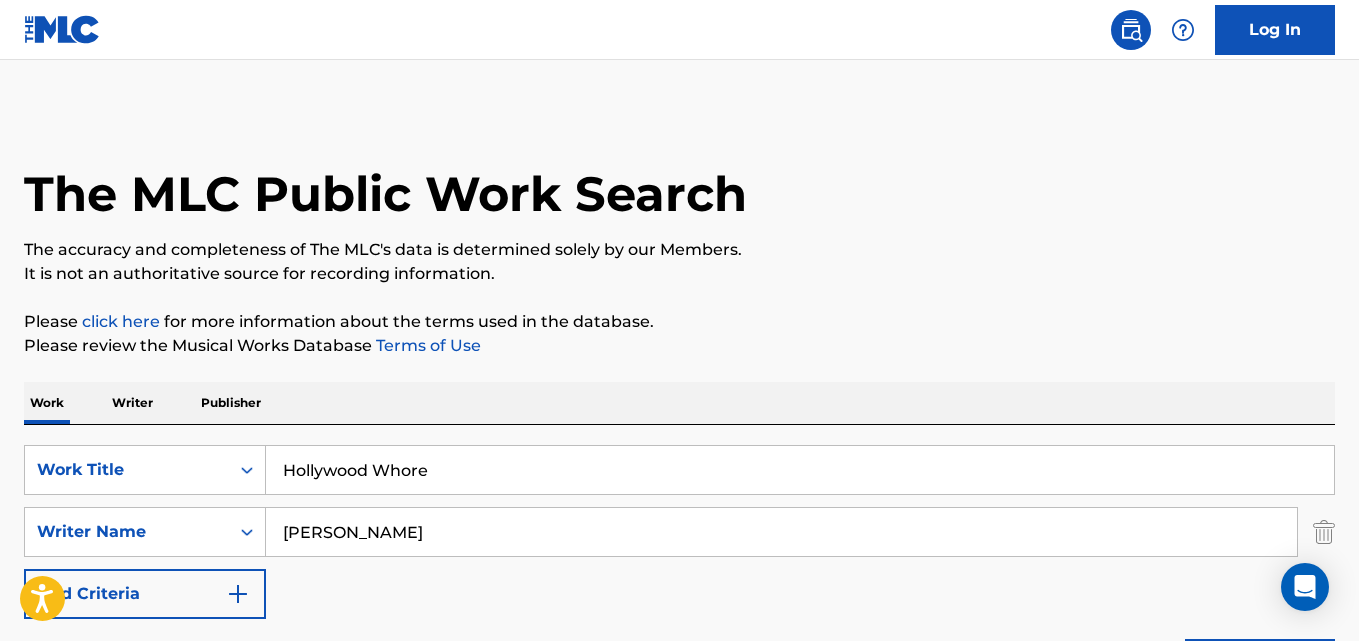 scroll, scrollTop: 333, scrollLeft: 0, axis: vertical 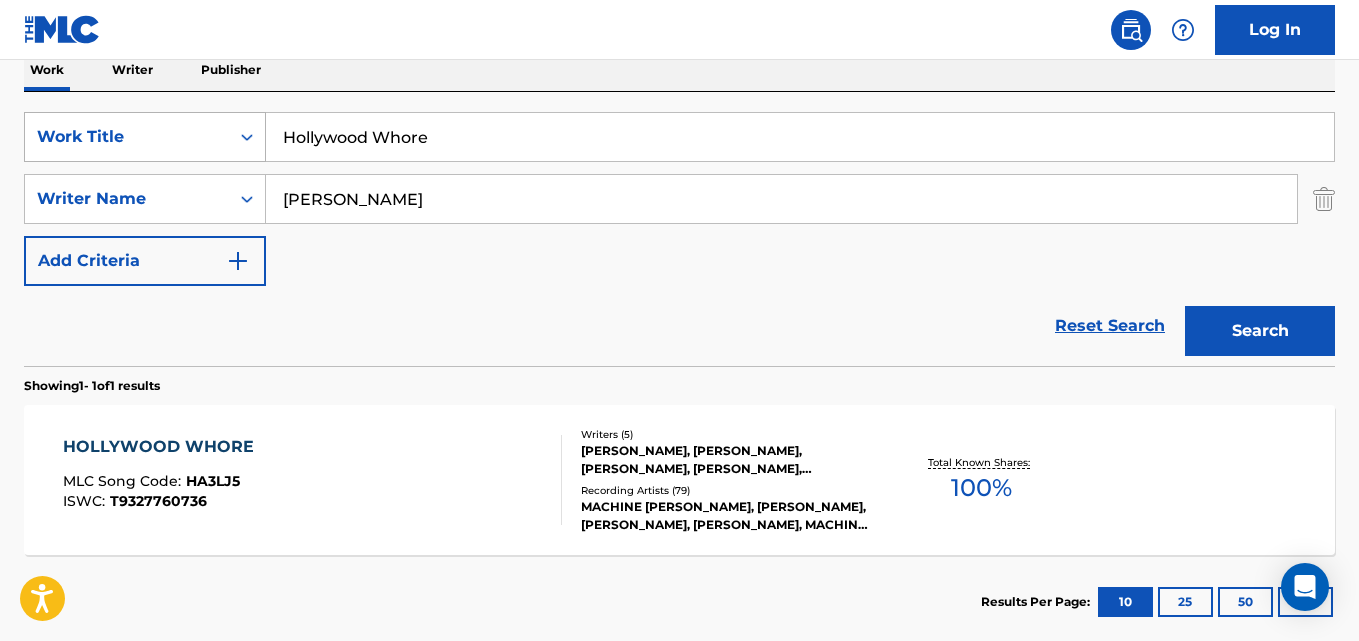 drag, startPoint x: 450, startPoint y: 137, endPoint x: 260, endPoint y: 141, distance: 190.0421 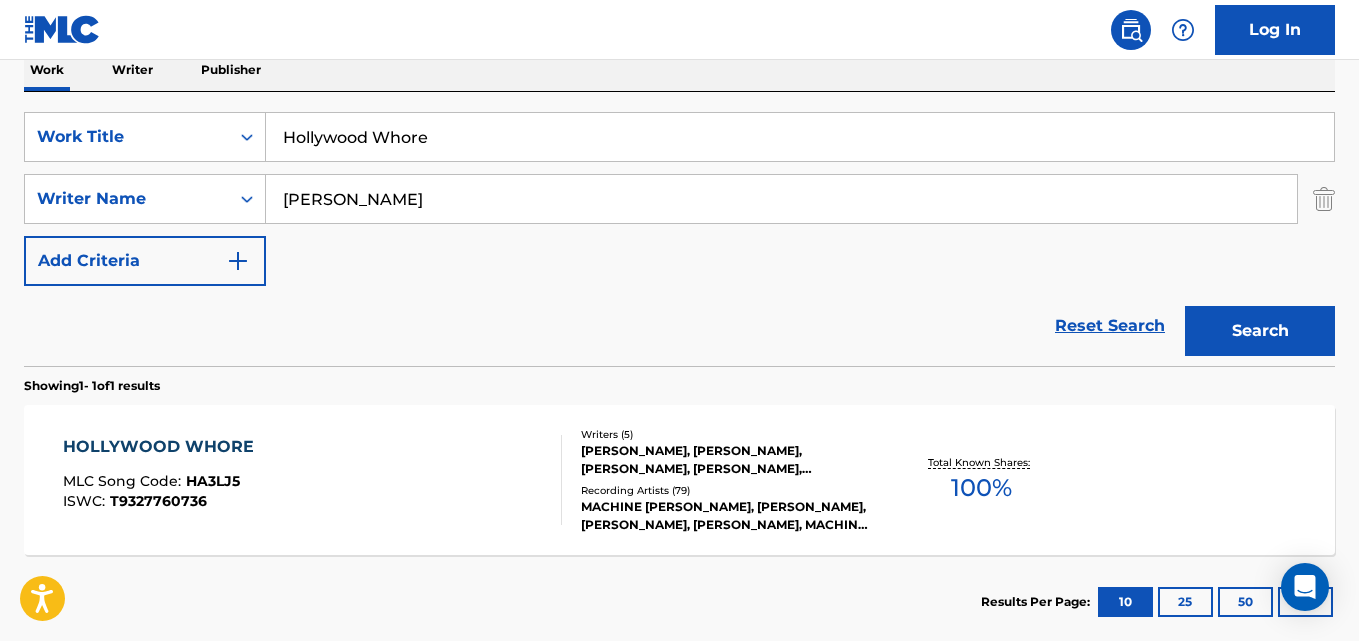 paste on "I Made It" 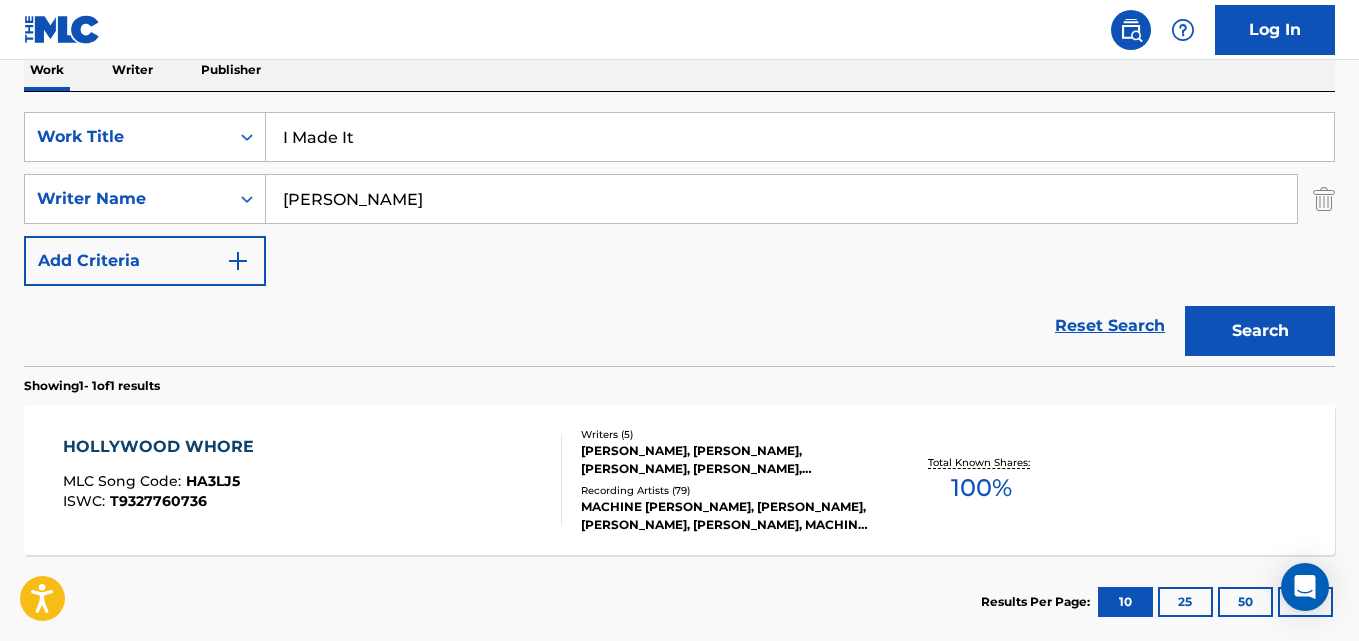 type on "I Made It" 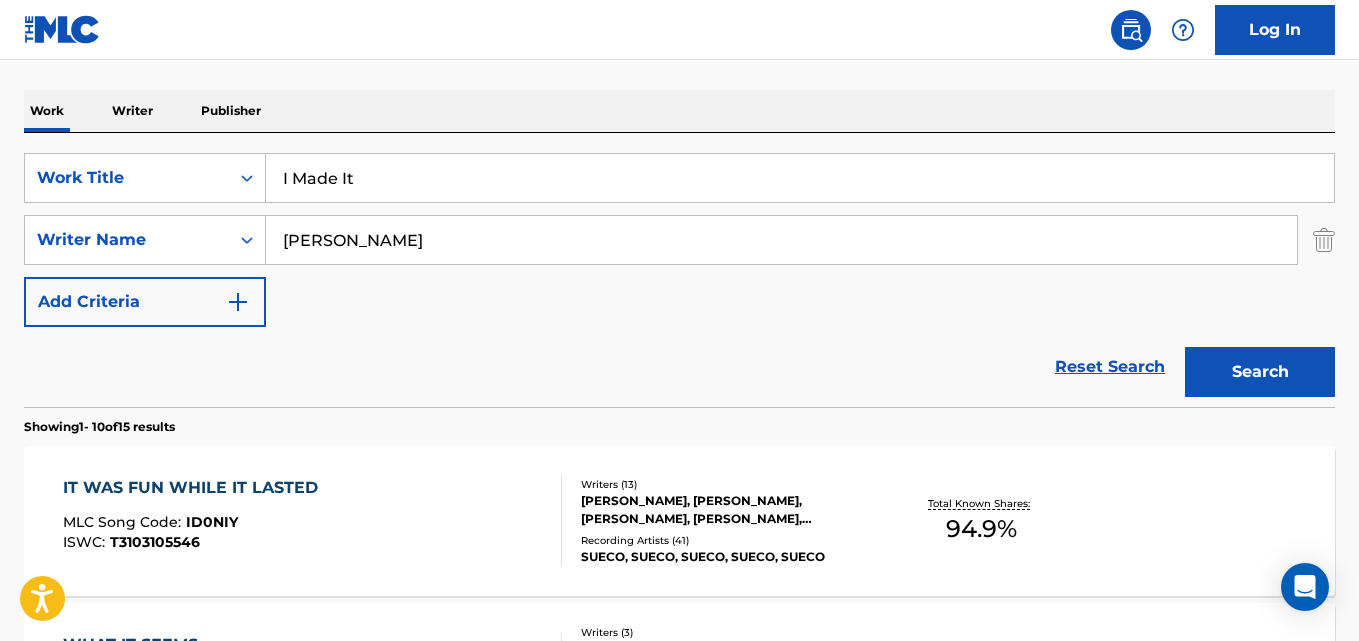 scroll, scrollTop: 333, scrollLeft: 0, axis: vertical 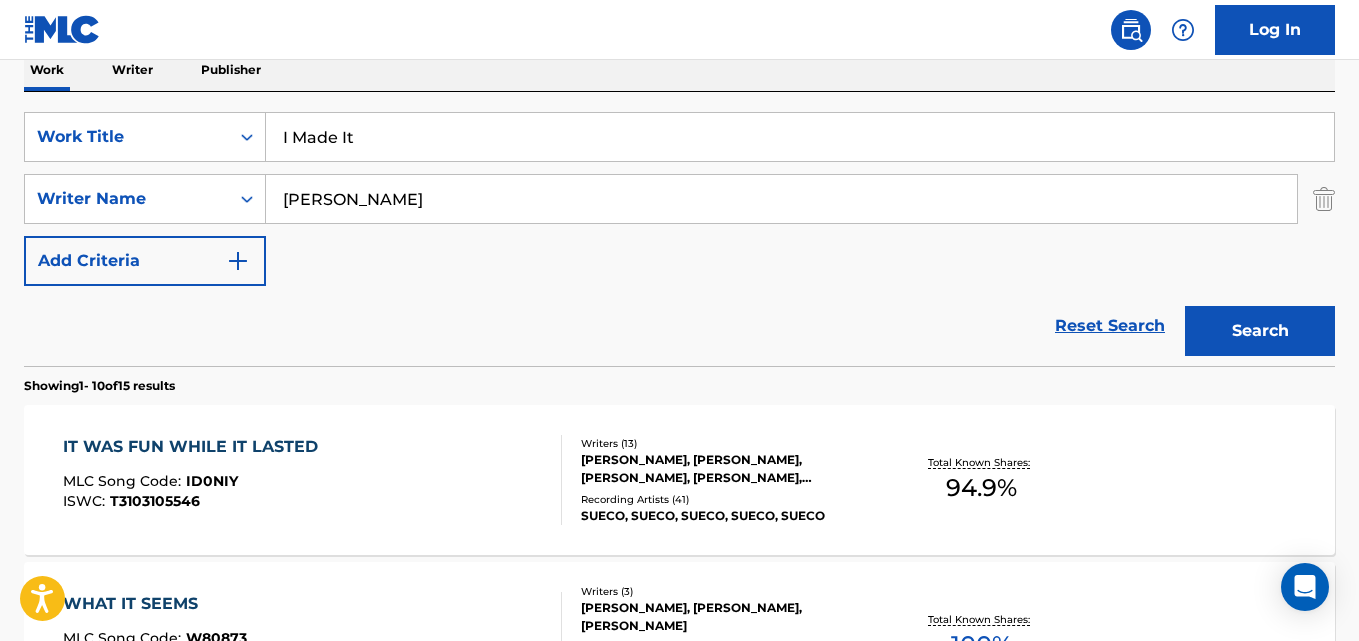 click on "Search" at bounding box center (1260, 331) 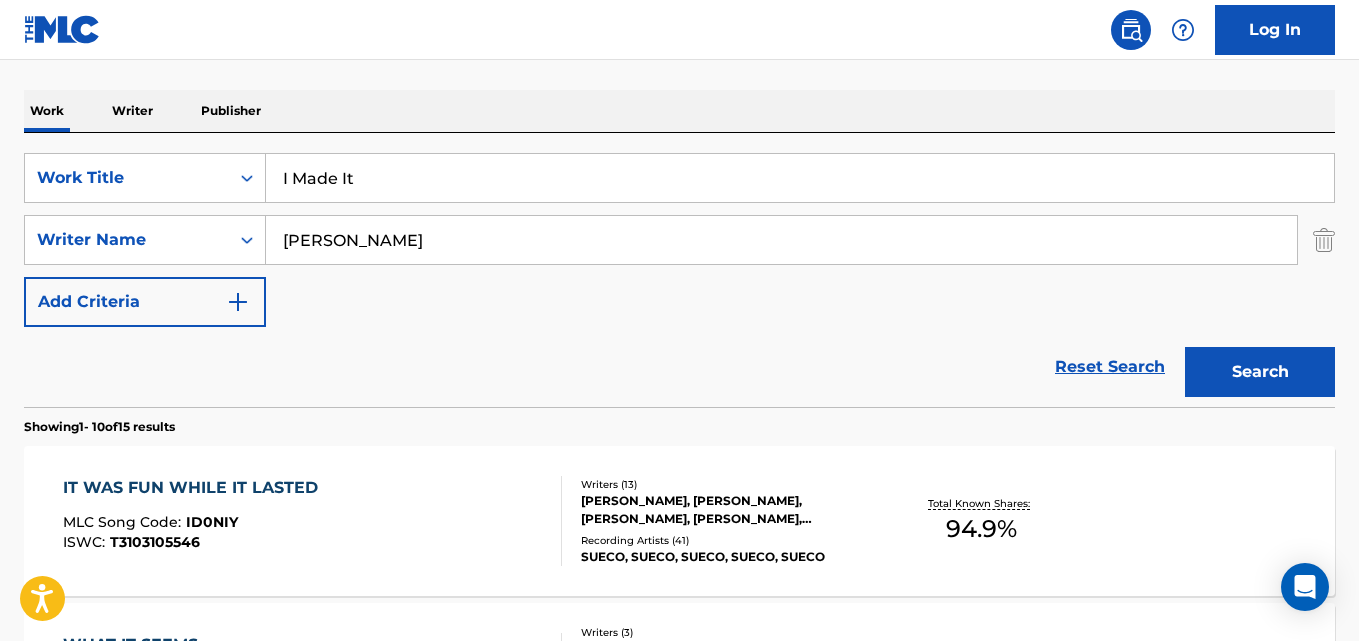 scroll, scrollTop: 333, scrollLeft: 0, axis: vertical 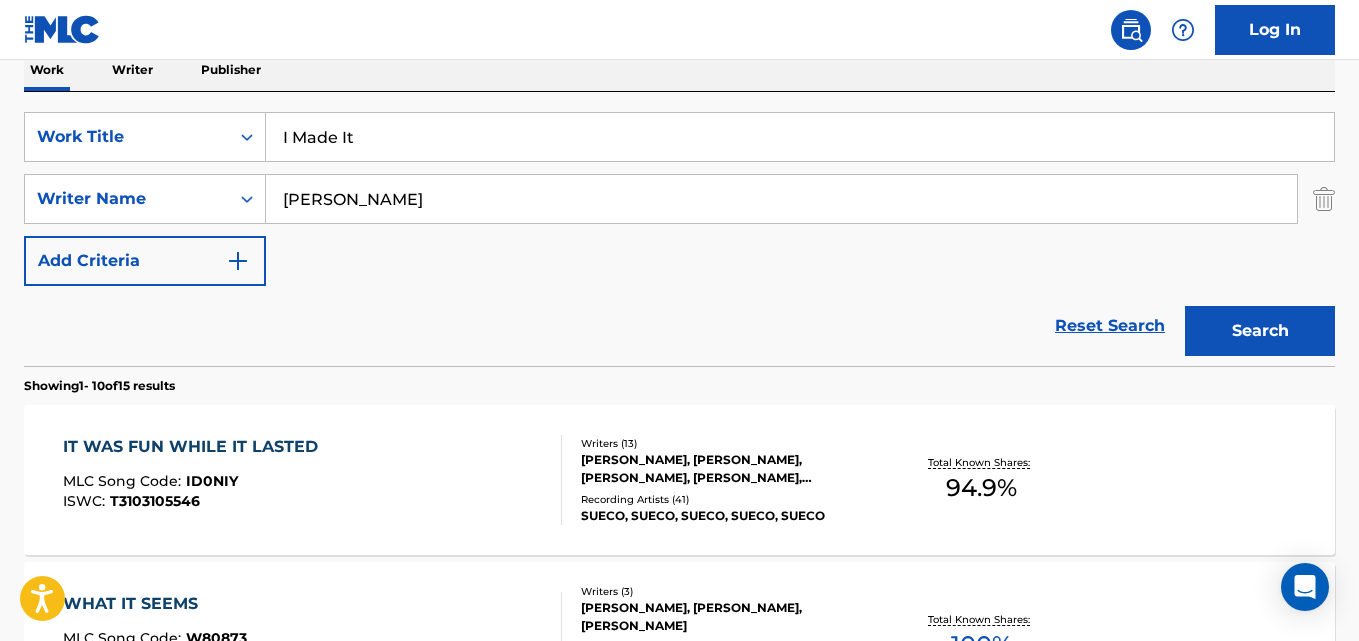 click on "Search" at bounding box center (1260, 331) 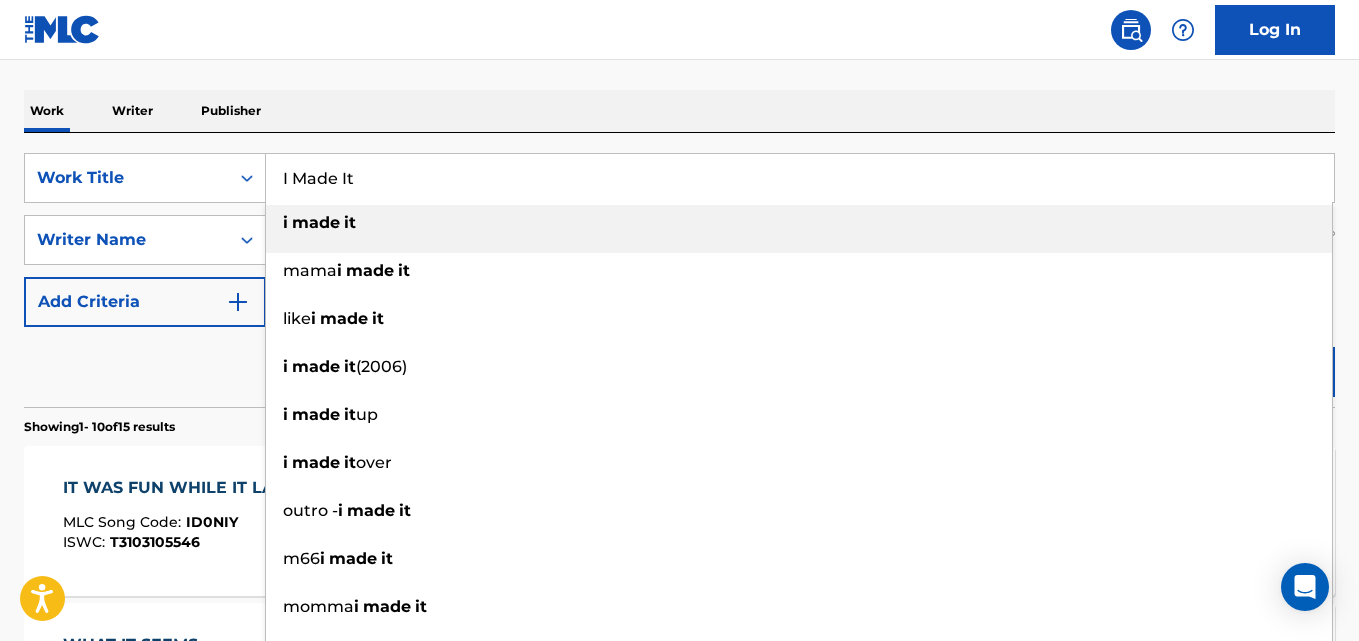 click on "The MLC Public Work Search The accuracy and completeness of The MLC's data is determined solely by our Members. It is not an authoritative source for recording information. Please   click here   for more information about the terms used in the database. Please review the Musical Works Database   Terms of Use Work Writer Publisher SearchWithCriteria03d8adf0-2769-4690-b353-7a1043c20d47 Work Title I Made It i   made   it mama  i   made   it like  i   made   it i   made   it  (2006) i   made   it  up i   made   it  over outro -  i   made   it m66  i   made   it momma  i   made   it i   made   it  home SearchWithCriteriab63be838-27db-4b77-a9eb-d4ec671a2634 Writer Name [PERSON_NAME] Add Criteria Reset Search Search Showing  1  -   10  of  15   results   IT WAS FUN WHILE IT LASTED MLC Song Code : ID0NIY ISWC : T3103105546 Writers ( 13 ) Recording Artists ( 41 ) SUECO, SUECO, SUECO, [DEMOGRAPHIC_DATA], SUECO Total Known Shares: 94.9 % WHAT IT SEEMS MLC Song Code : W80873 ISWC : T9191432061 Writers ( 3 ) 44 ) 100 % : ISWC" at bounding box center (679, 965) 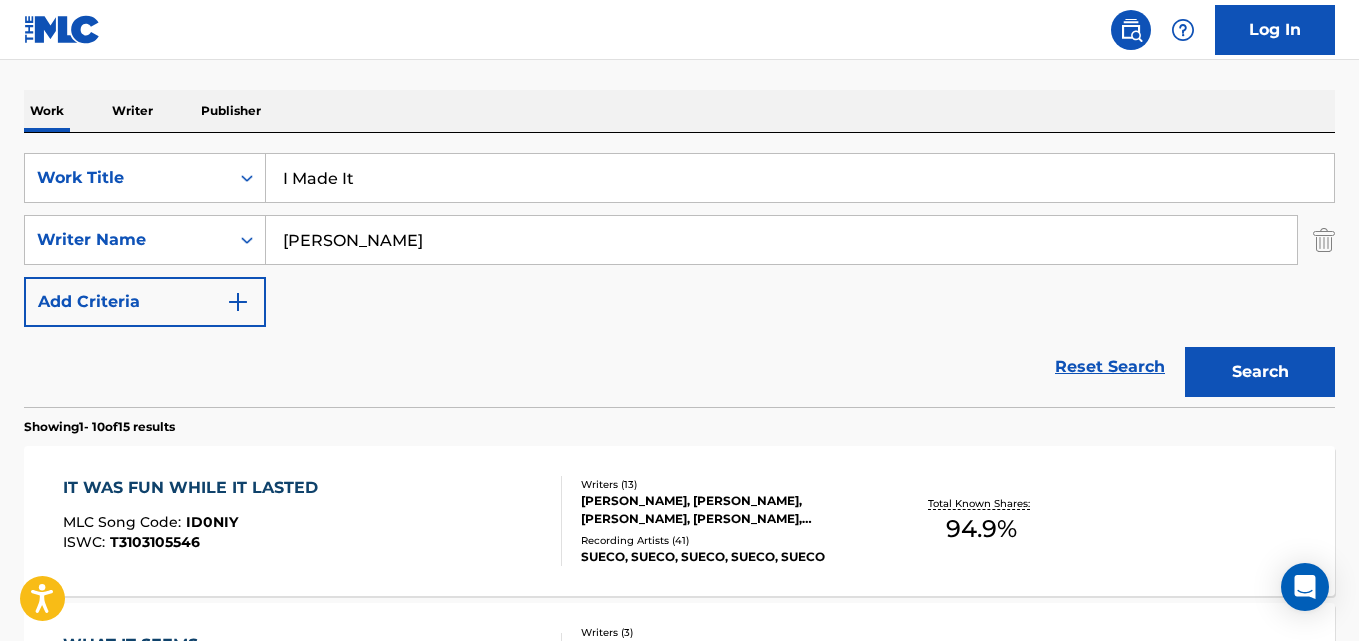 drag, startPoint x: 550, startPoint y: 247, endPoint x: 113, endPoint y: 133, distance: 451.62485 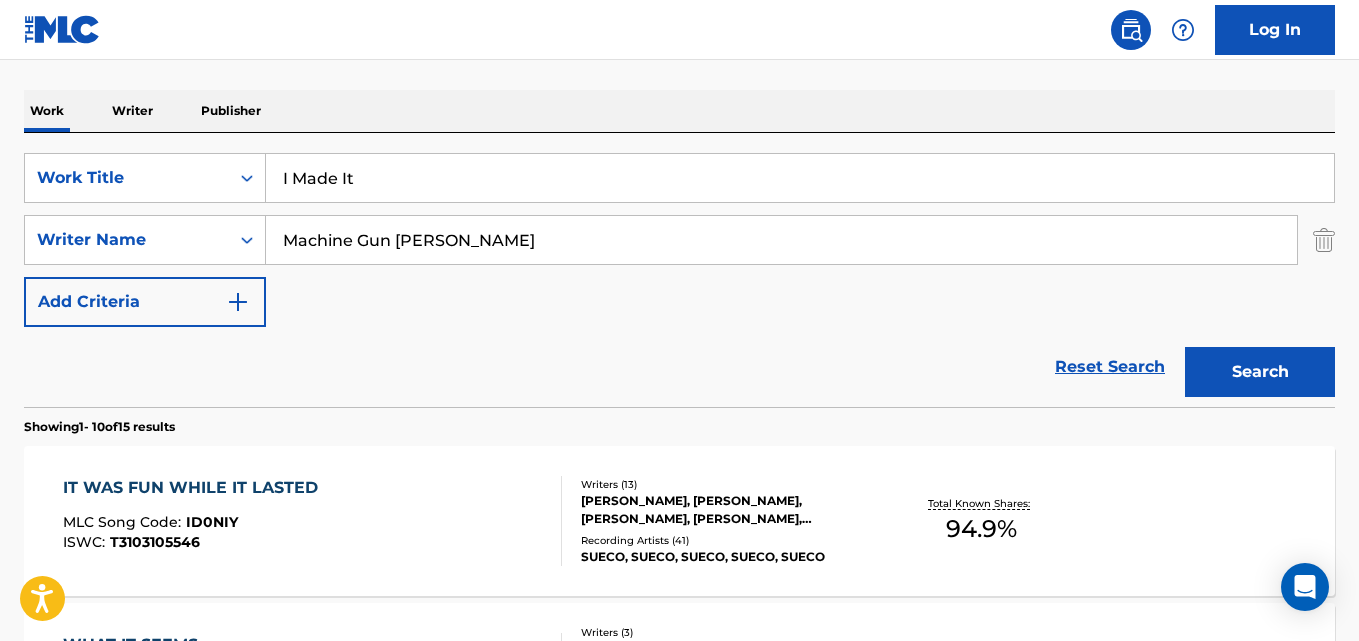 click on "Search" at bounding box center (1260, 372) 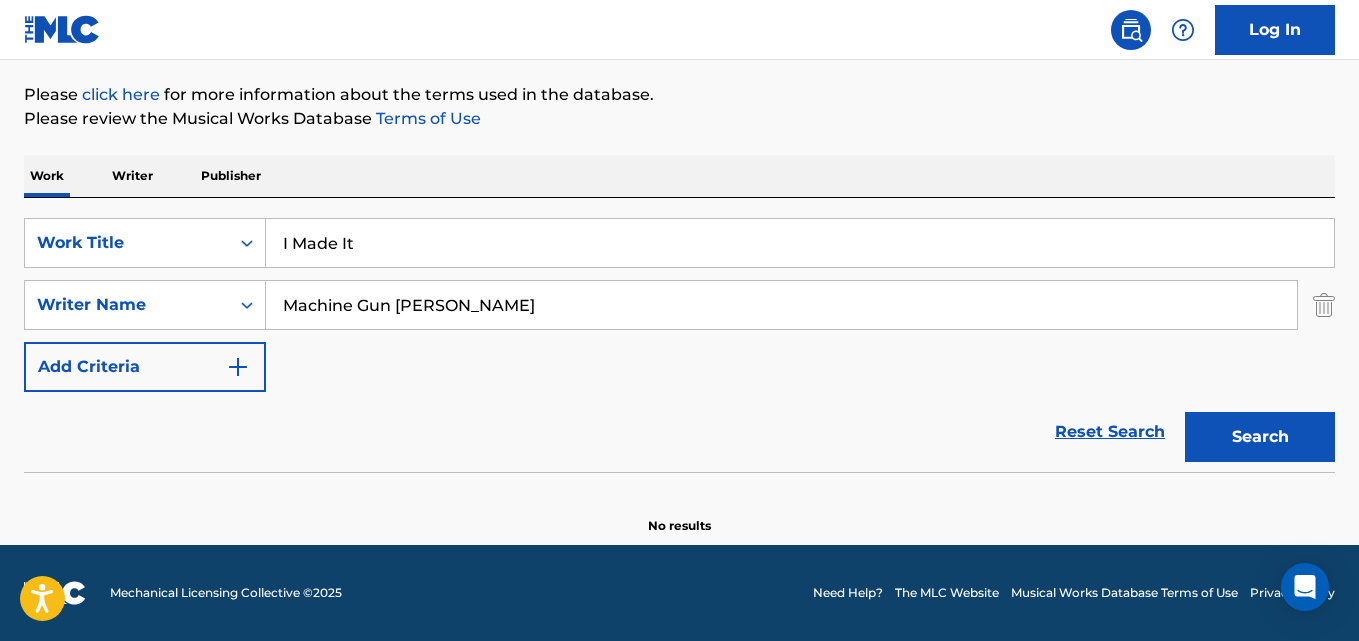 scroll, scrollTop: 227, scrollLeft: 0, axis: vertical 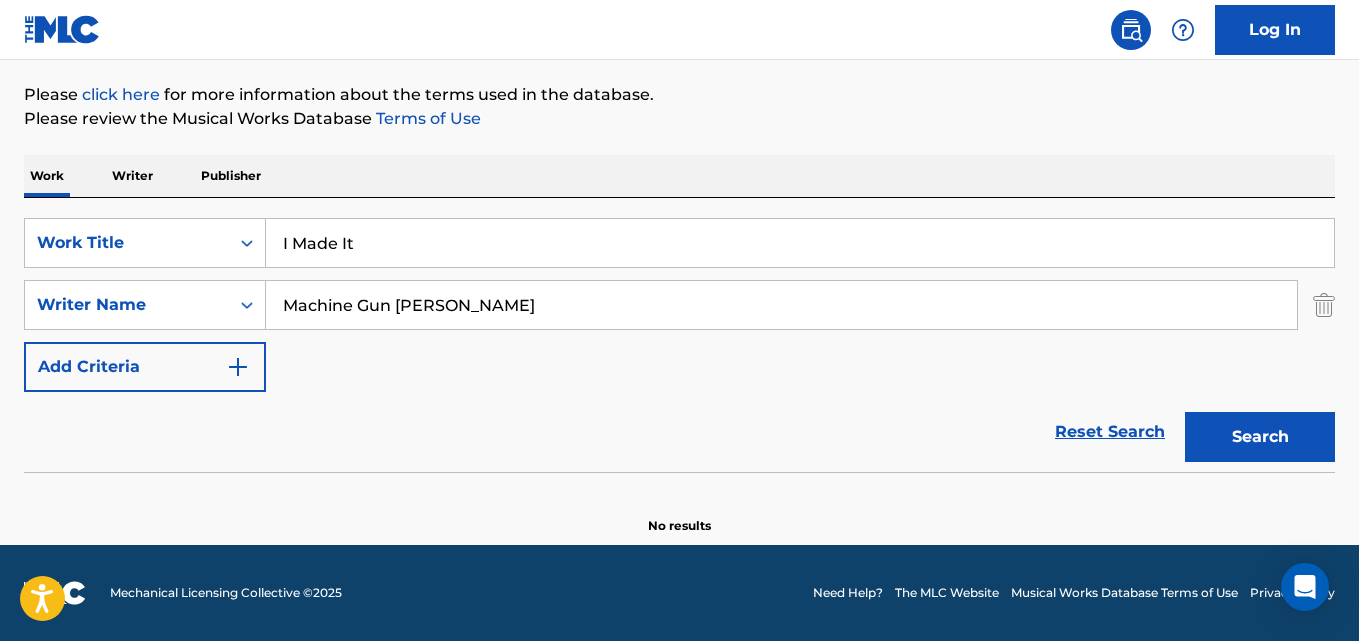 click on "Search" at bounding box center (1260, 437) 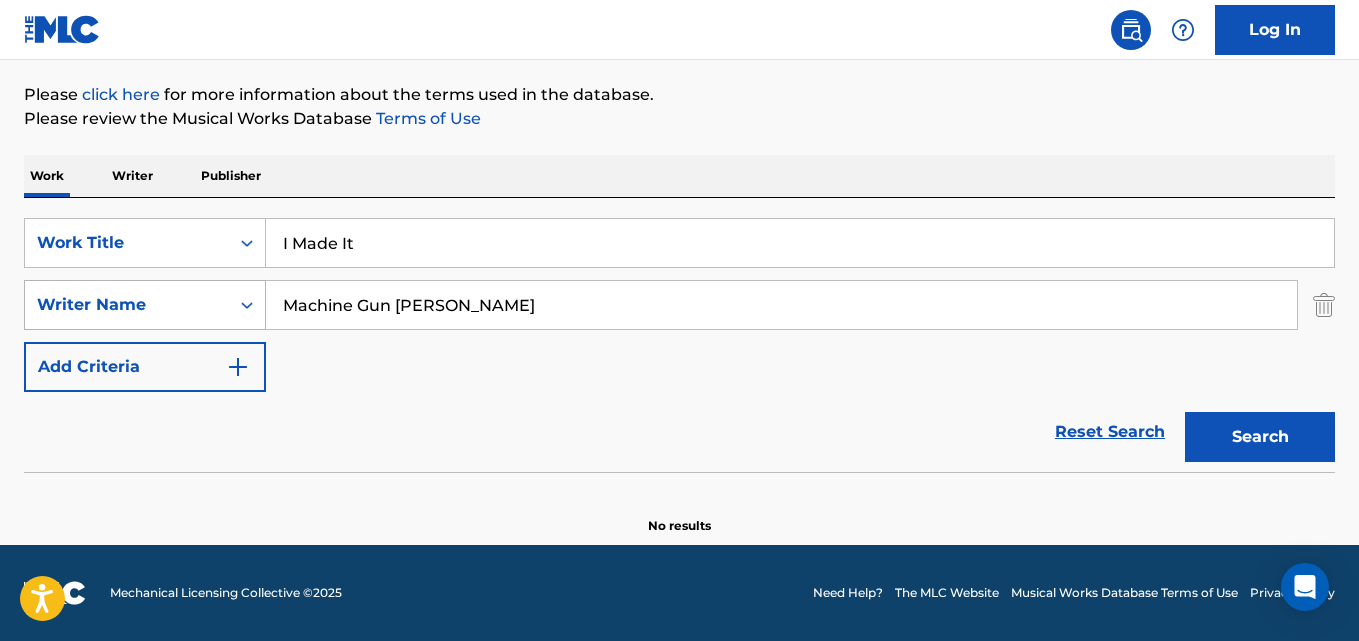 drag, startPoint x: 454, startPoint y: 314, endPoint x: 251, endPoint y: 314, distance: 203 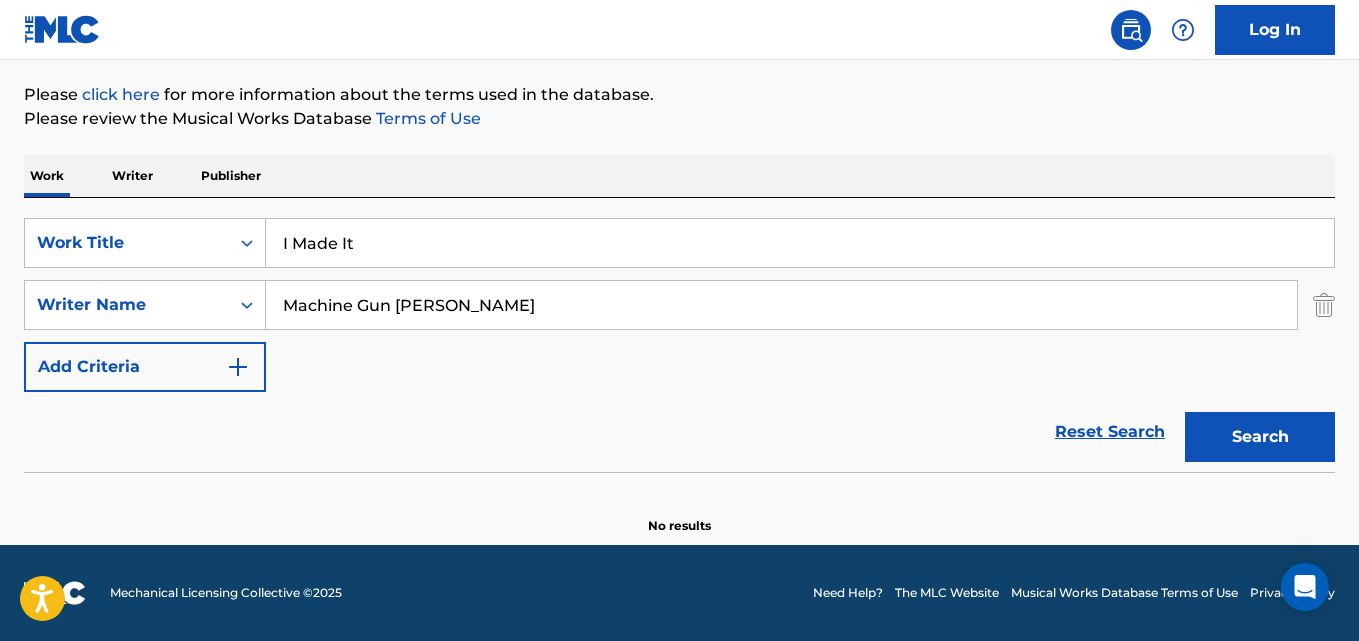 paste on "UT CREW,CLUB DJS UNITED,D12,DB SOUND,DJ COVER THIS,[PERSON_NAME],[PERSON_NAME],[PERSON_NAME],[PERSON_NAME],[PERSON_NAME],MGK,ON THE ROOTS AGAIN	[PERSON_NAME]" 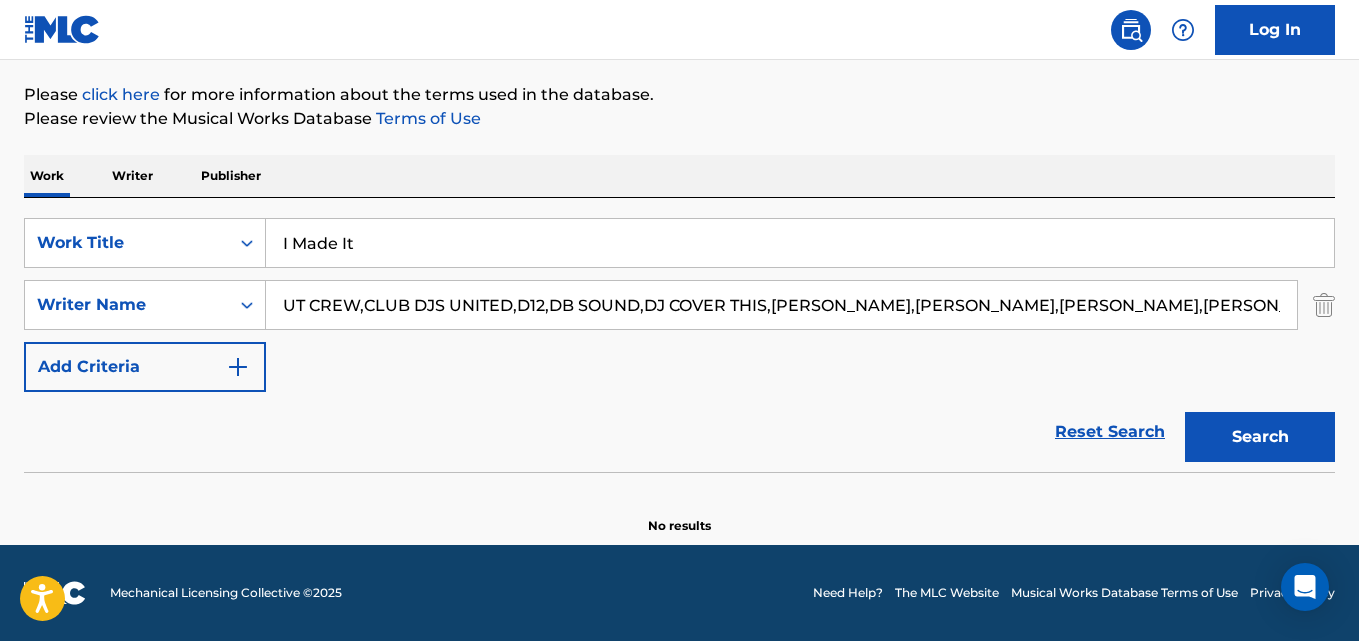 scroll, scrollTop: 0, scrollLeft: 319, axis: horizontal 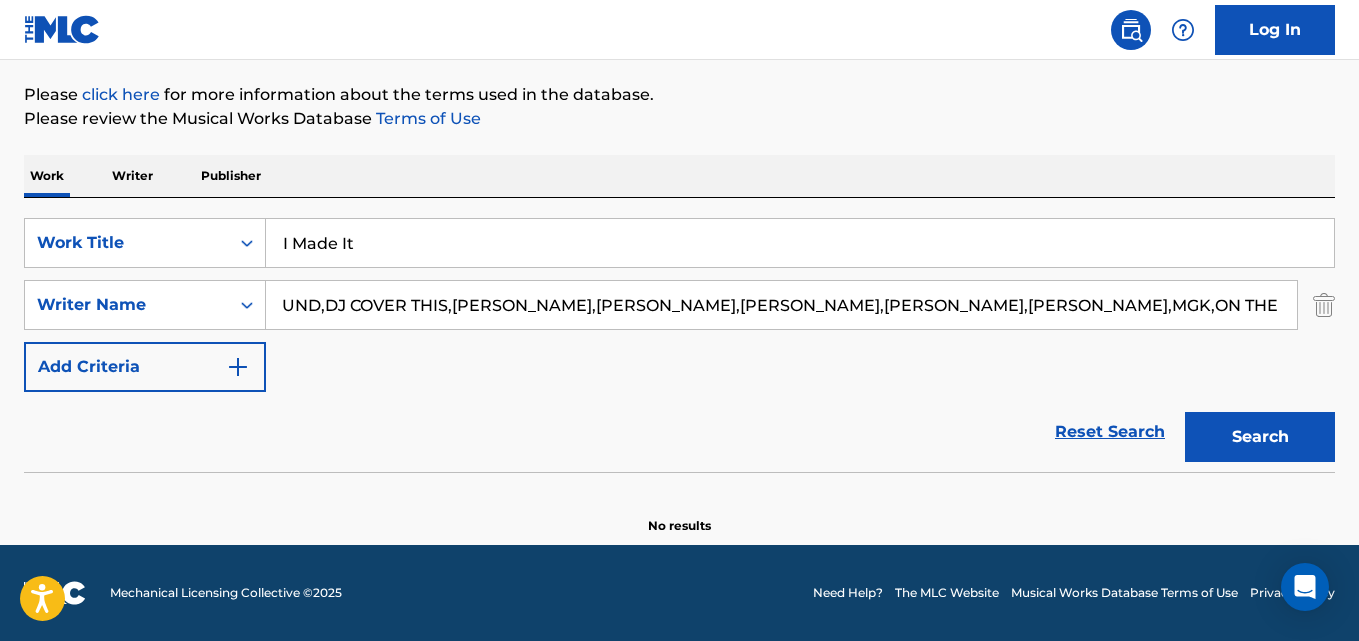 click on "Search" at bounding box center (1260, 437) 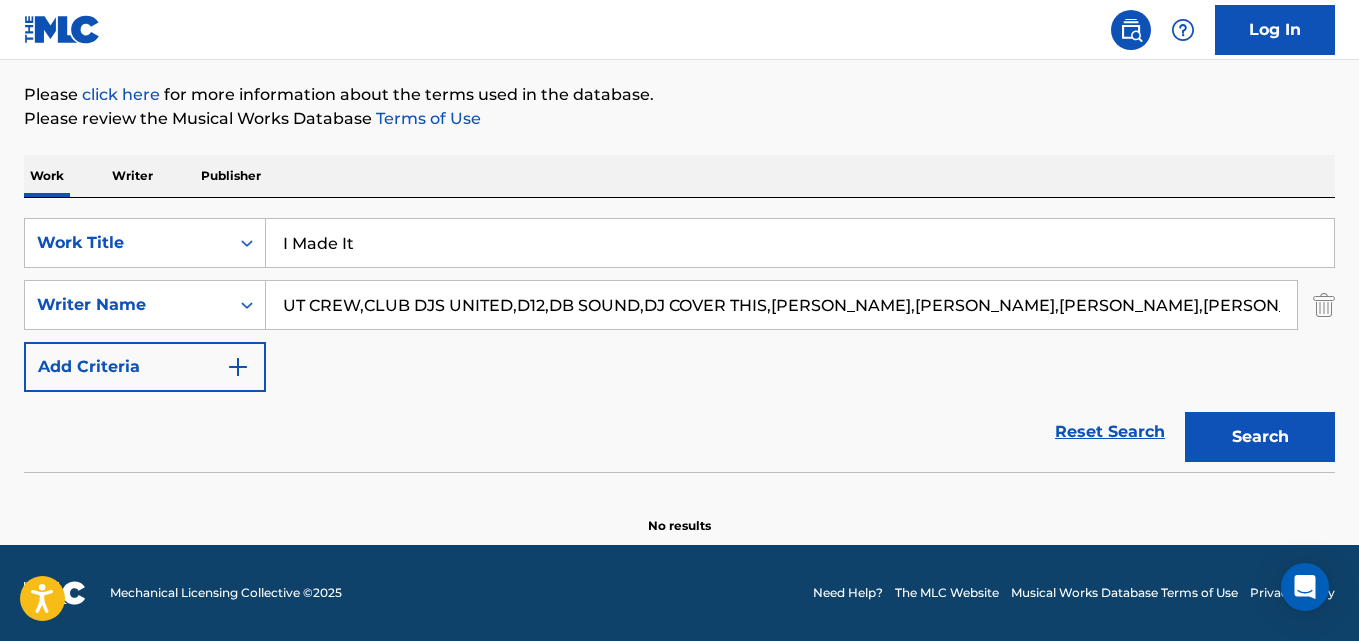 scroll, scrollTop: 0, scrollLeft: 319, axis: horizontal 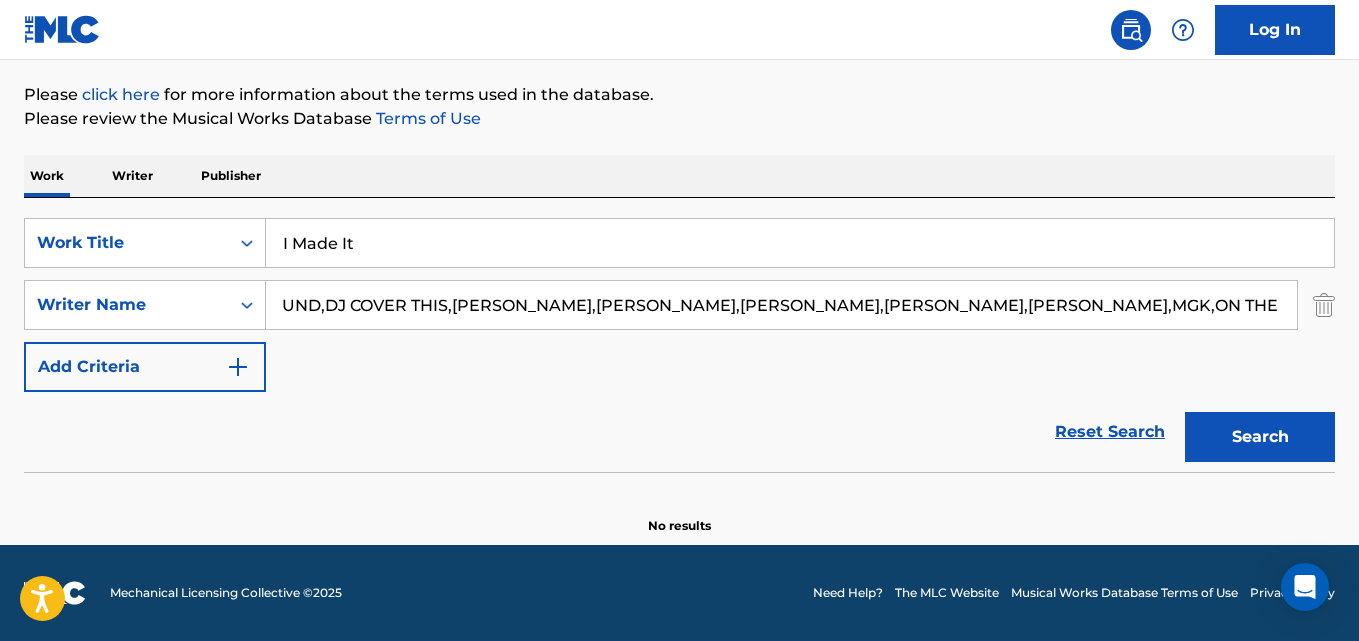 drag, startPoint x: 362, startPoint y: 315, endPoint x: 1365, endPoint y: 298, distance: 1003.14404 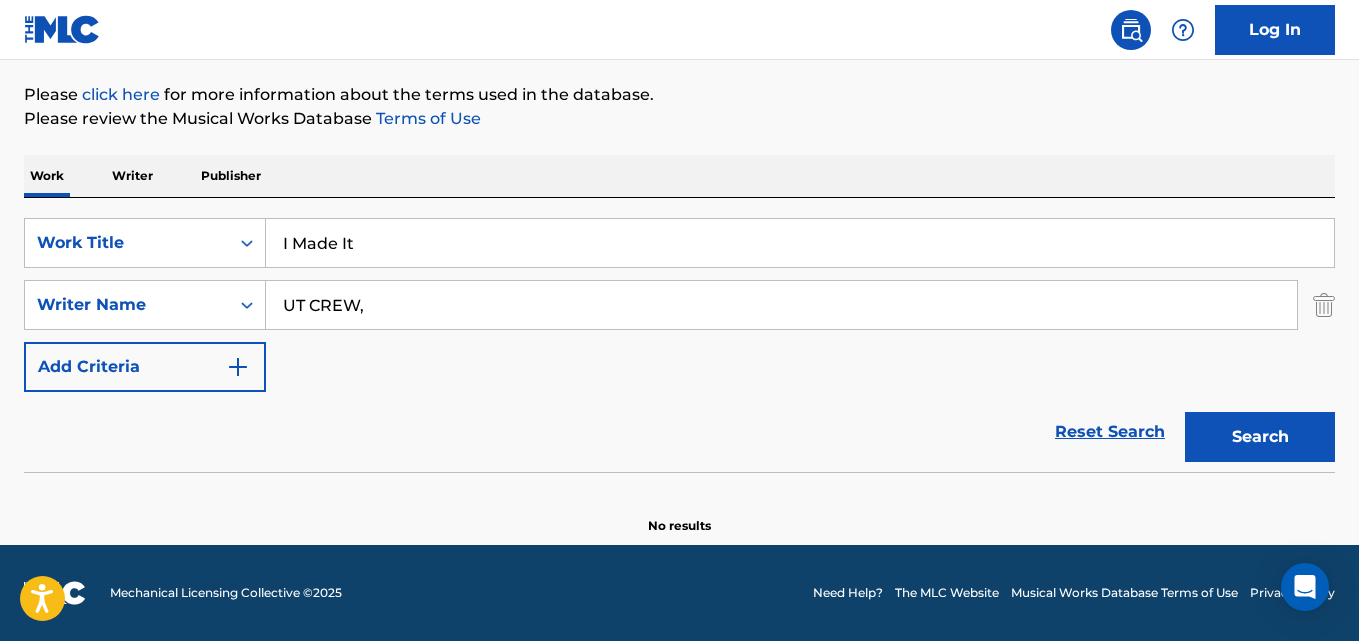 scroll, scrollTop: 0, scrollLeft: 0, axis: both 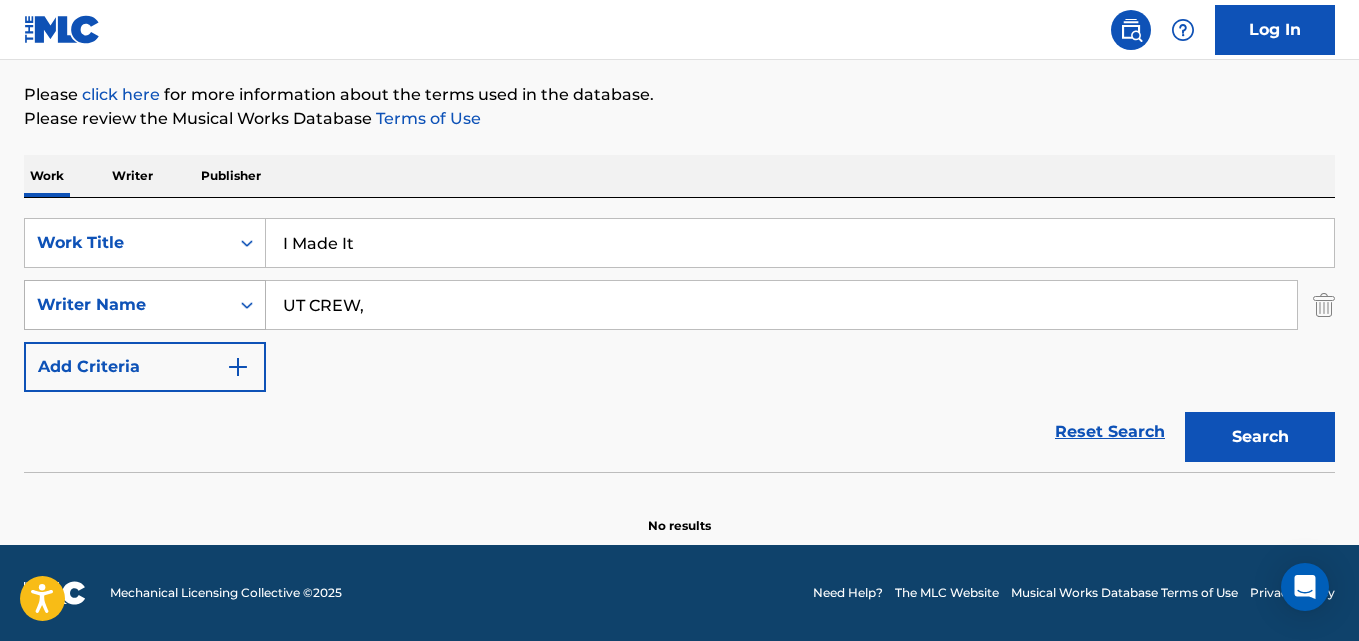 drag, startPoint x: 243, startPoint y: 310, endPoint x: 227, endPoint y: 310, distance: 16 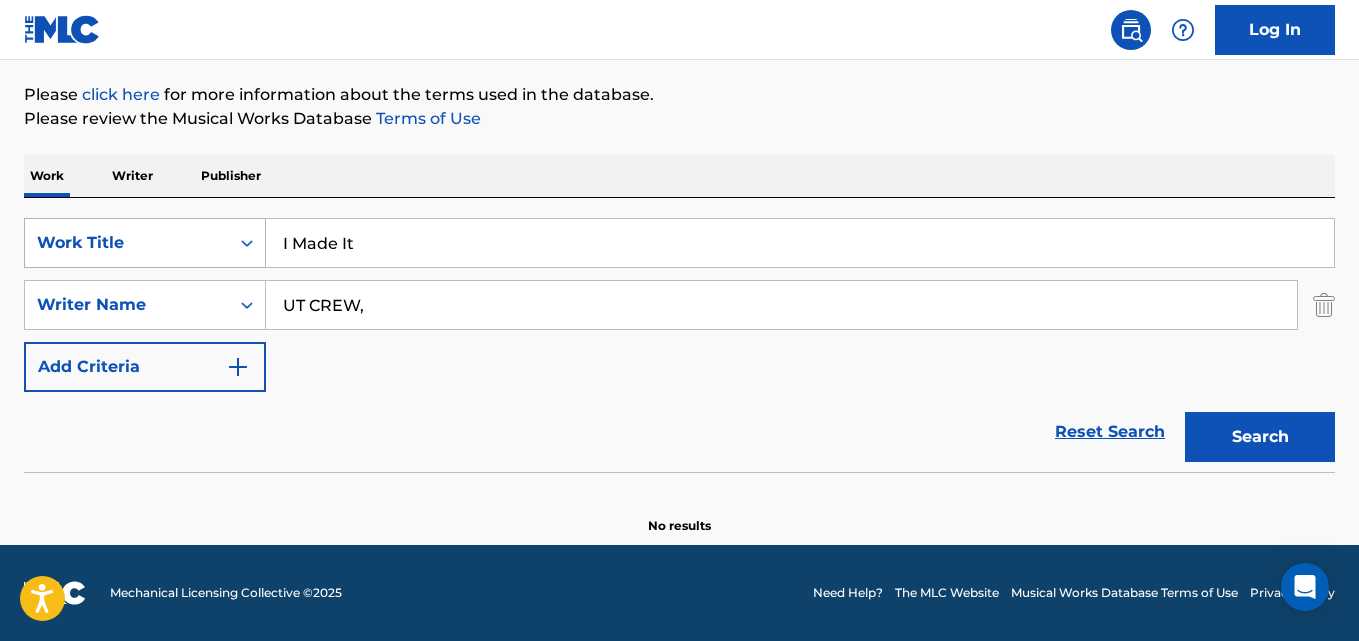 paste on "[PERSON_NAME]" 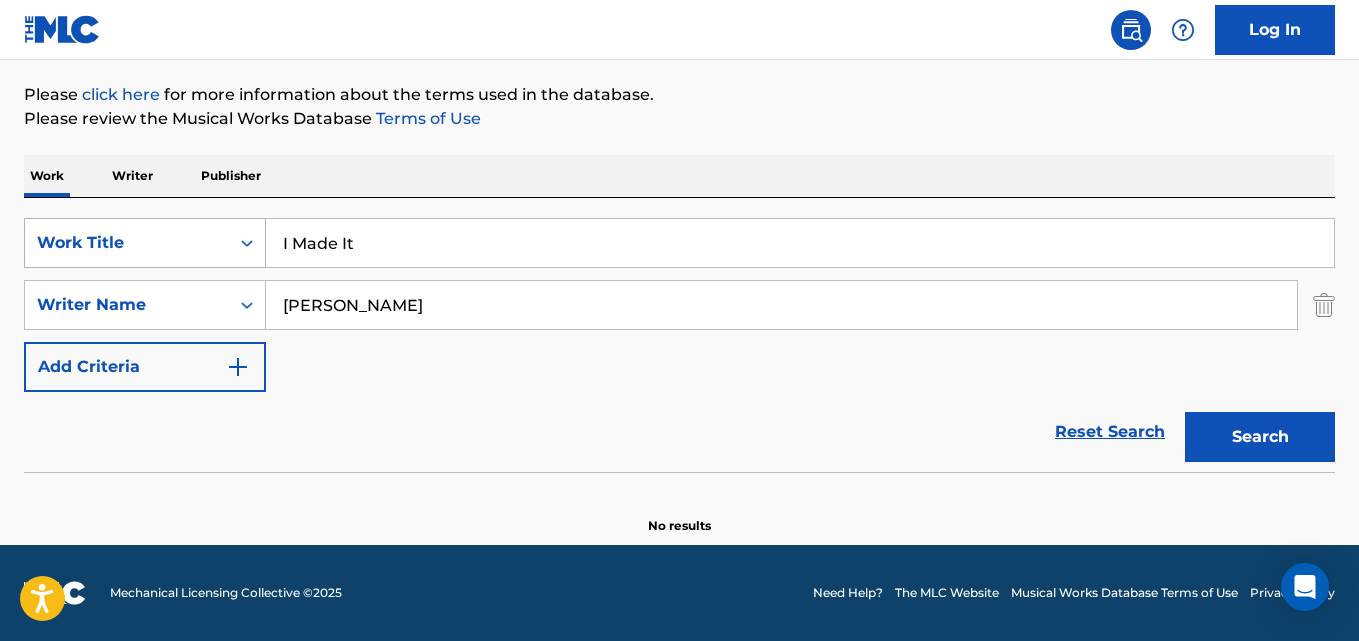 type on "[PERSON_NAME]" 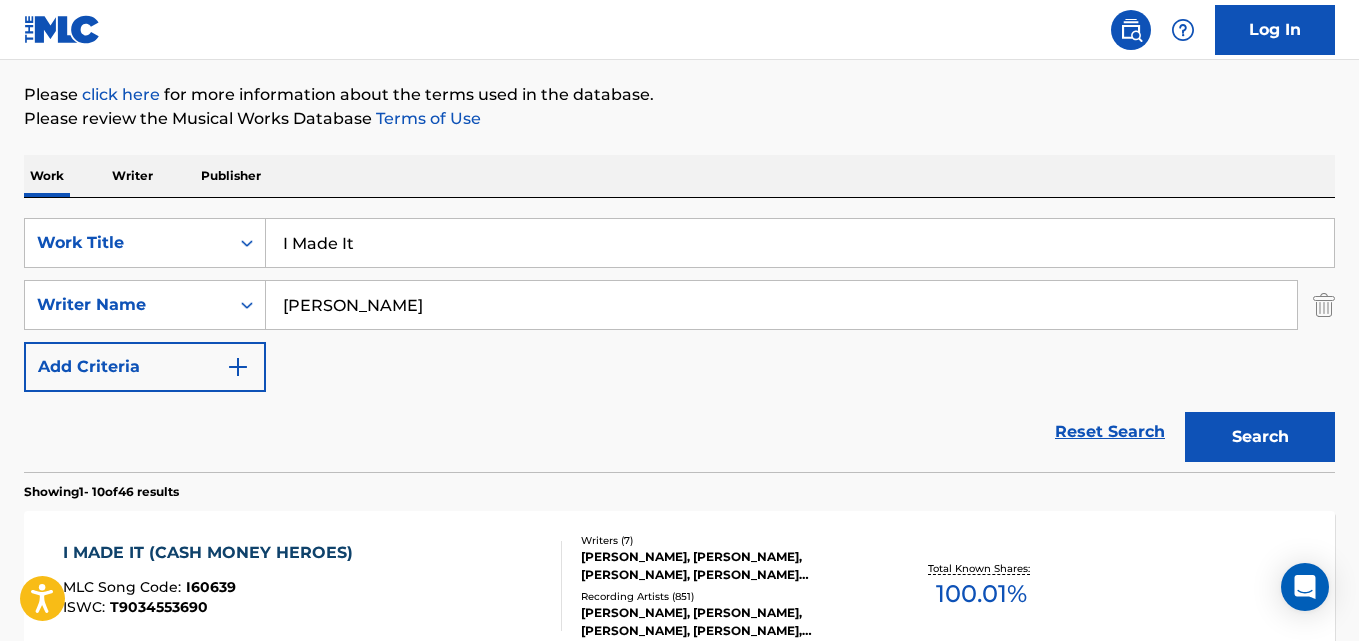 scroll, scrollTop: 394, scrollLeft: 0, axis: vertical 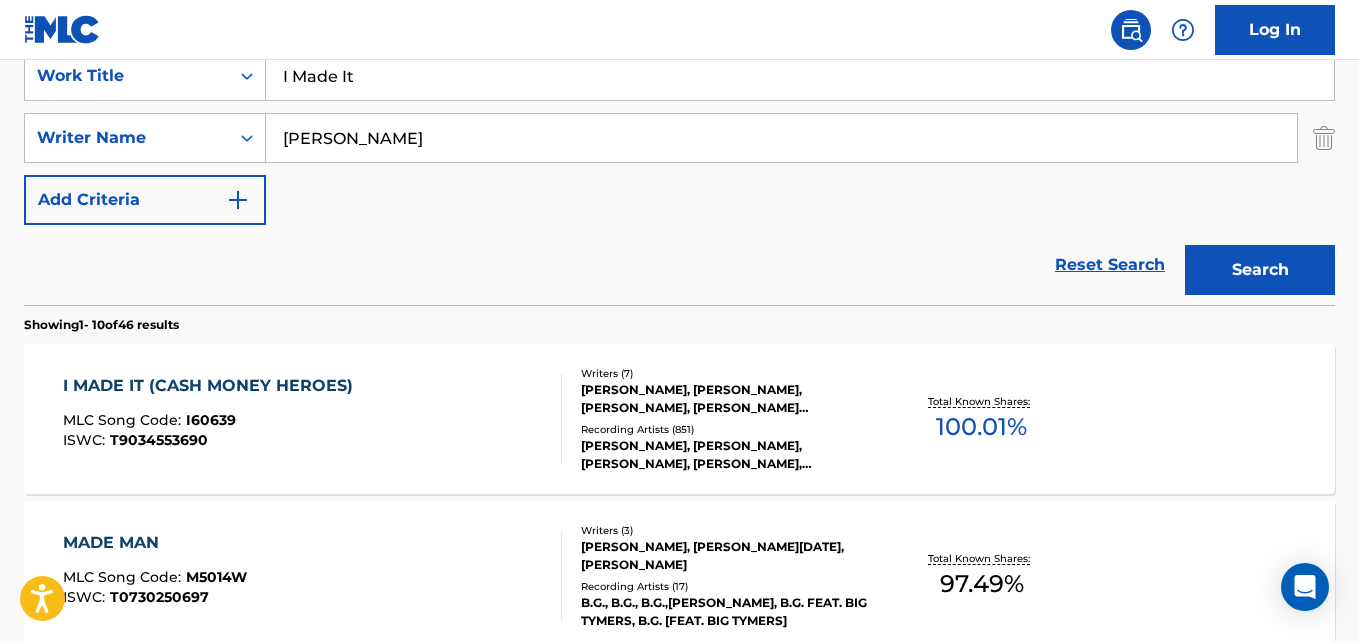 click on "I MADE IT (CASH MONEY HEROES)" at bounding box center [213, 386] 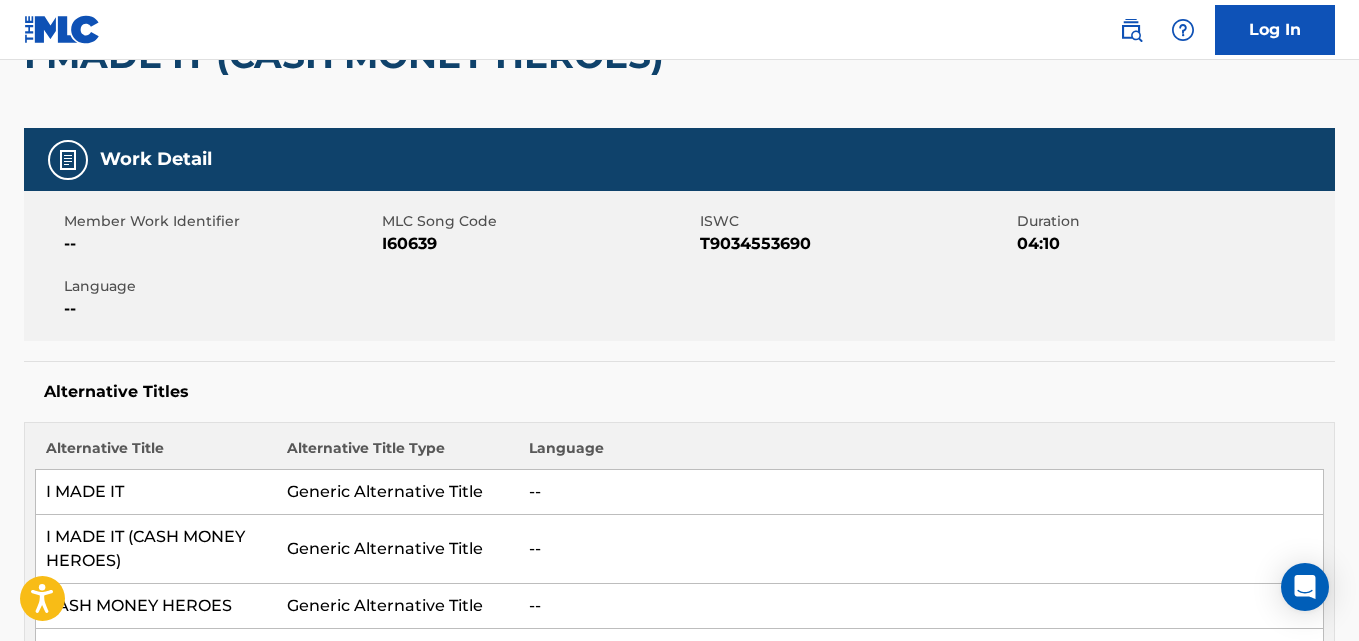 scroll, scrollTop: 667, scrollLeft: 0, axis: vertical 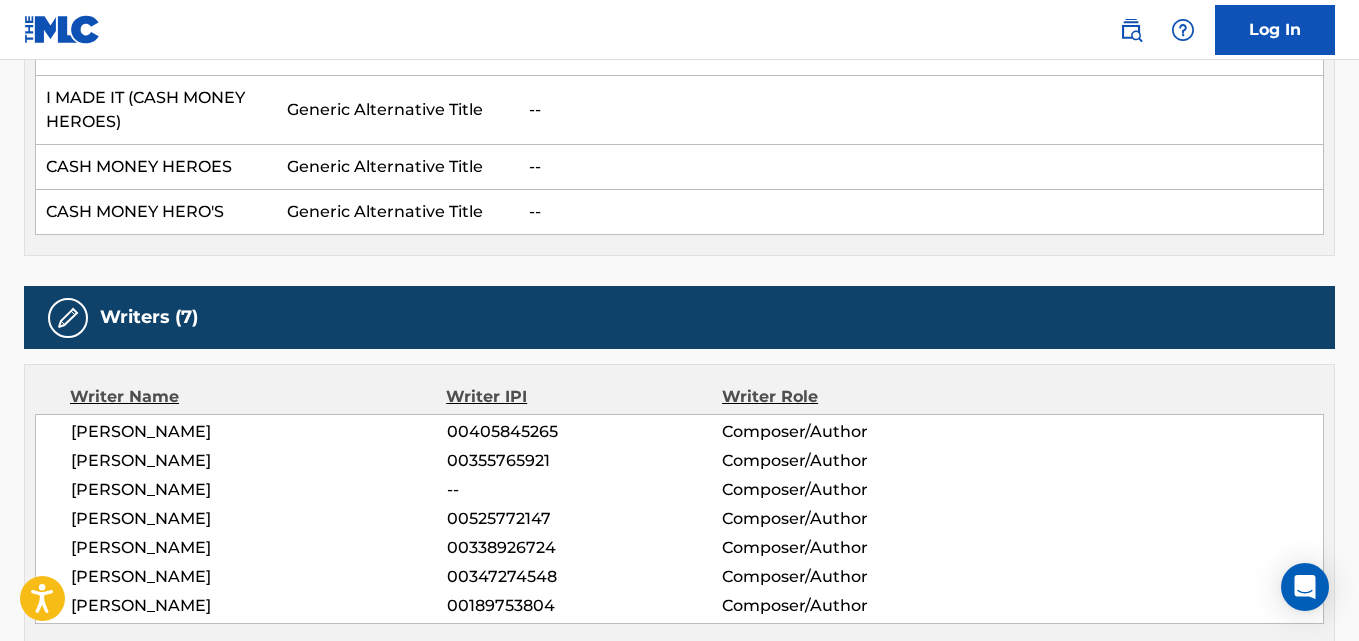 click on "[PERSON_NAME]" at bounding box center (259, 548) 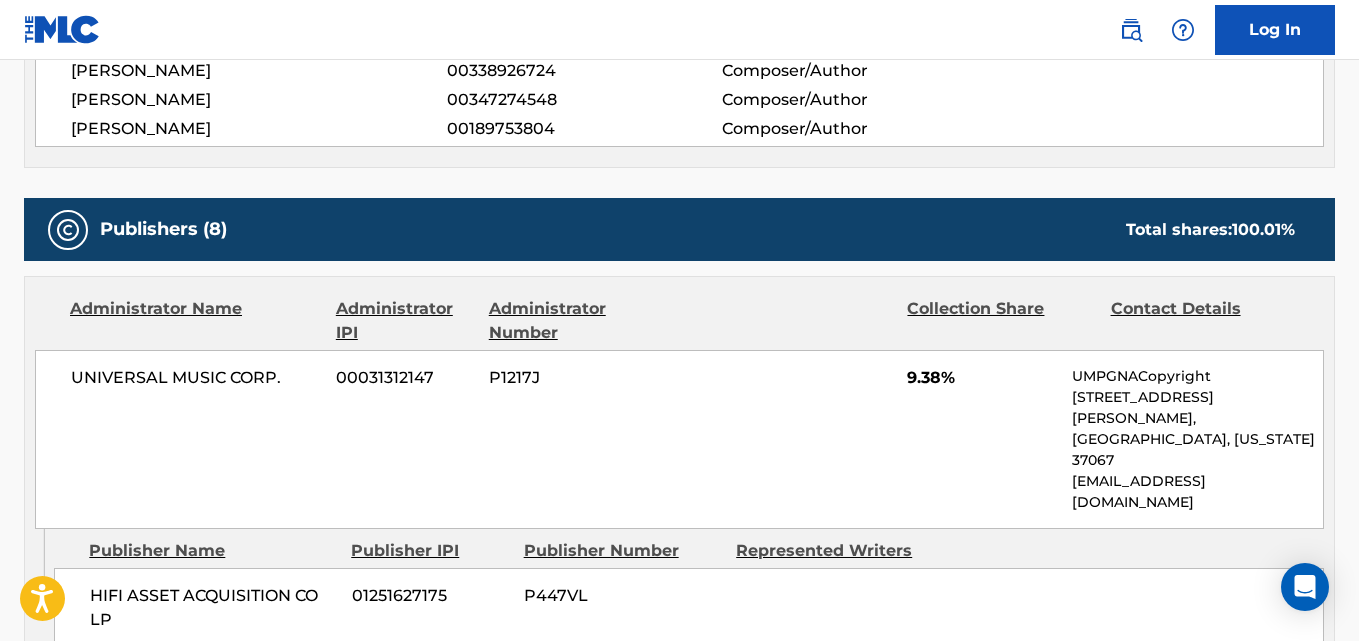 scroll, scrollTop: 1116, scrollLeft: 0, axis: vertical 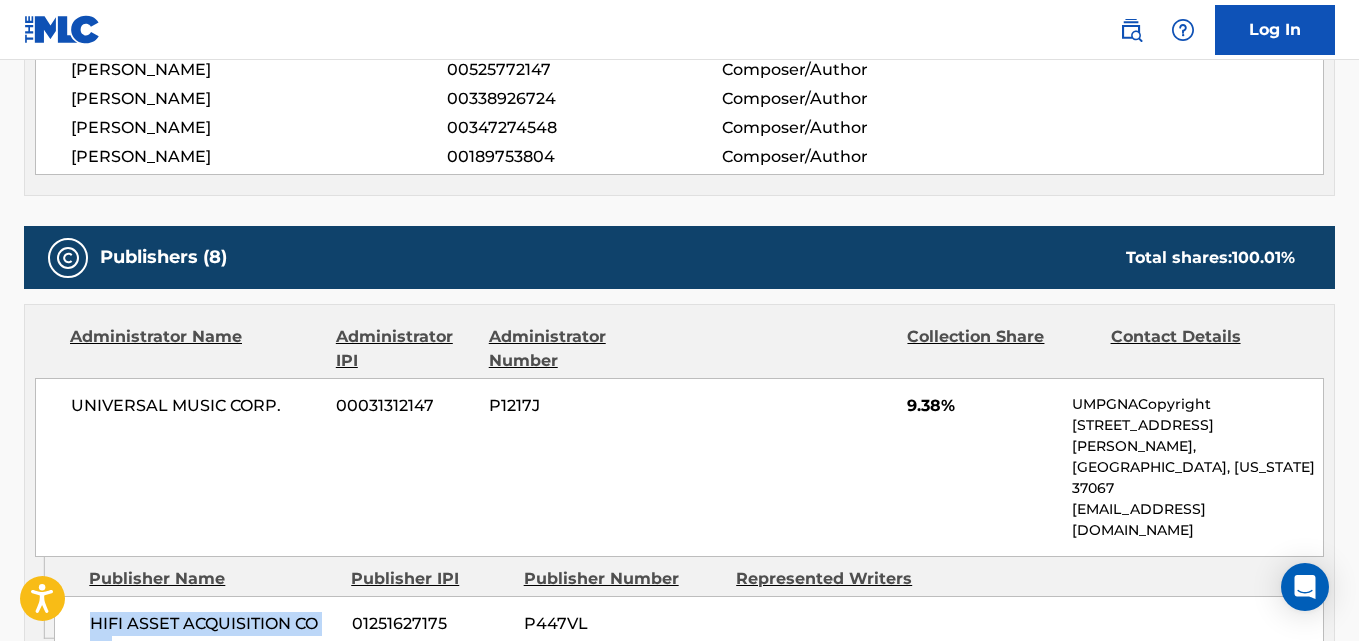 drag, startPoint x: 89, startPoint y: 559, endPoint x: 199, endPoint y: 588, distance: 113.758514 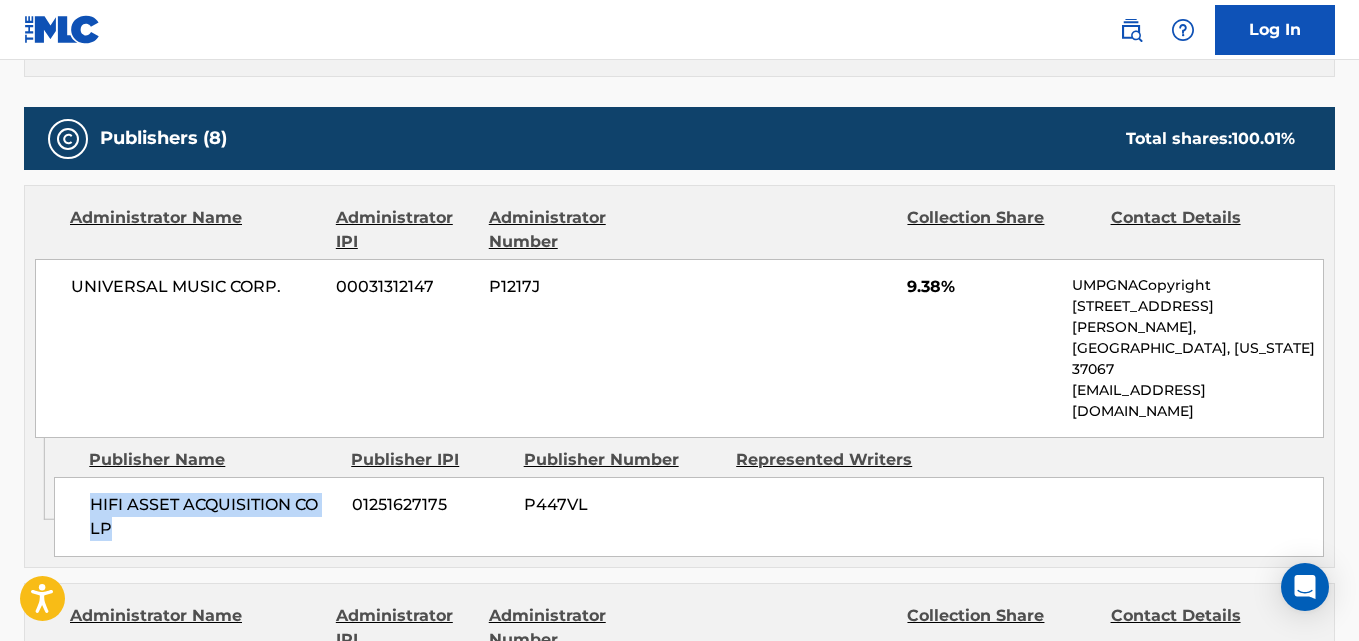 scroll, scrollTop: 1283, scrollLeft: 0, axis: vertical 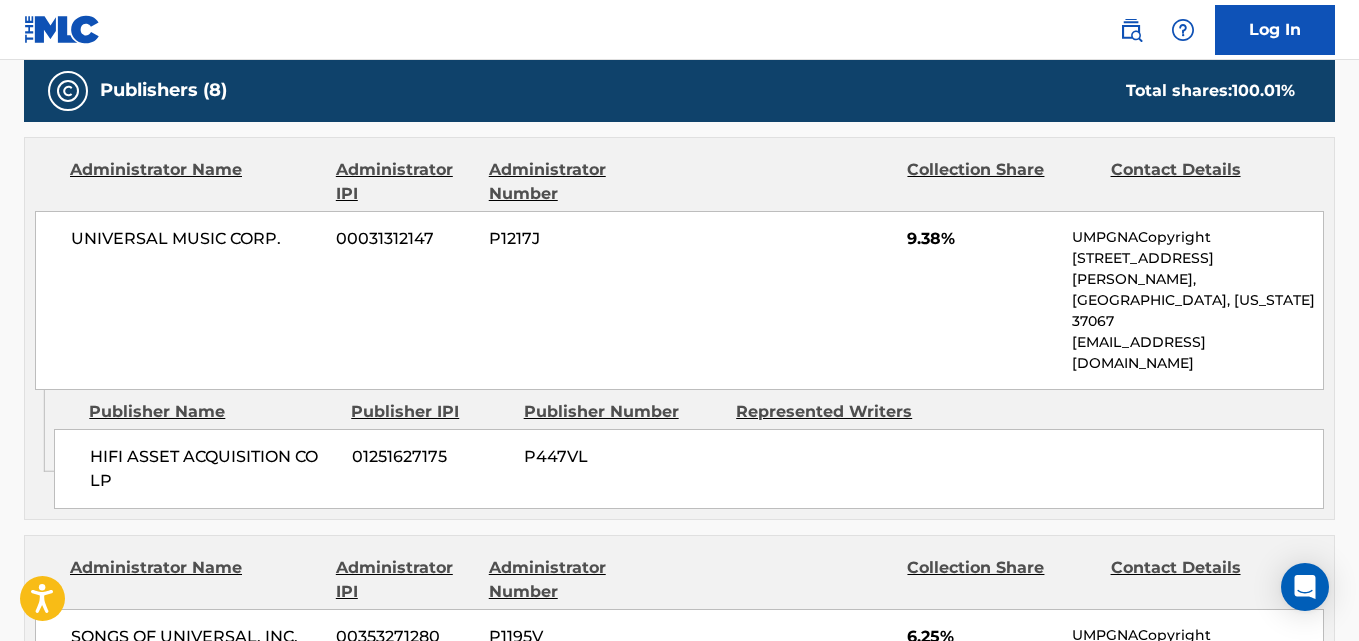 click on "UNIVERSAL MUSIC CORP. 00031312147 P1217J 9.38% UMPGNACopyright [STREET_ADDRESS][PERSON_NAME][US_STATE][EMAIL_ADDRESS][DOMAIN_NAME]" at bounding box center [679, 300] 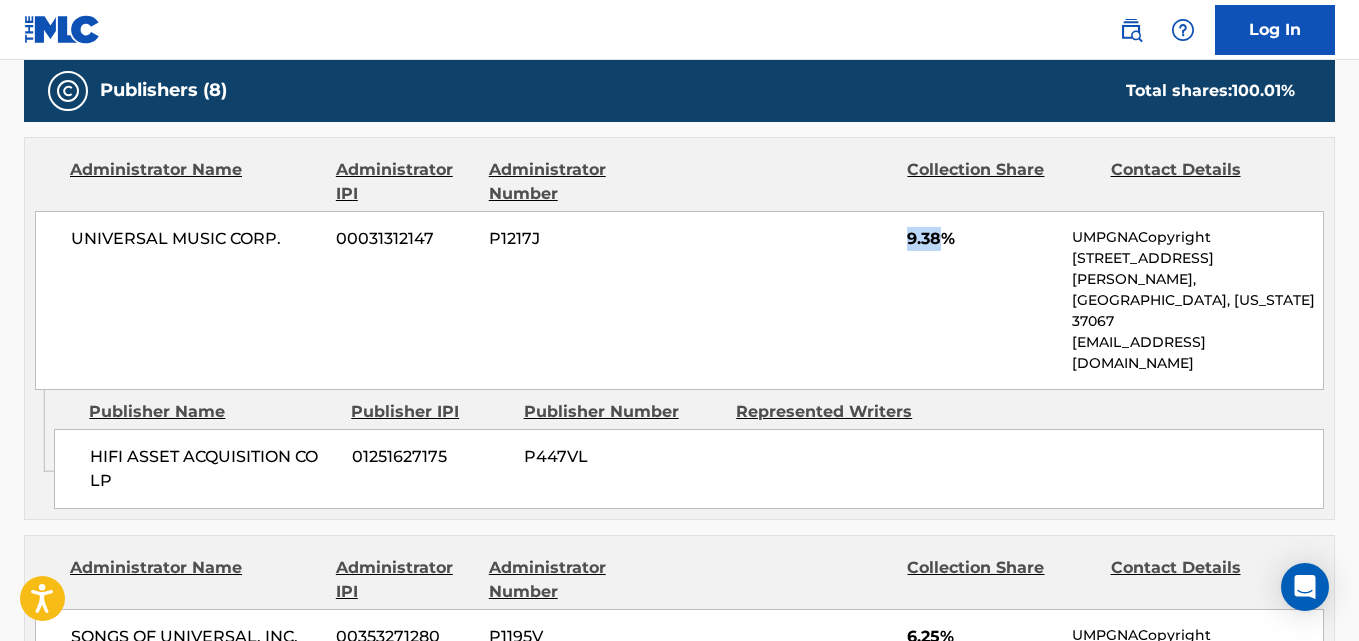 click on "UNIVERSAL MUSIC CORP. 00031312147 P1217J 9.38% UMPGNACopyright [STREET_ADDRESS][PERSON_NAME][US_STATE][EMAIL_ADDRESS][DOMAIN_NAME]" at bounding box center (679, 300) 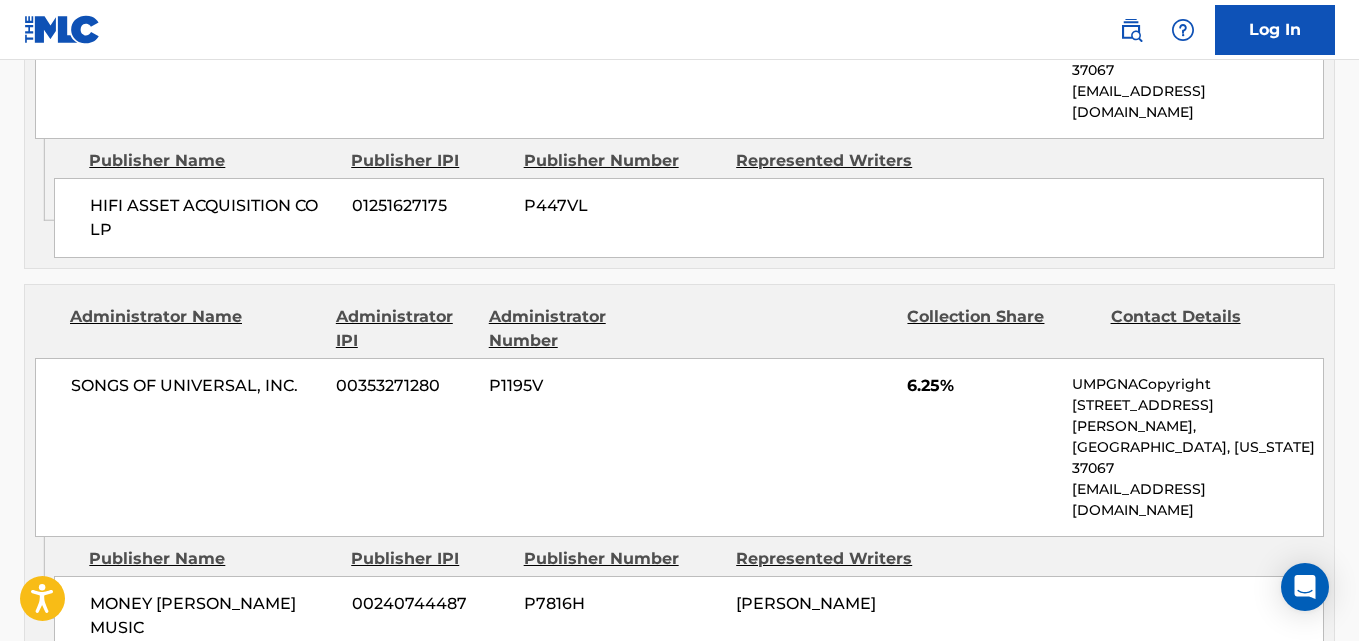 scroll, scrollTop: 1616, scrollLeft: 0, axis: vertical 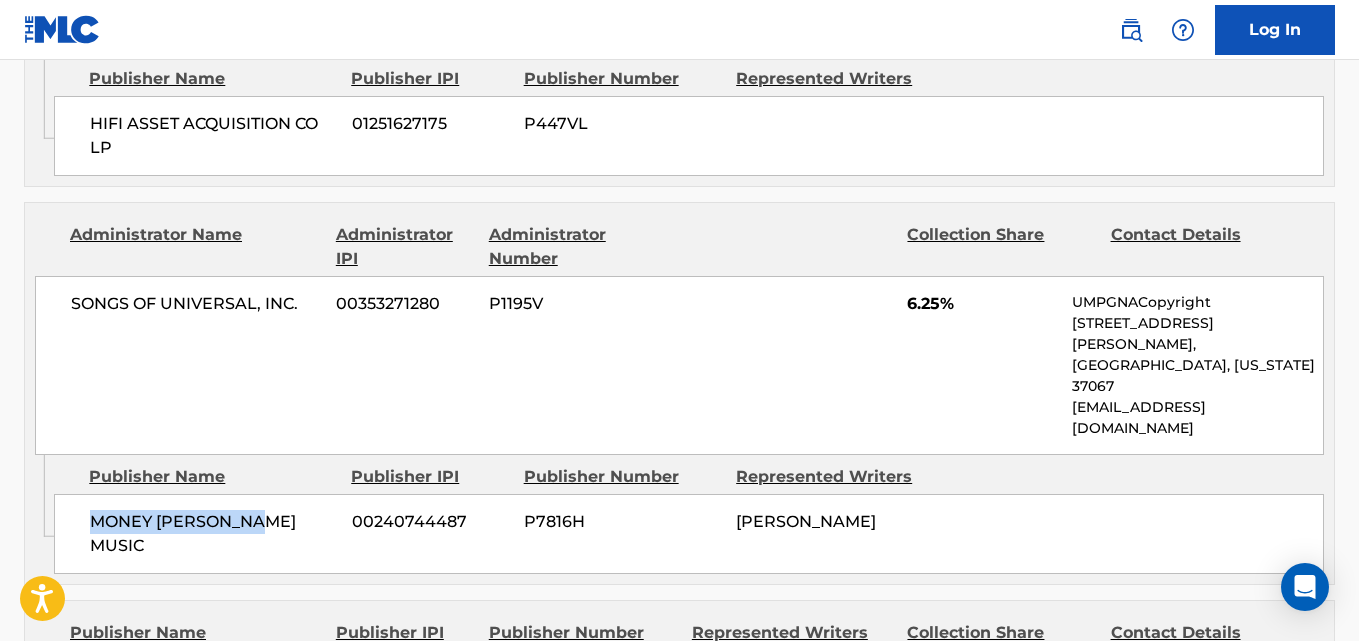 drag, startPoint x: 94, startPoint y: 393, endPoint x: 282, endPoint y: 393, distance: 188 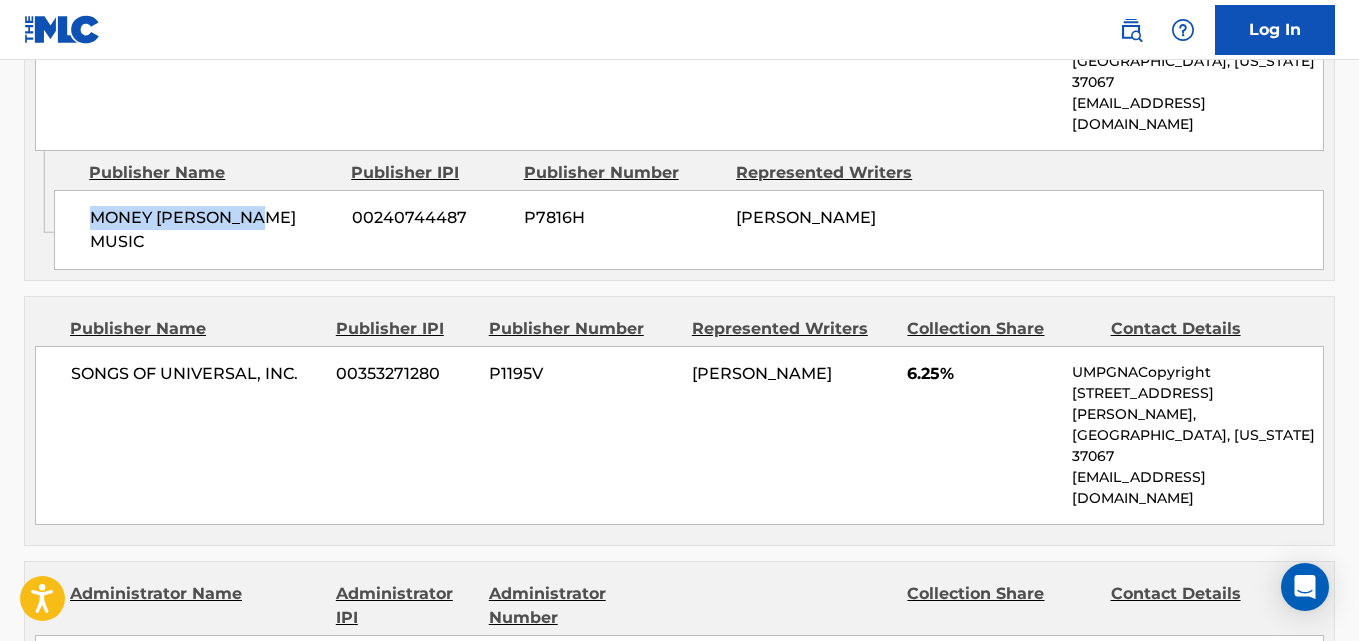 scroll, scrollTop: 1950, scrollLeft: 0, axis: vertical 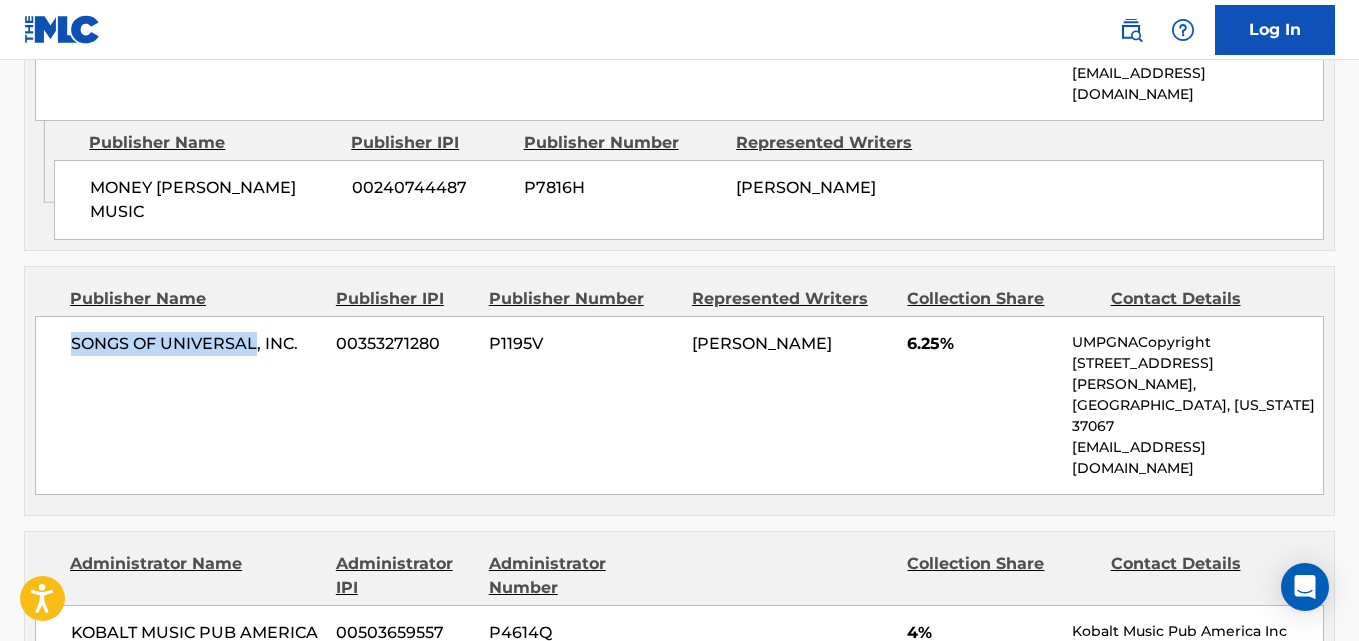 drag, startPoint x: 69, startPoint y: 205, endPoint x: 255, endPoint y: 217, distance: 186.38669 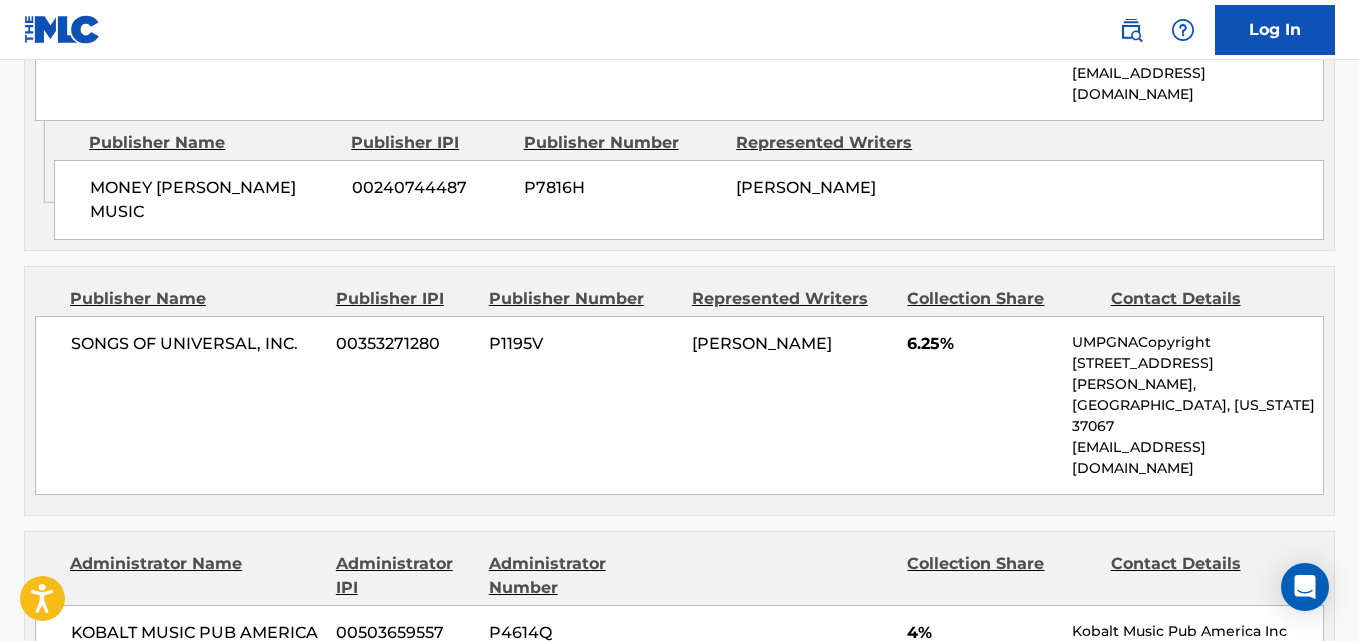 drag, startPoint x: 67, startPoint y: 556, endPoint x: 314, endPoint y: 560, distance: 247.03238 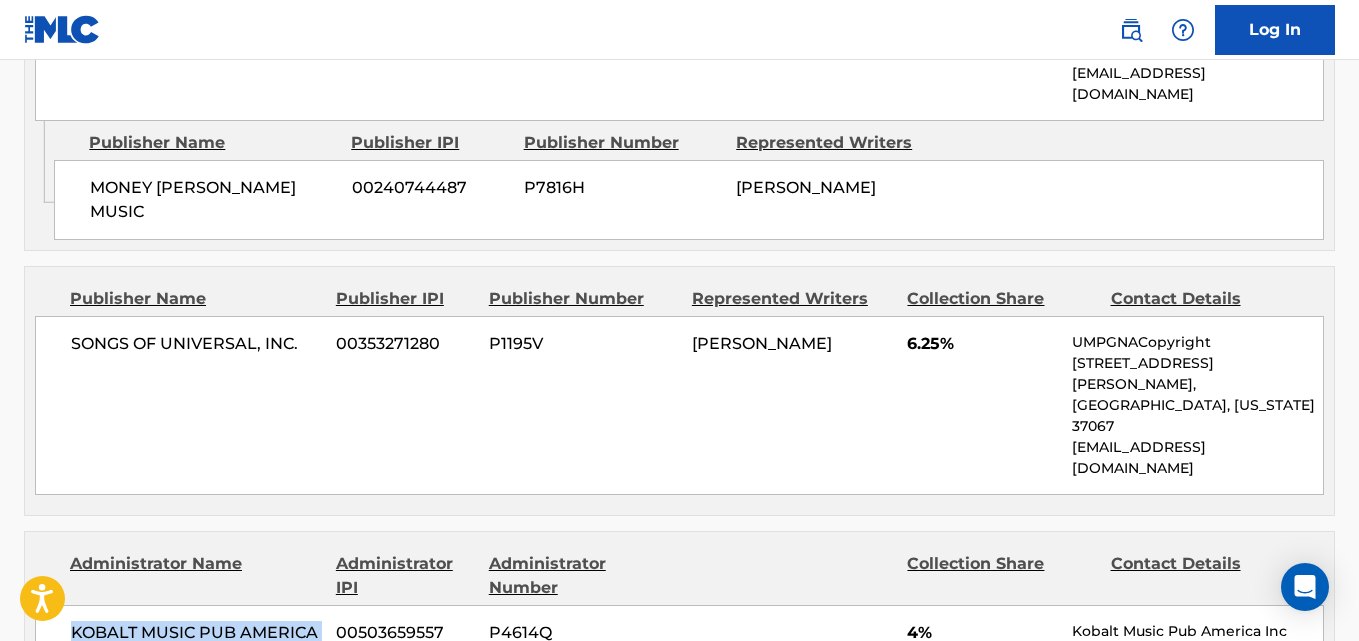 drag, startPoint x: 70, startPoint y: 423, endPoint x: 257, endPoint y: 486, distance: 197.32713 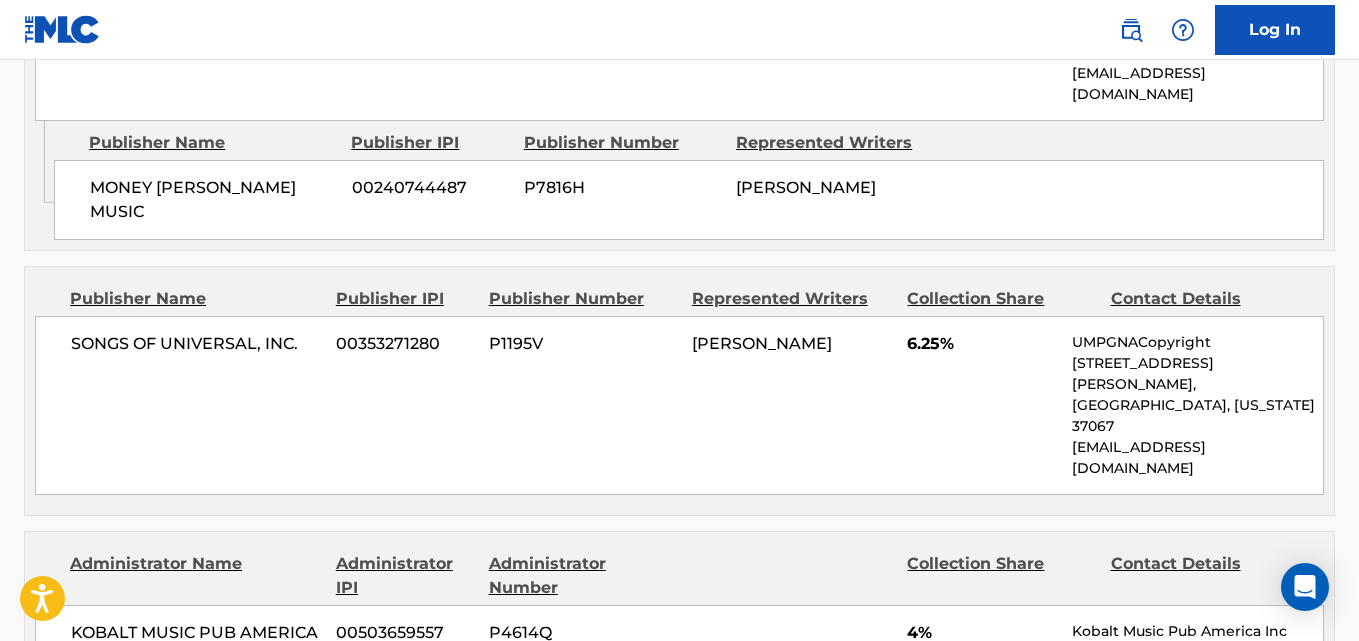 click on "4%" at bounding box center [982, 633] 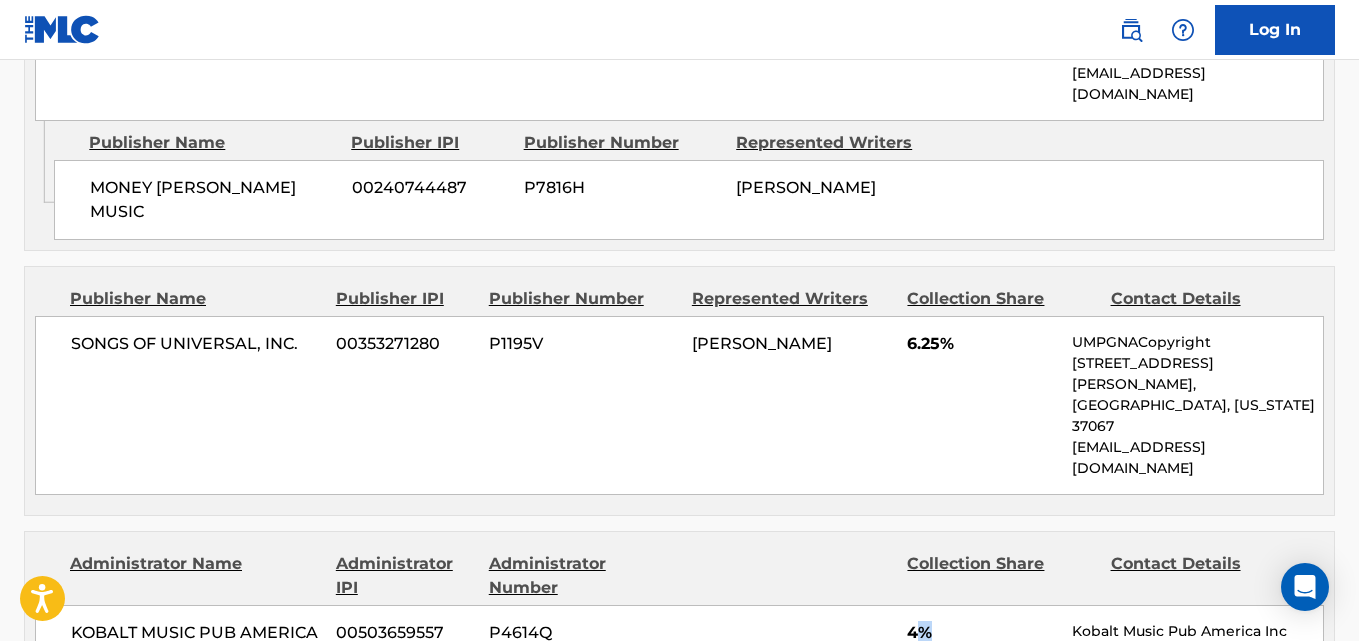 click on "4%" at bounding box center (982, 633) 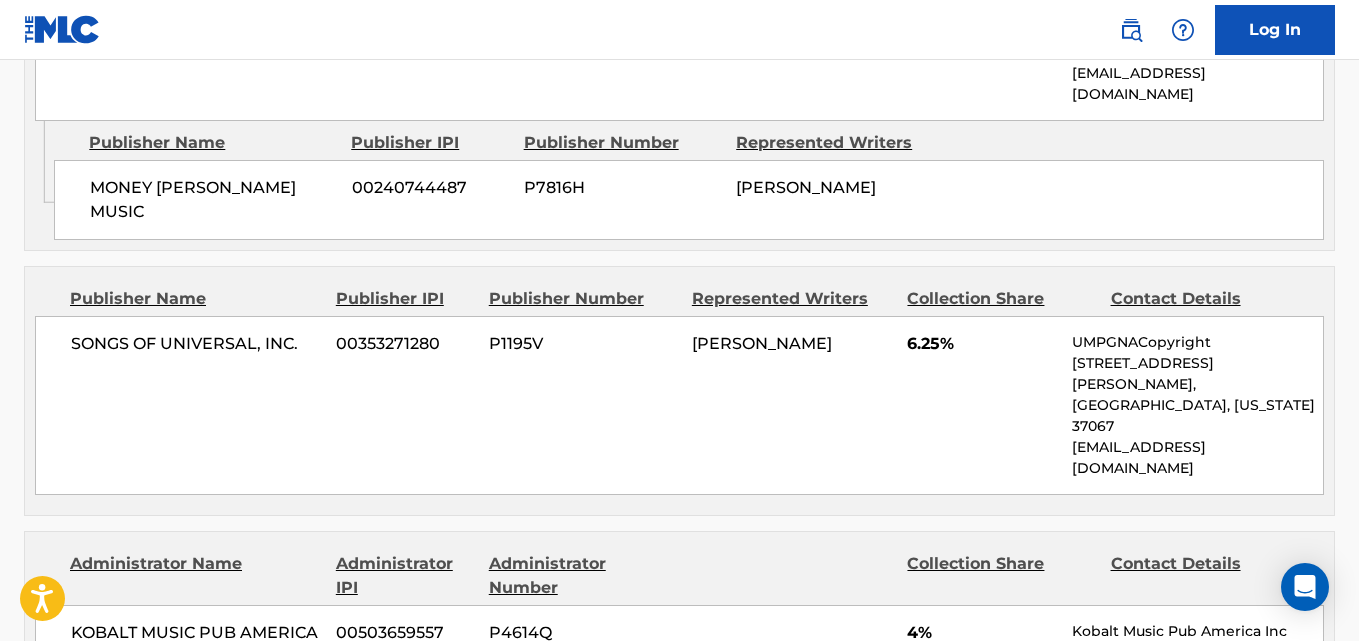 drag, startPoint x: 88, startPoint y: 553, endPoint x: 322, endPoint y: 555, distance: 234.00854 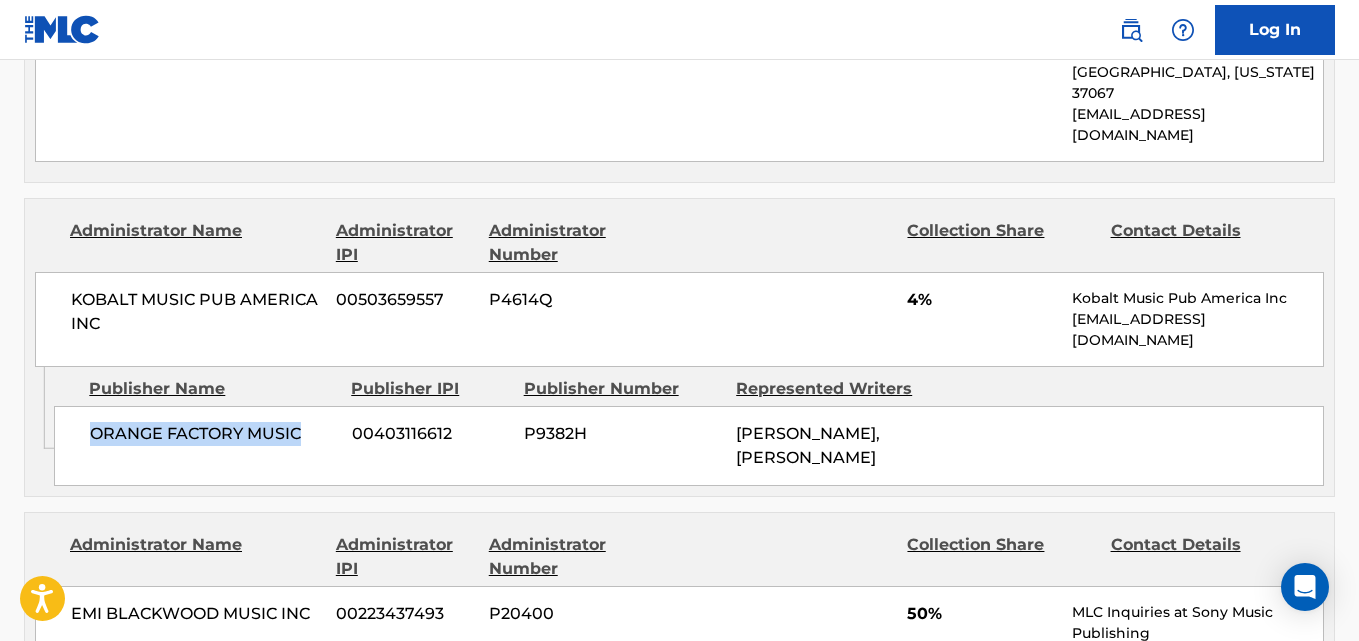 scroll, scrollTop: 2450, scrollLeft: 0, axis: vertical 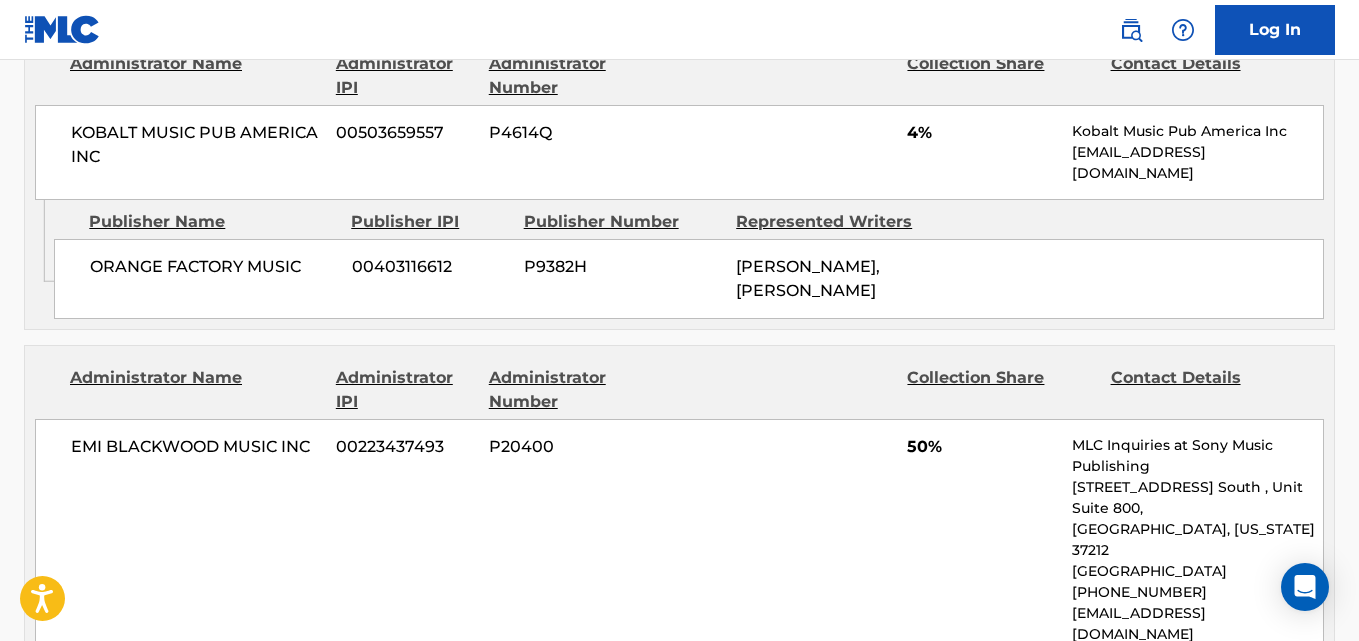 drag, startPoint x: 89, startPoint y: 508, endPoint x: 275, endPoint y: 507, distance: 186.00269 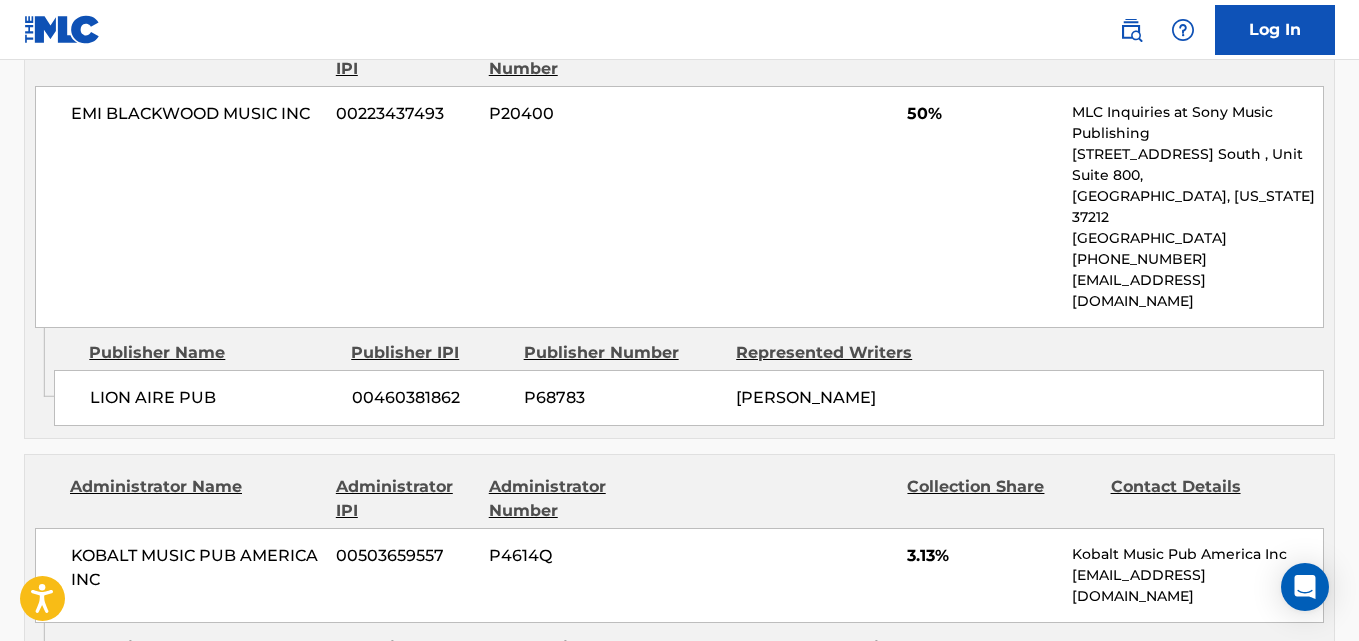 drag, startPoint x: 90, startPoint y: 465, endPoint x: 336, endPoint y: 475, distance: 246.20317 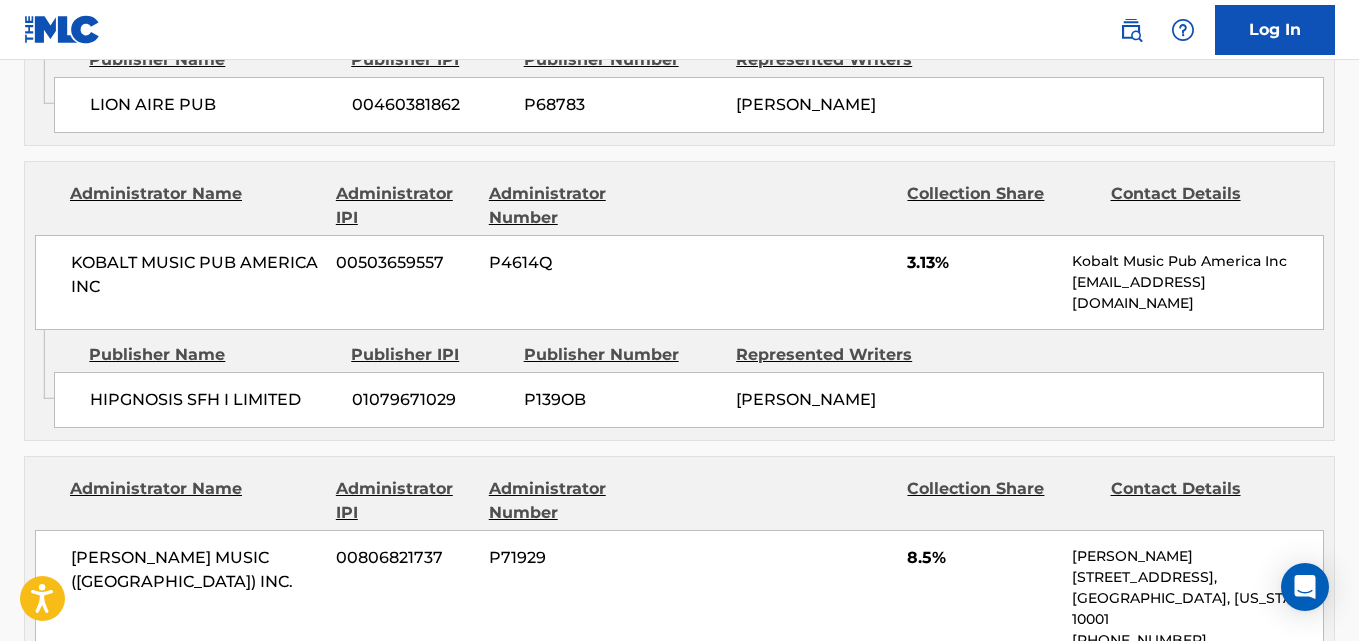 scroll, scrollTop: 3116, scrollLeft: 0, axis: vertical 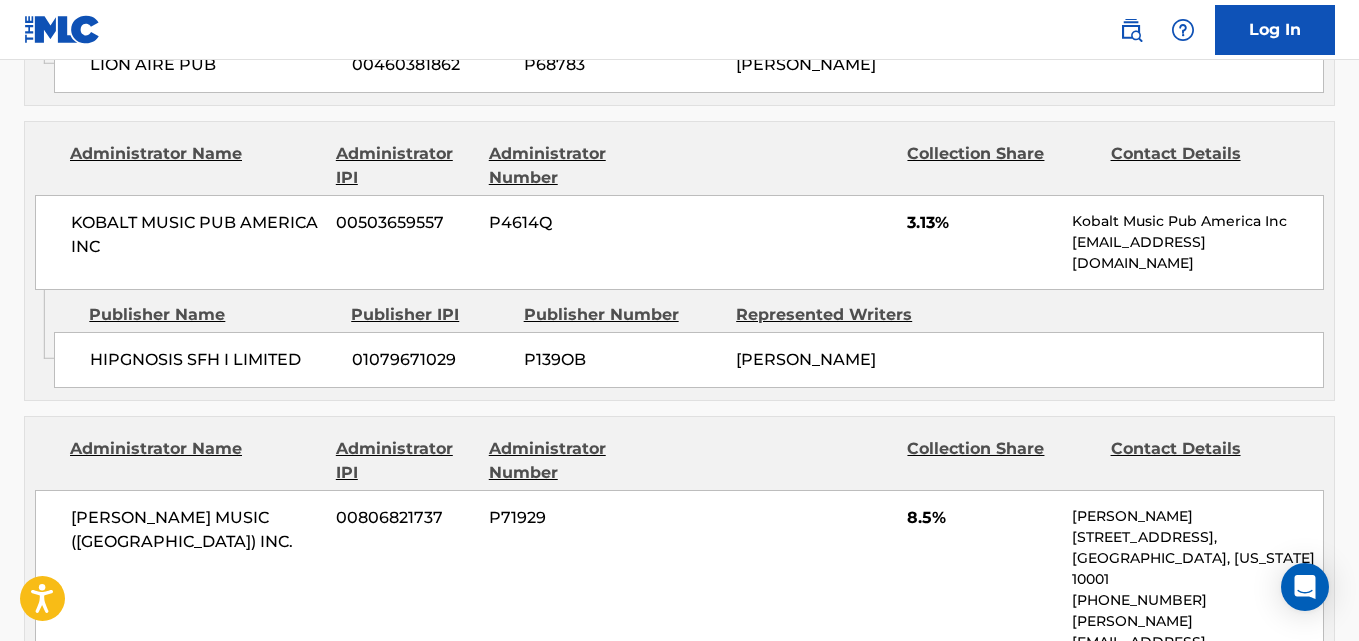drag, startPoint x: 86, startPoint y: 489, endPoint x: 235, endPoint y: 514, distance: 151.08276 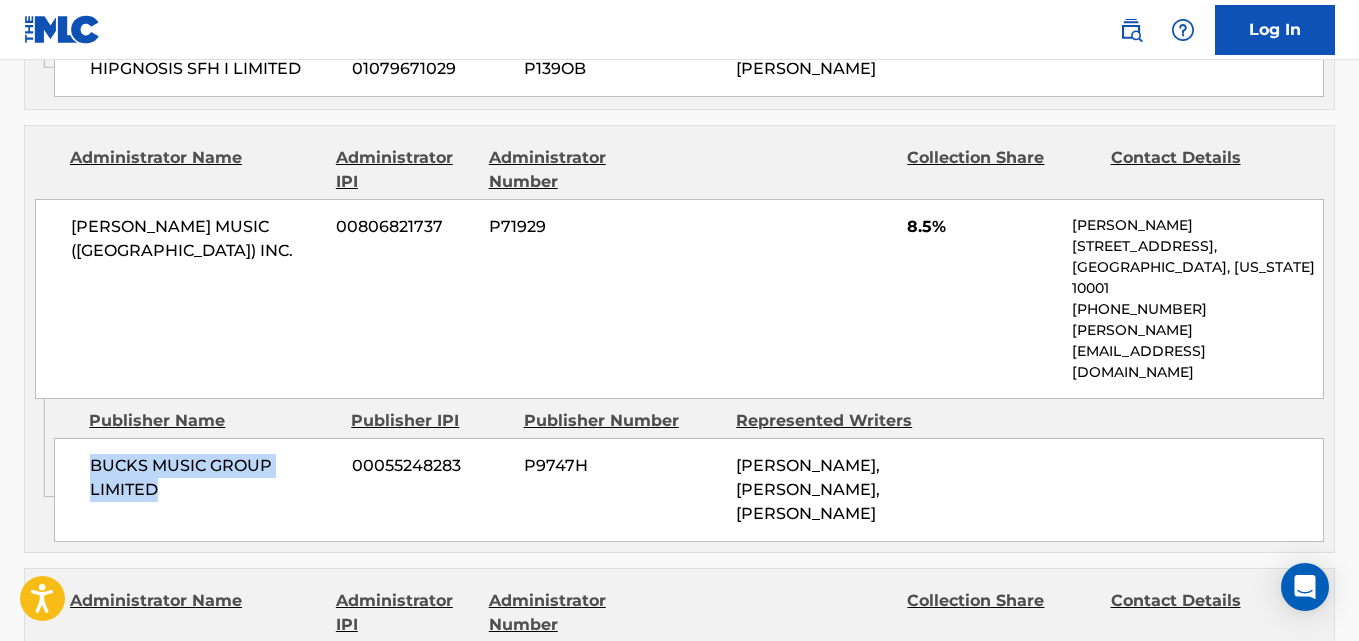 scroll, scrollTop: 3450, scrollLeft: 0, axis: vertical 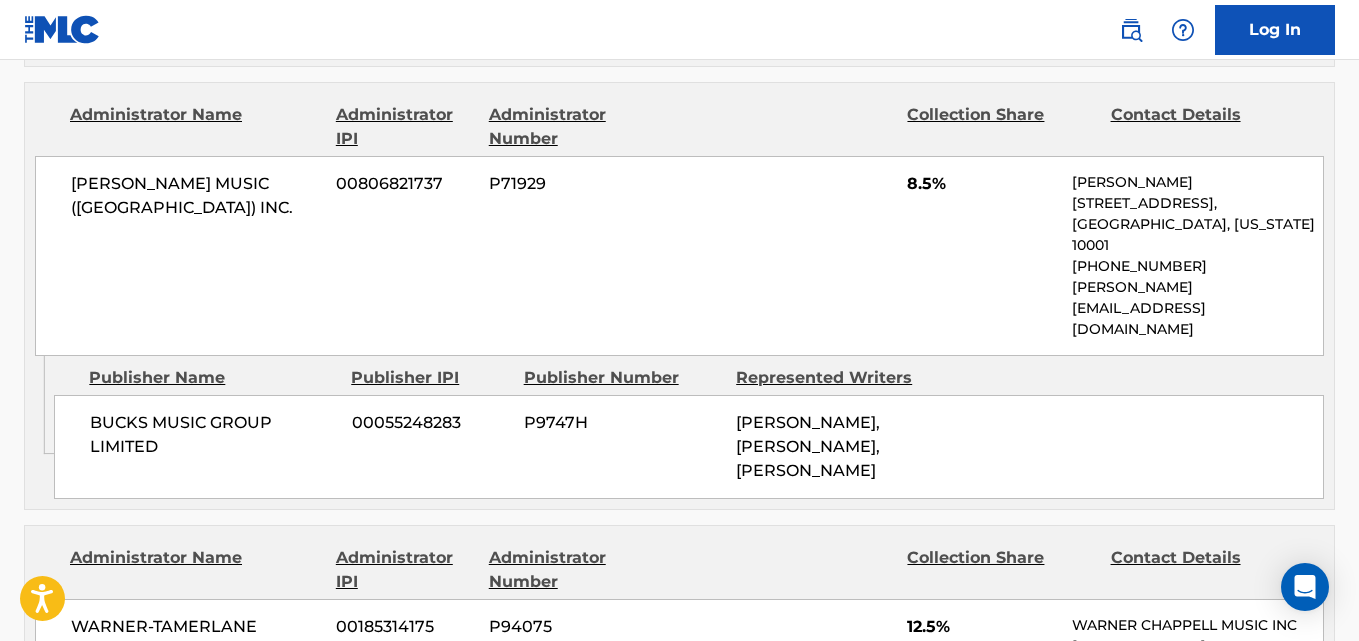 drag, startPoint x: 91, startPoint y: 516, endPoint x: 334, endPoint y: 519, distance: 243.01852 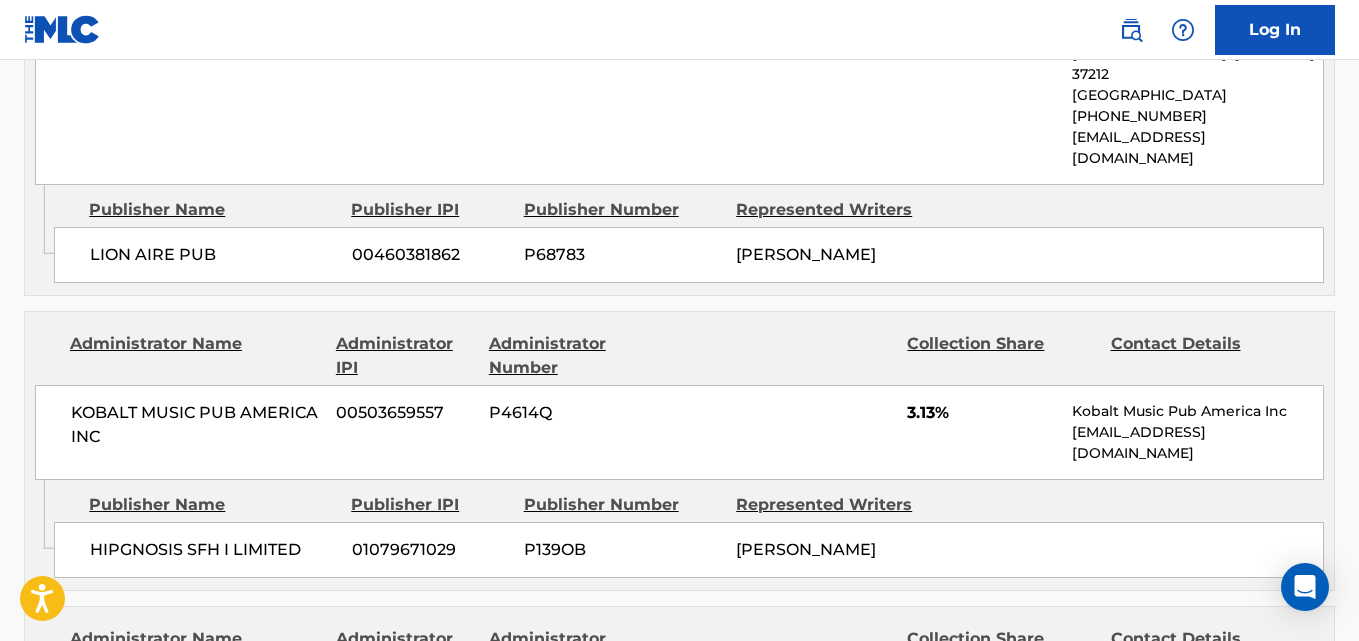 scroll, scrollTop: 2054, scrollLeft: 0, axis: vertical 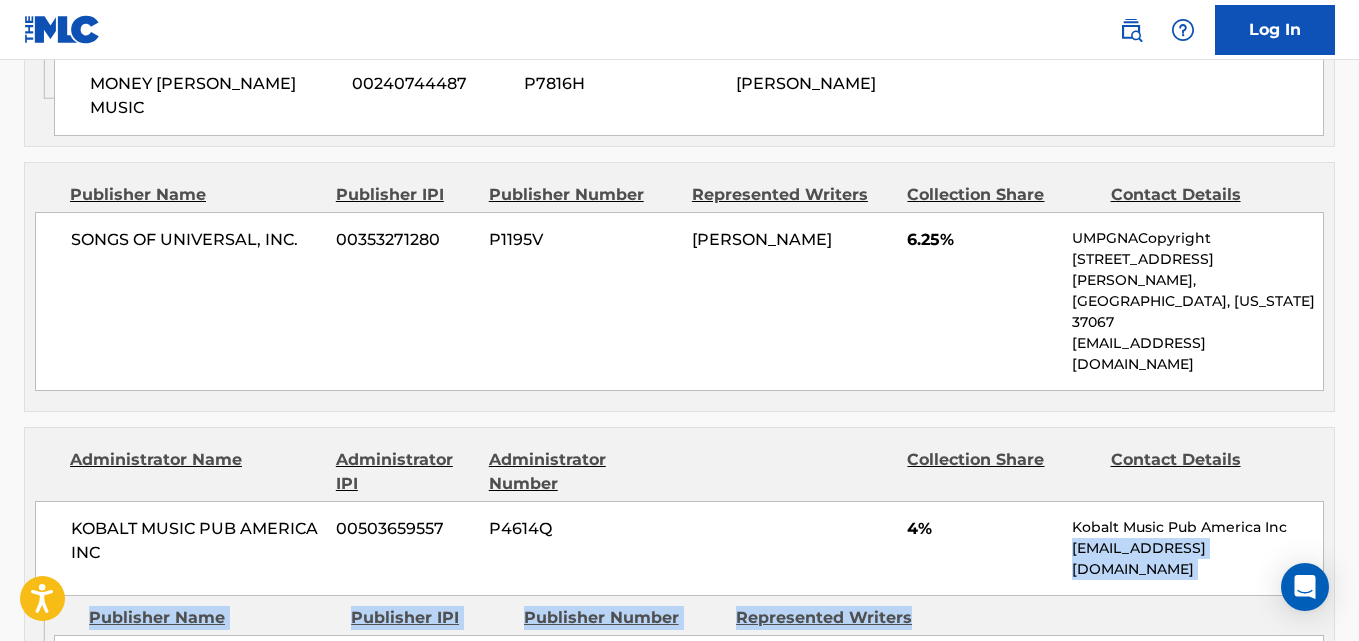 click on "Accessibility Screen-Reader Guide, Feedback, and Issue Reporting | New window Consent Details [#IABV2SETTINGS#] About This website uses cookies We use cookies to personalise content and ads, to provide social media features and to analyse our traffic. We also share information about your use of our site with our social media, advertising and analytics partners who may combine it with other information that you’ve provided to them or that they’ve collected from your use of their services. You consent to our cookies if you continue to use our website. Consent Selection Necessary   Preferences   Statistics   Marketing   Show details Details Necessary    41   Necessary cookies help make a website usable by enabling basic functions like page navigation and access to secure areas of the website. The website cannot function properly without these cookies.  Meta Platforms, Inc. 3 Learn more about this provider lastExternalReferrer Detects how the user reached the website by registering their last URL-address. 4 3" at bounding box center (679, -1734) 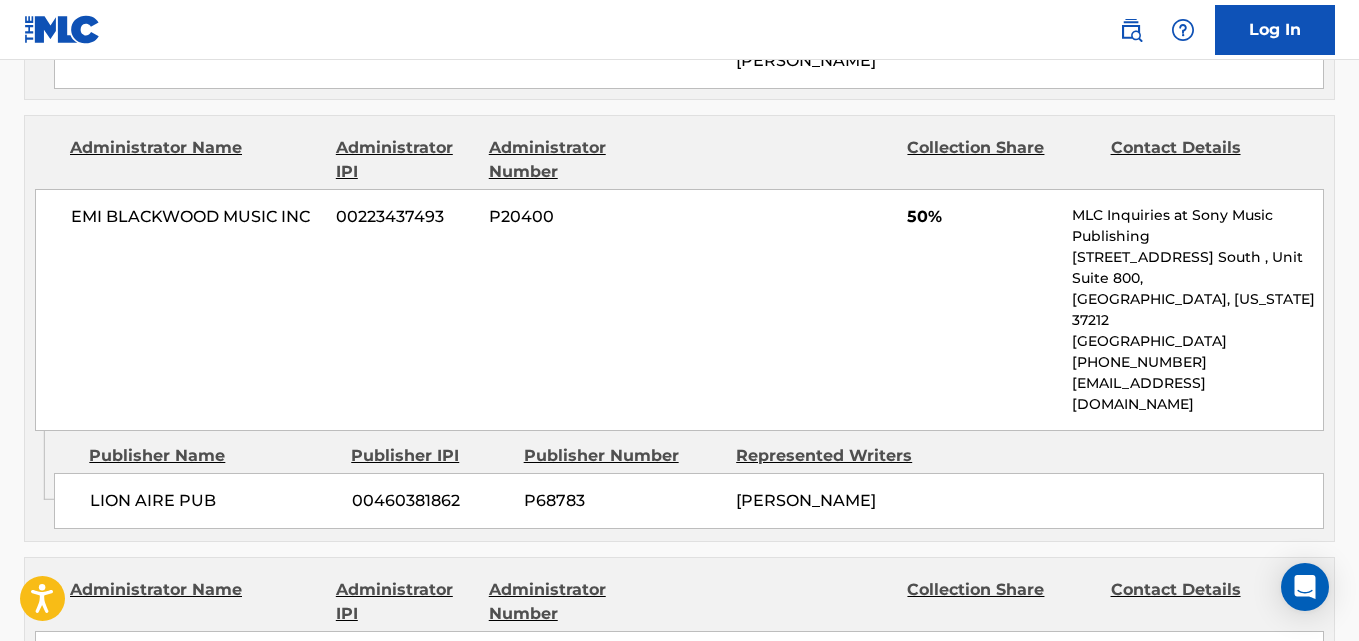 scroll, scrollTop: 2703, scrollLeft: 0, axis: vertical 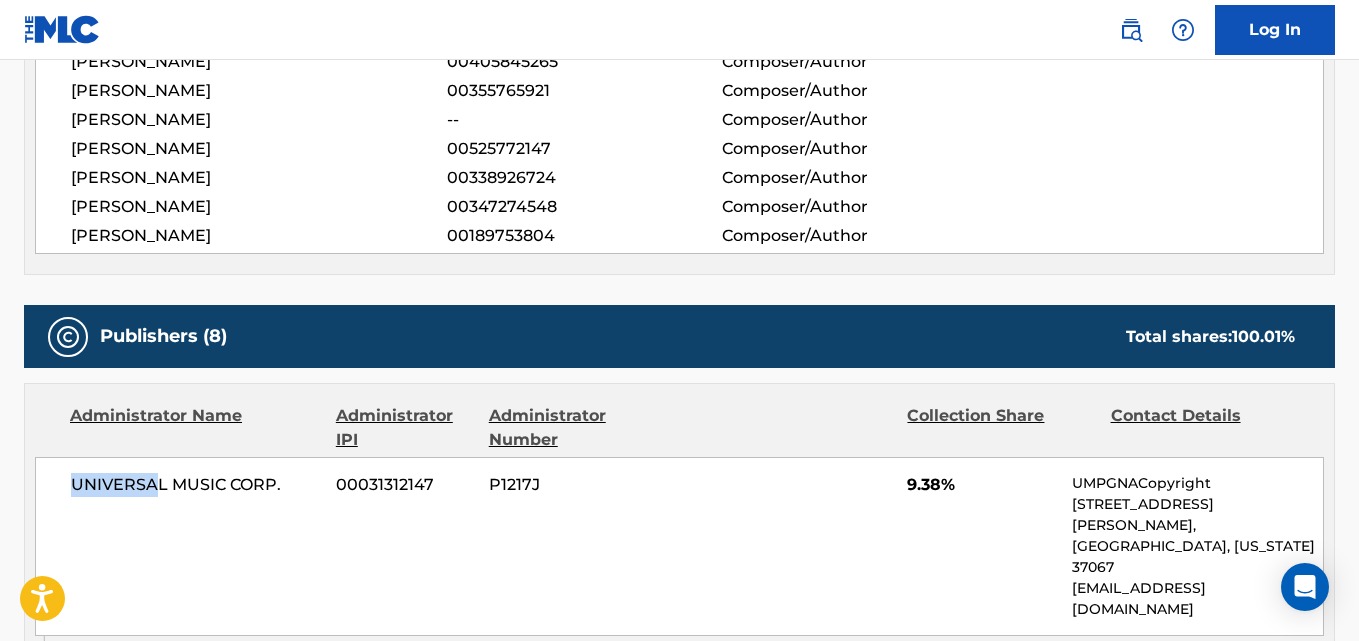 drag, startPoint x: 85, startPoint y: 482, endPoint x: 160, endPoint y: 497, distance: 76.48529 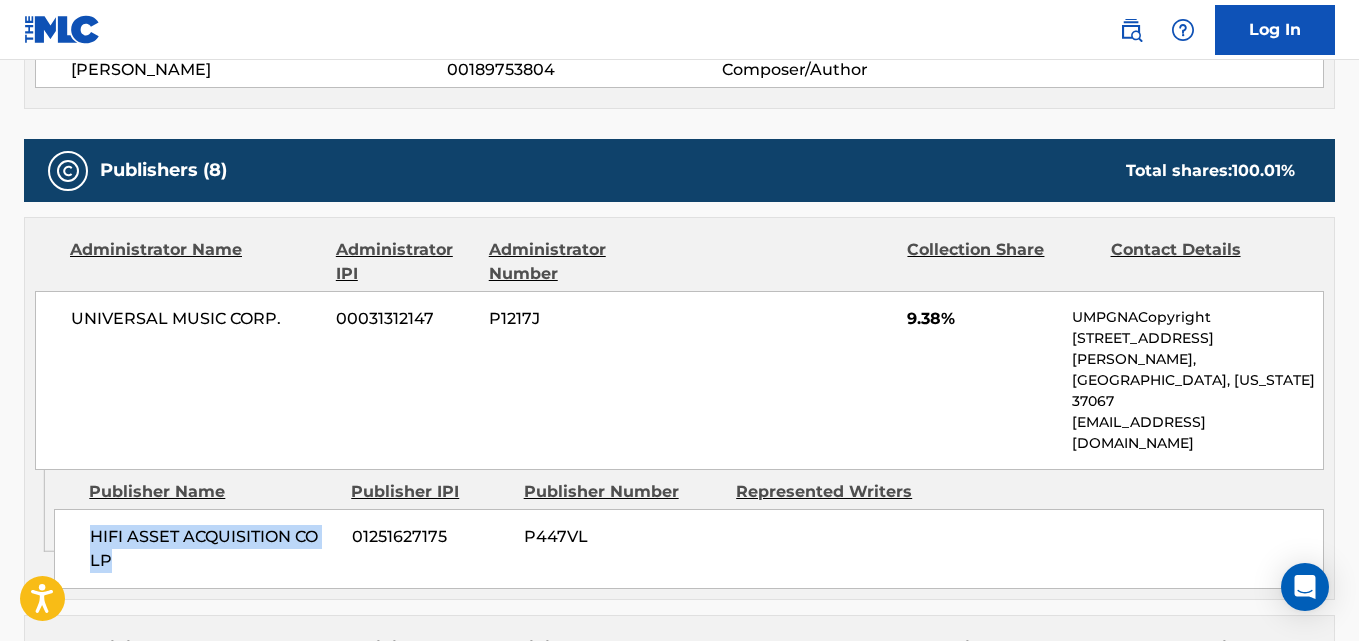 drag, startPoint x: 84, startPoint y: 478, endPoint x: 184, endPoint y: 513, distance: 105.9481 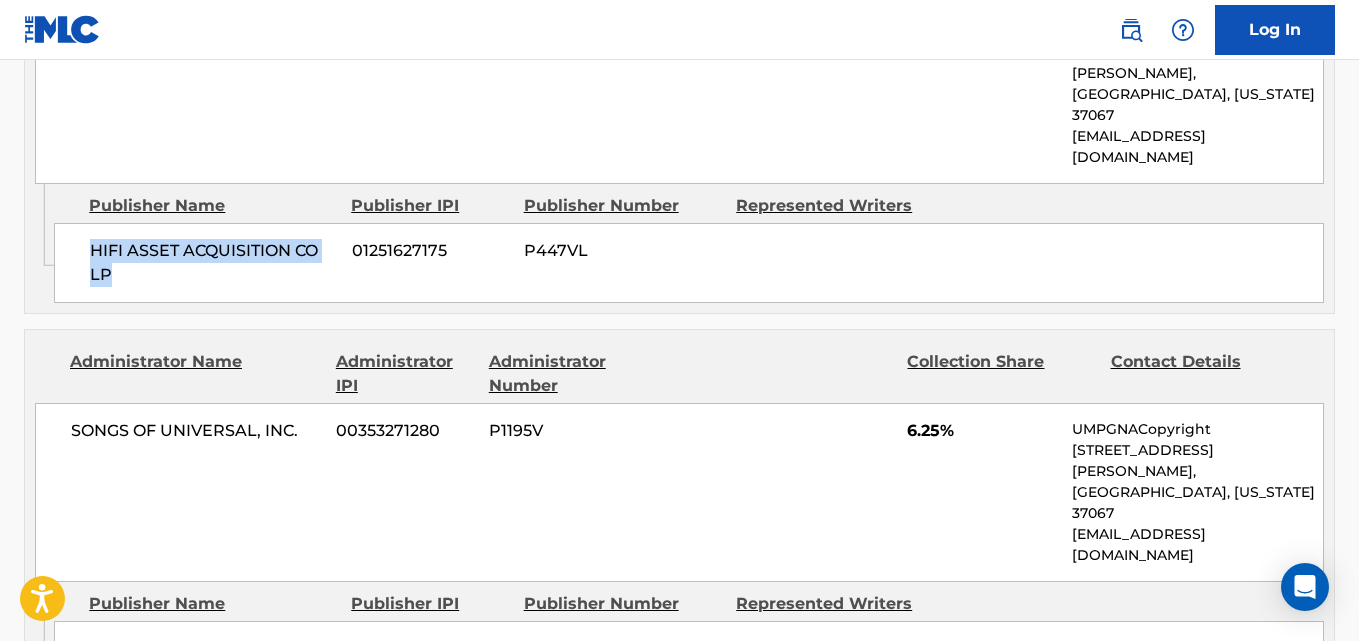 scroll, scrollTop: 1537, scrollLeft: 0, axis: vertical 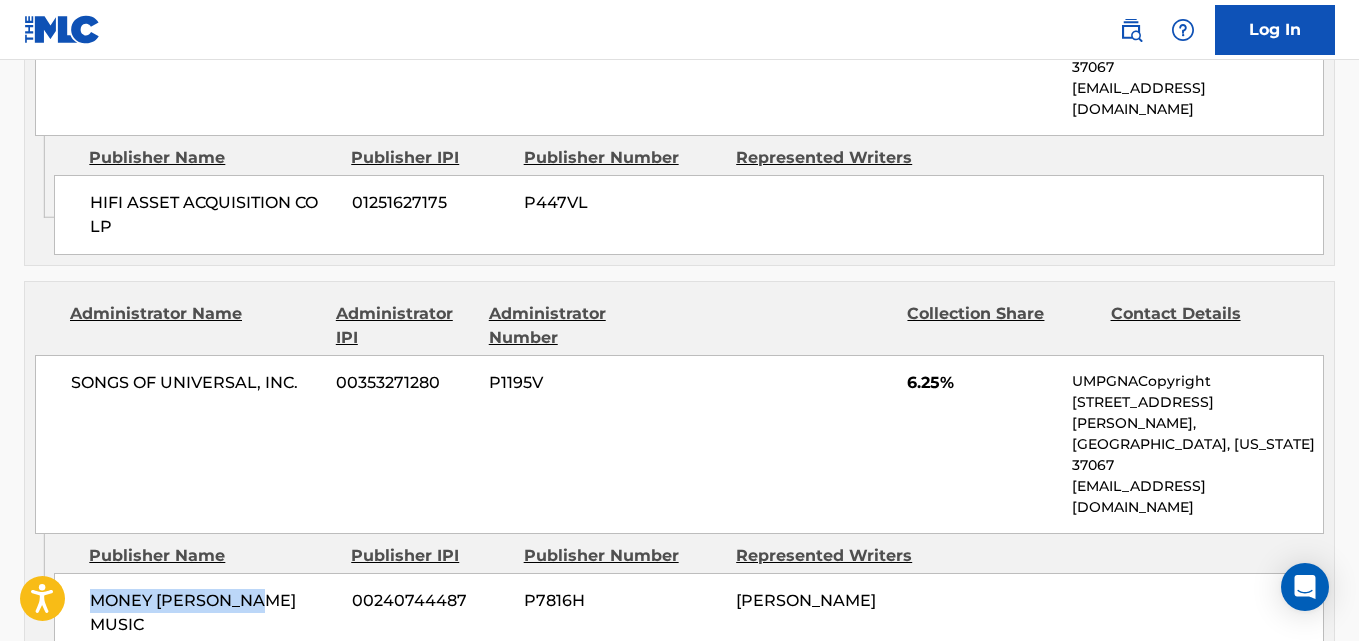 drag, startPoint x: 78, startPoint y: 476, endPoint x: 275, endPoint y: 477, distance: 197.00253 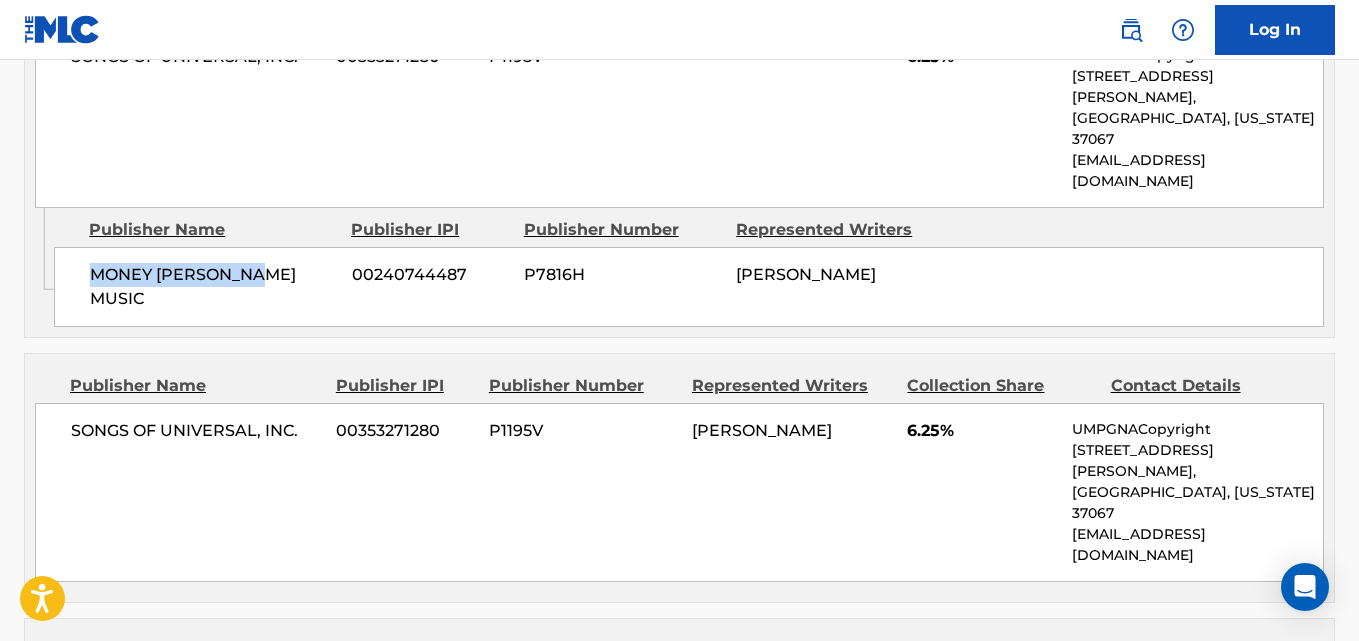 scroll, scrollTop: 1870, scrollLeft: 0, axis: vertical 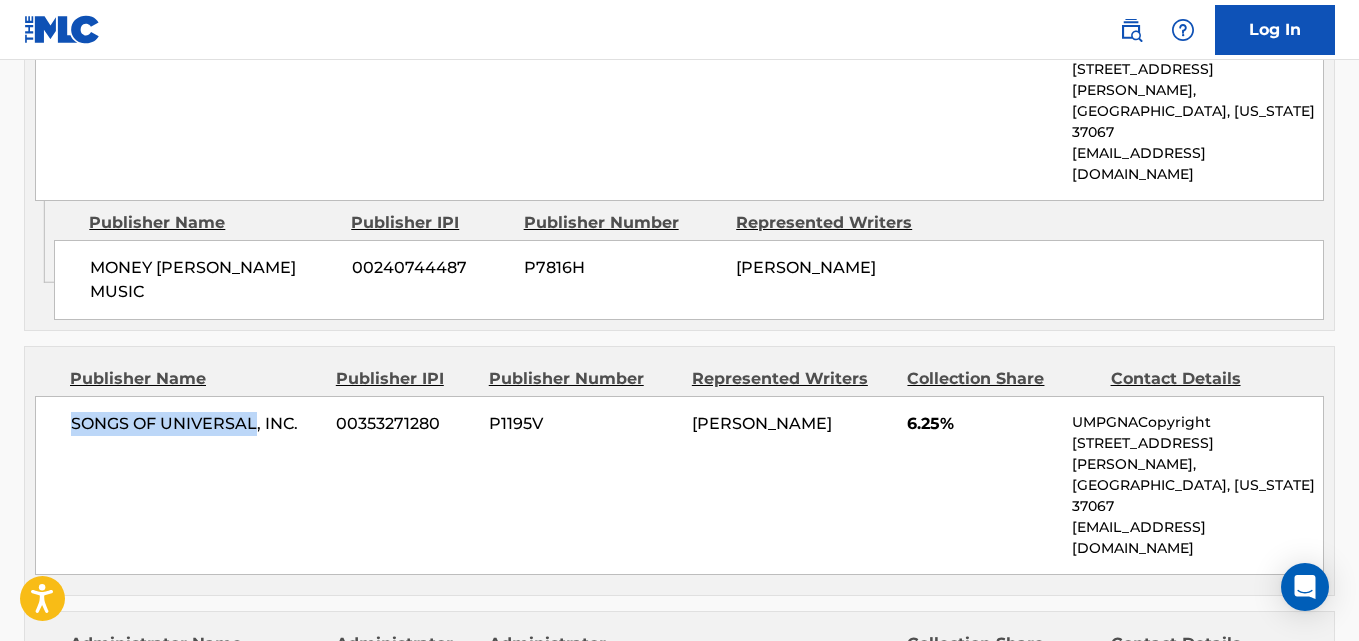 drag, startPoint x: 68, startPoint y: 286, endPoint x: 253, endPoint y: 291, distance: 185.06755 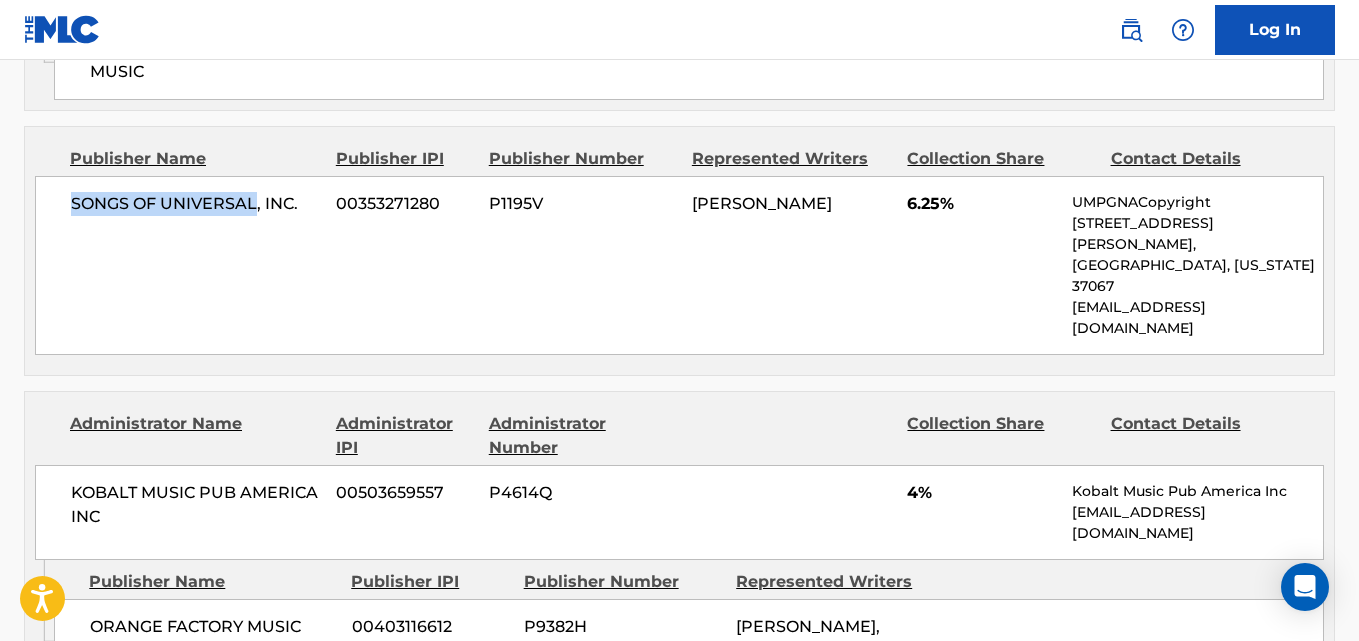 scroll, scrollTop: 2203, scrollLeft: 0, axis: vertical 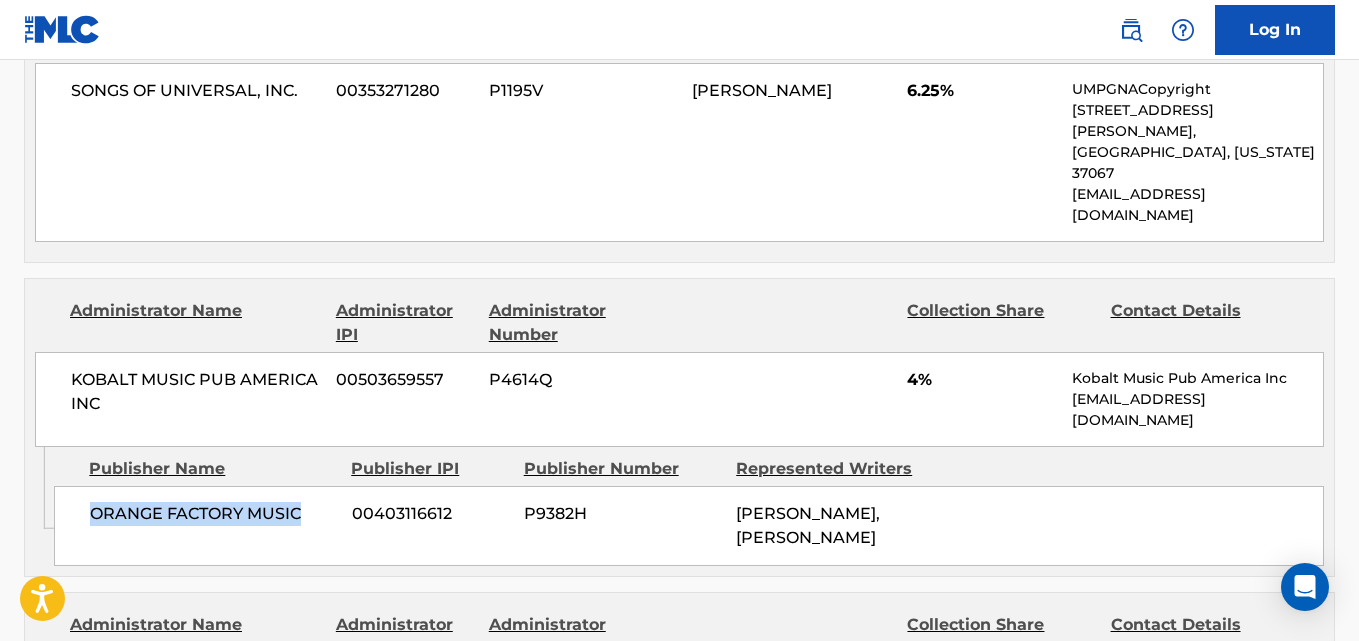 drag, startPoint x: 81, startPoint y: 310, endPoint x: 341, endPoint y: 309, distance: 260.00192 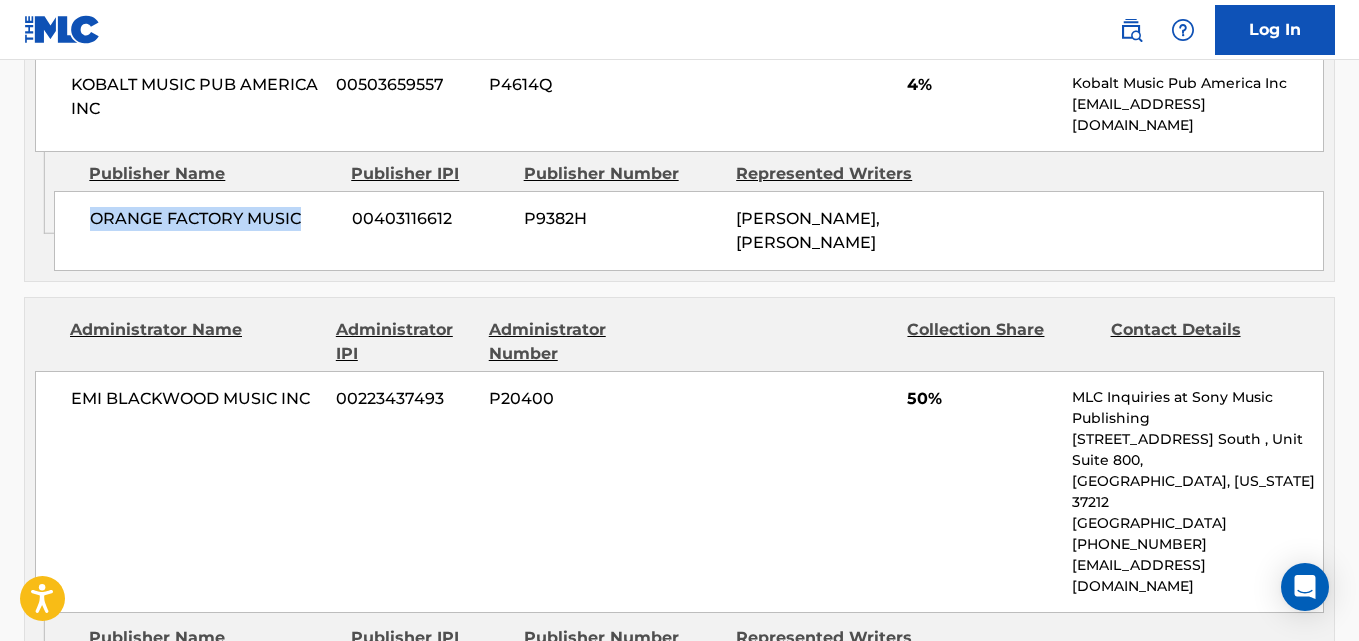 scroll, scrollTop: 2537, scrollLeft: 0, axis: vertical 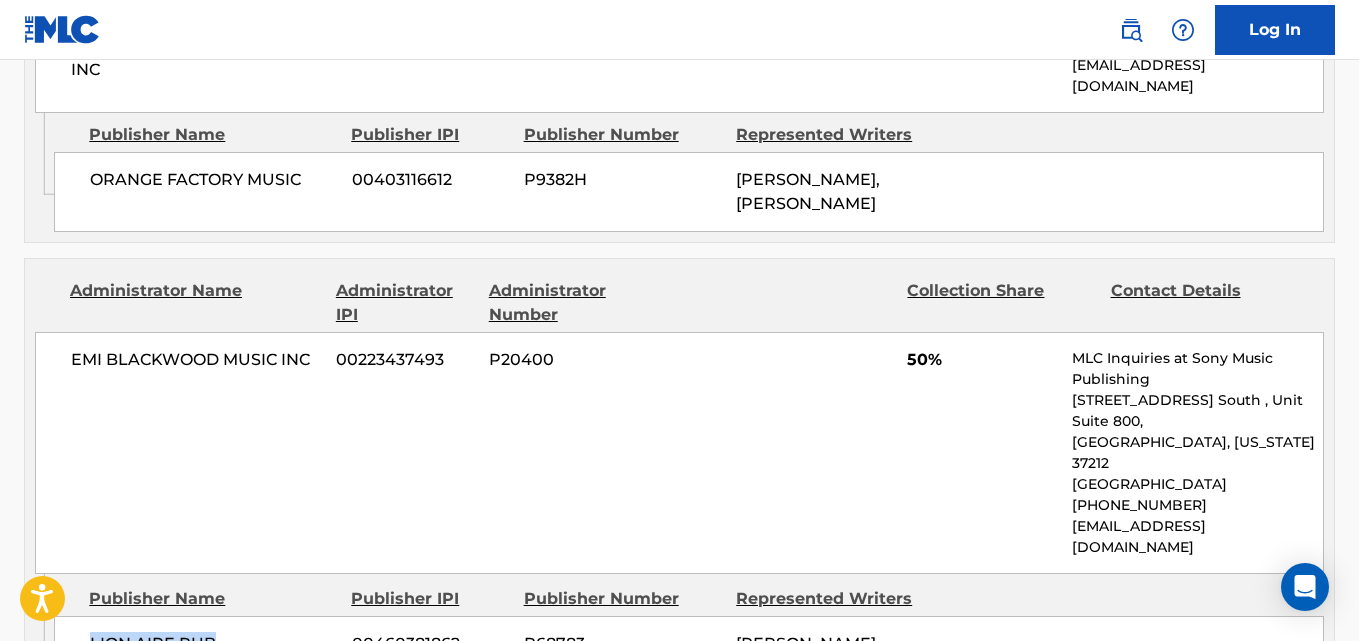 drag, startPoint x: 82, startPoint y: 413, endPoint x: 294, endPoint y: 374, distance: 215.55742 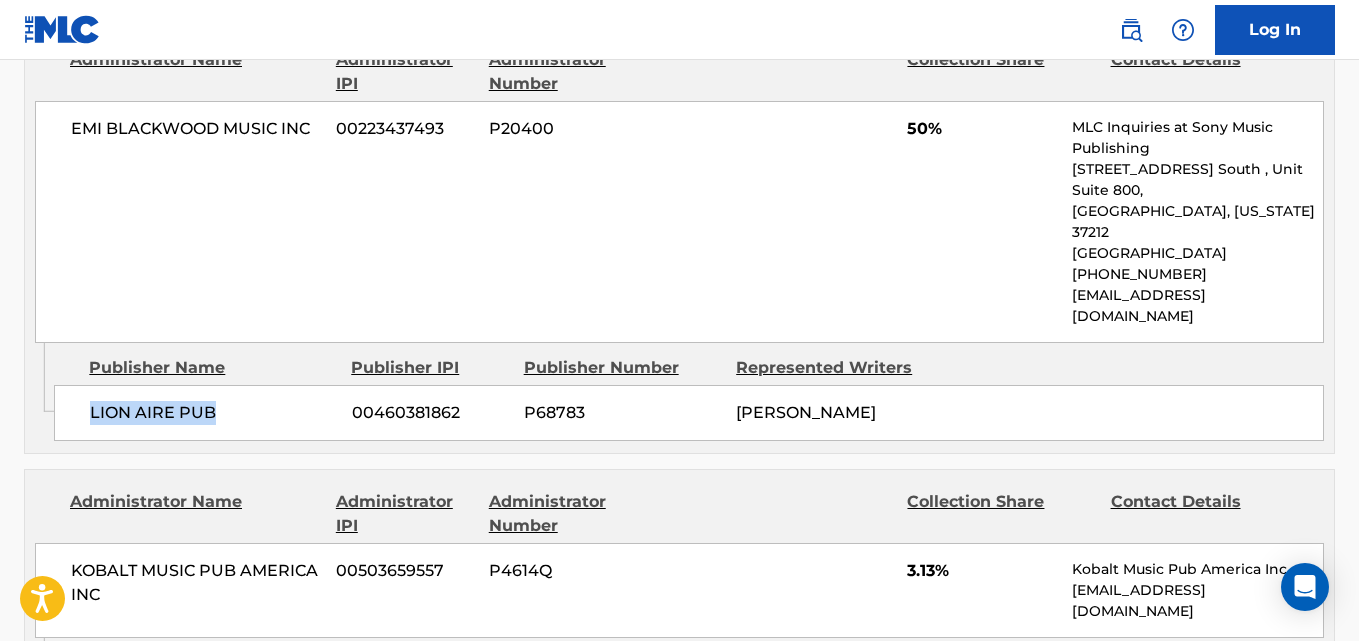 scroll, scrollTop: 2870, scrollLeft: 0, axis: vertical 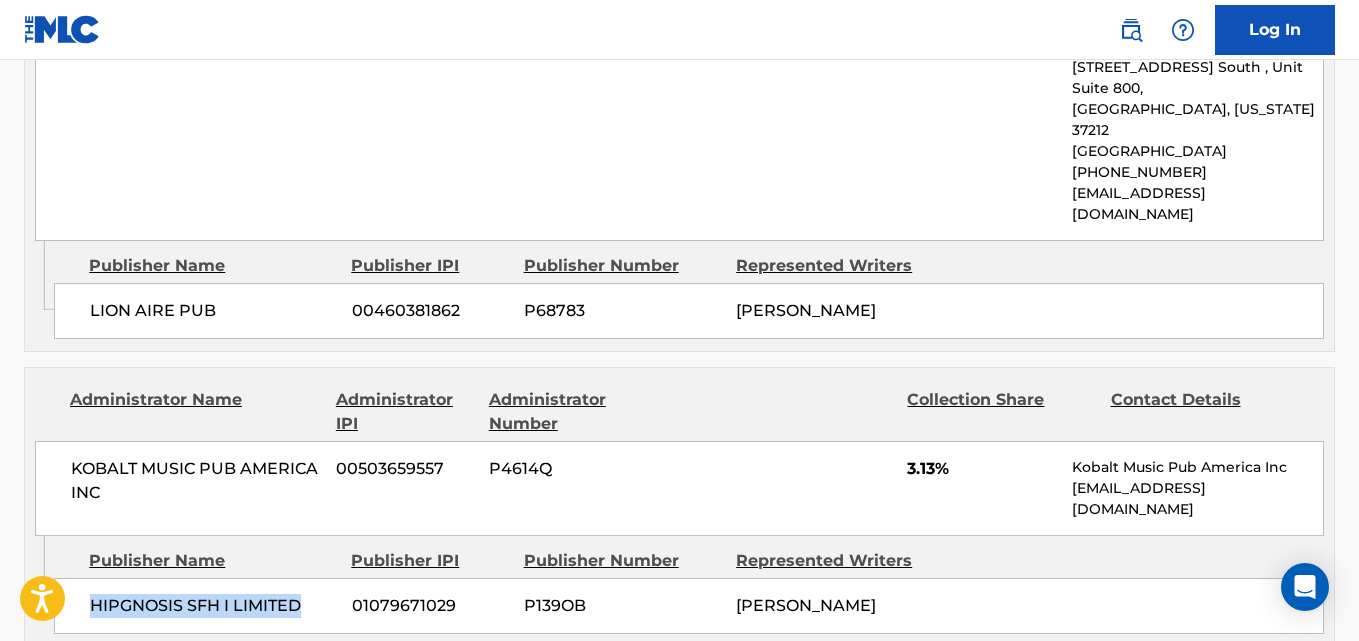 drag, startPoint x: 86, startPoint y: 381, endPoint x: 321, endPoint y: 346, distance: 237.59209 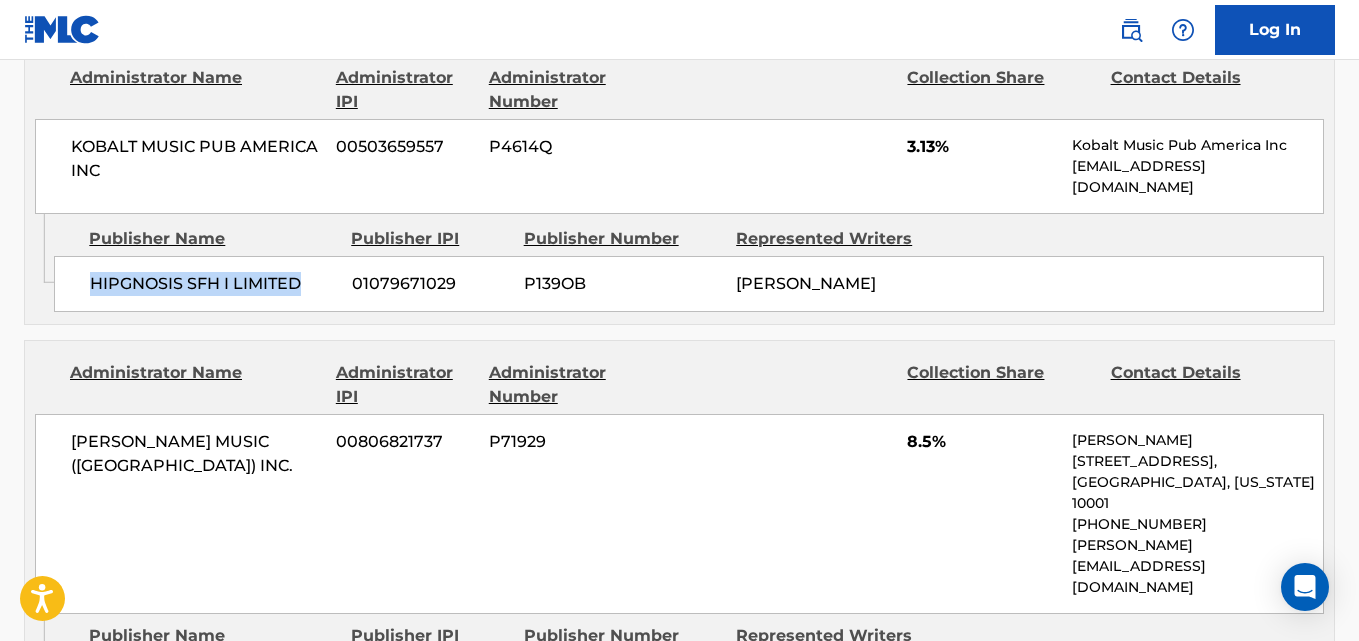 scroll, scrollTop: 3203, scrollLeft: 0, axis: vertical 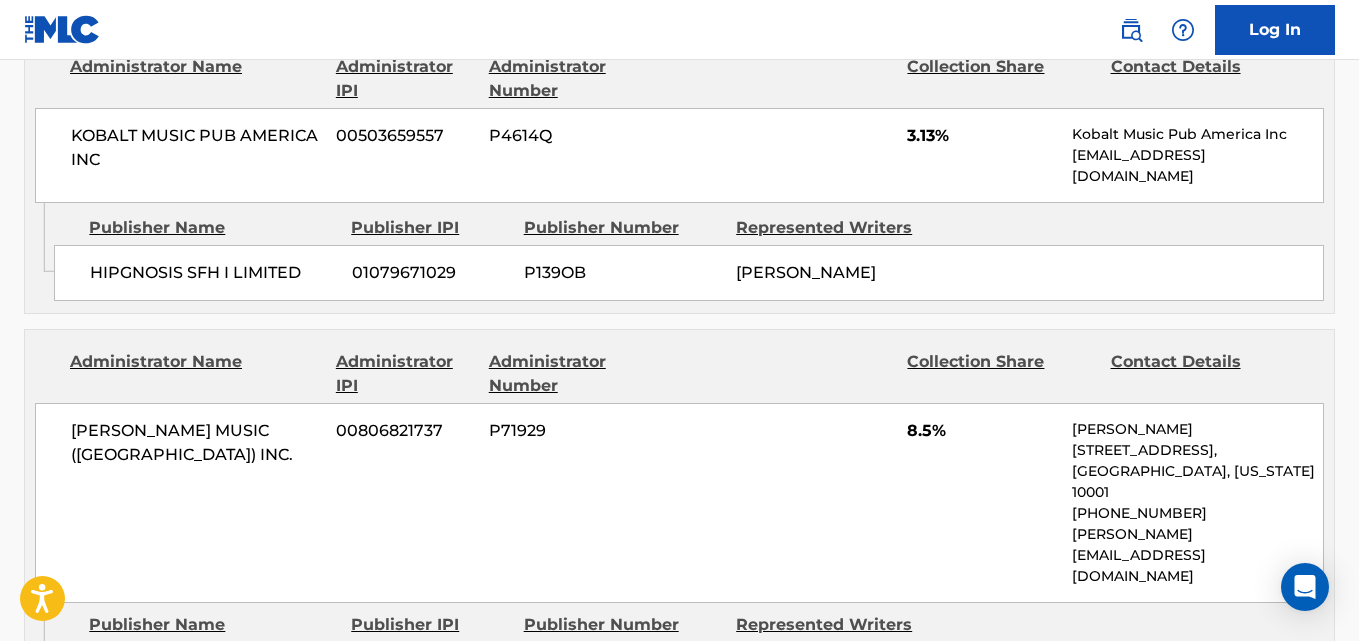 drag, startPoint x: 92, startPoint y: 398, endPoint x: 245, endPoint y: 454, distance: 162.92636 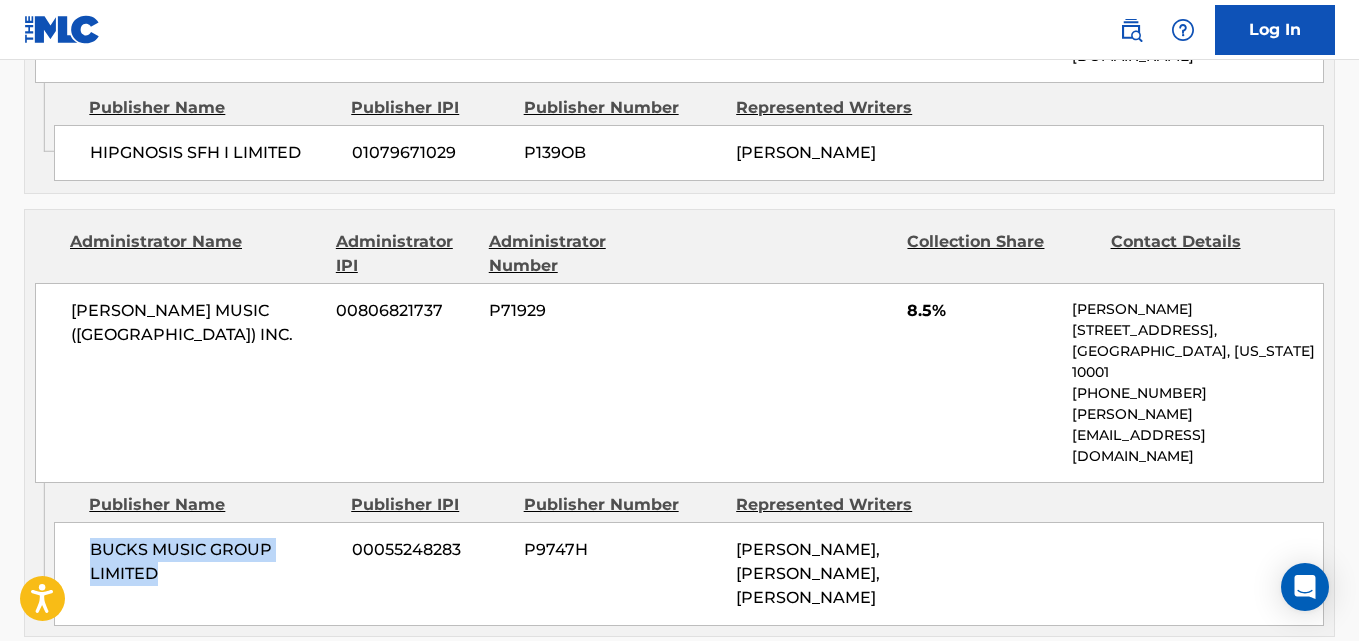 scroll, scrollTop: 3537, scrollLeft: 0, axis: vertical 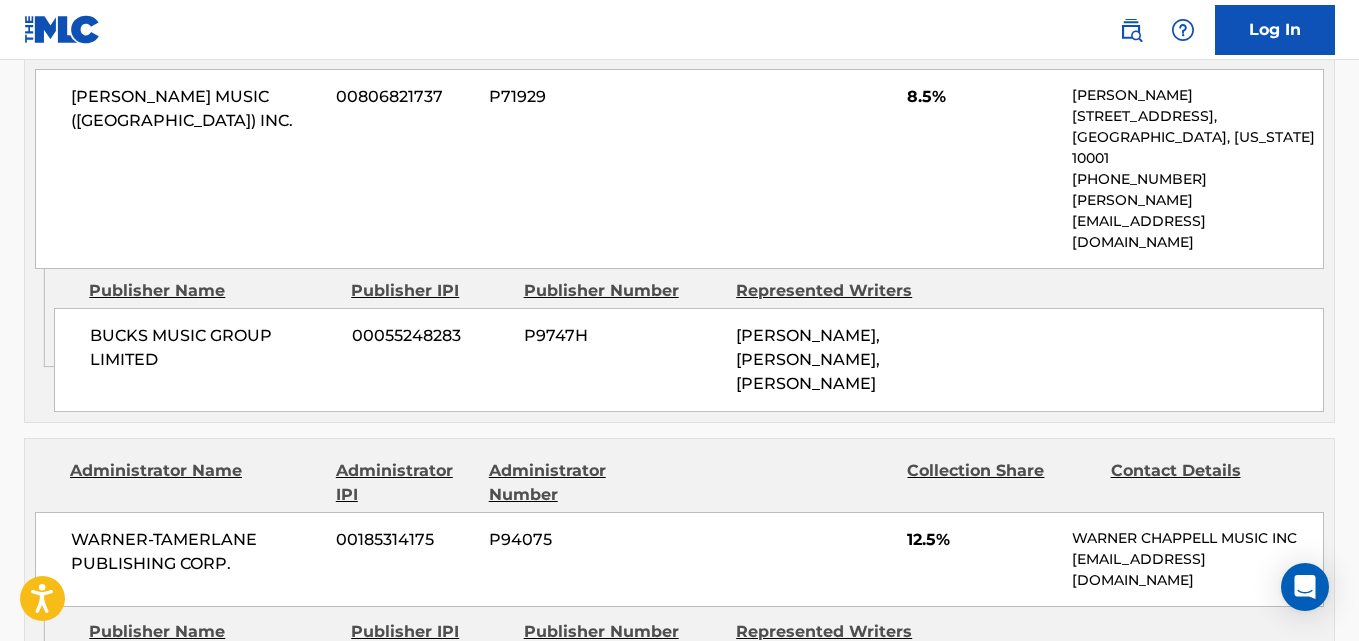 drag, startPoint x: 91, startPoint y: 431, endPoint x: 324, endPoint y: 431, distance: 233 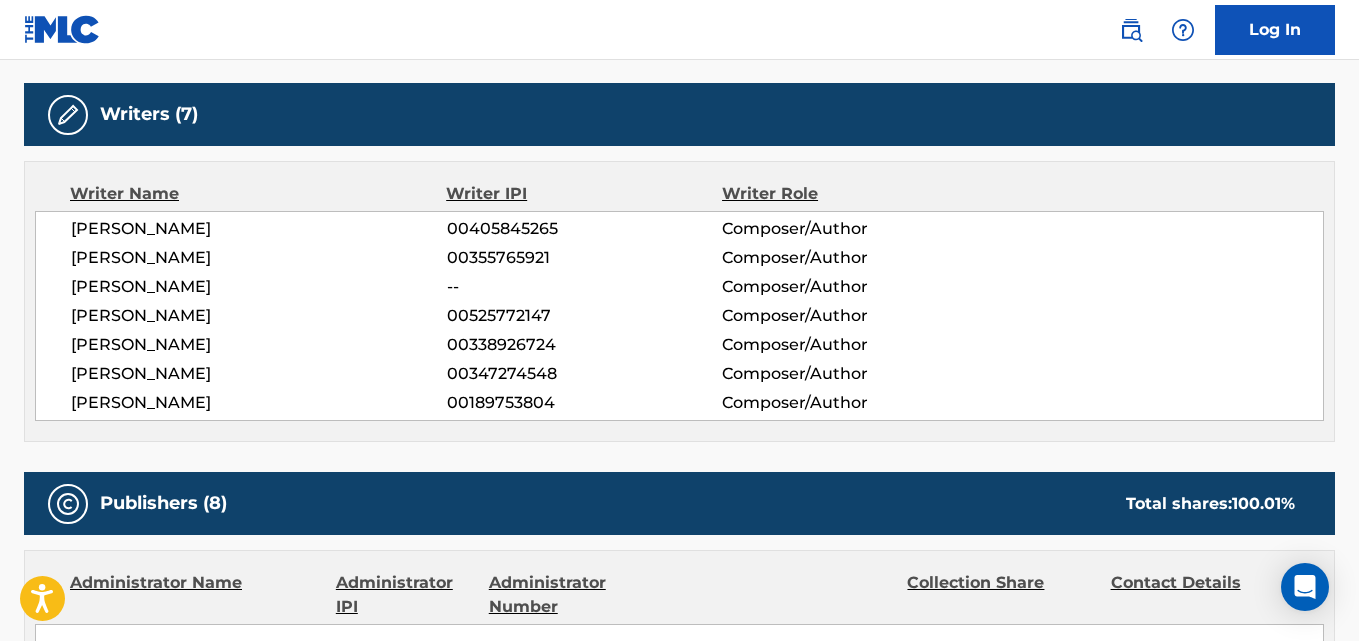 scroll, scrollTop: 370, scrollLeft: 0, axis: vertical 